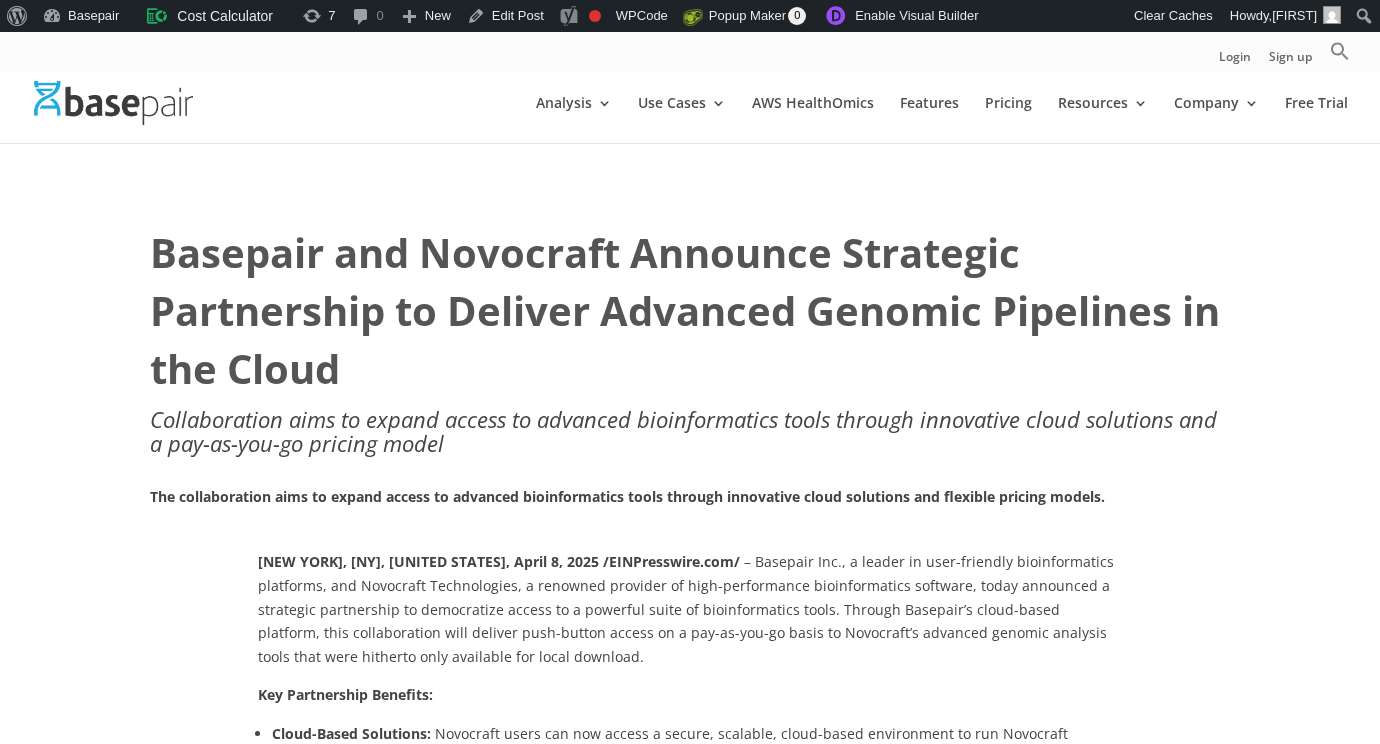 scroll, scrollTop: 1320, scrollLeft: 0, axis: vertical 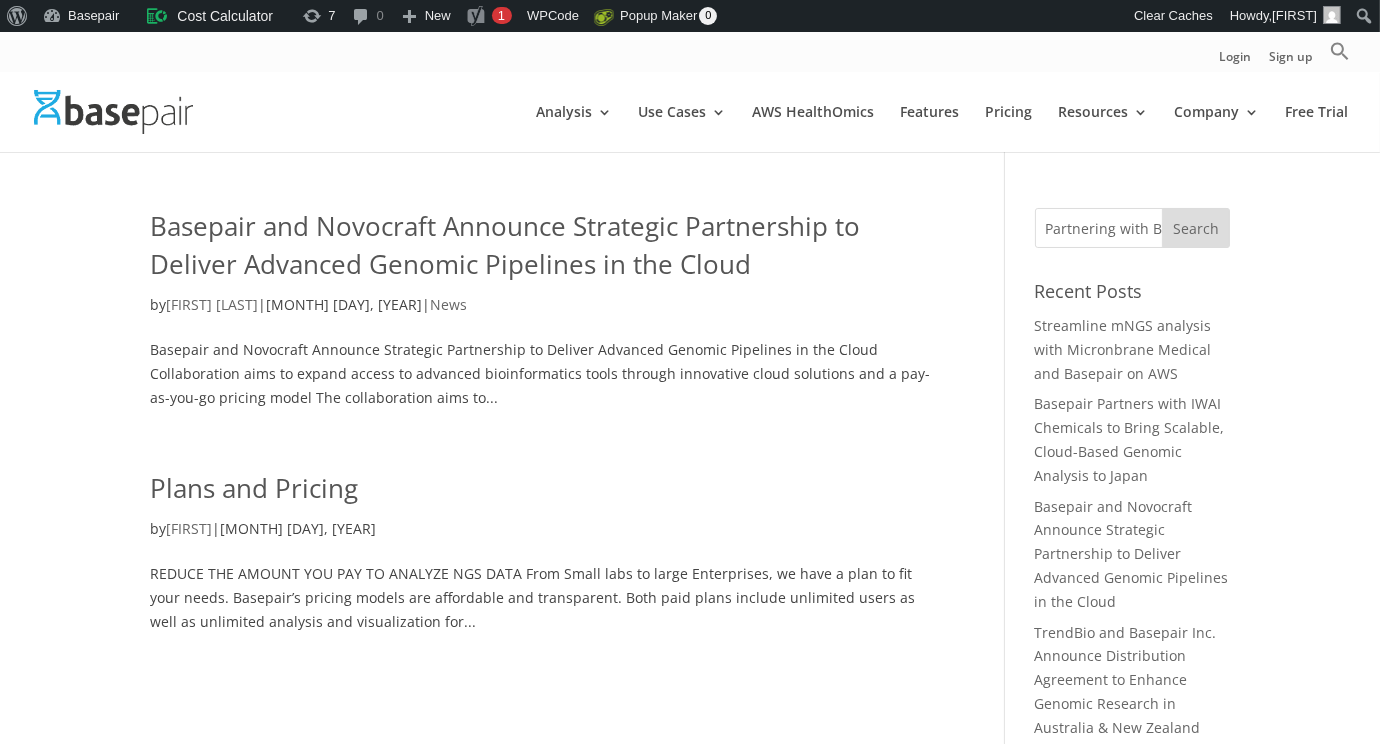 click on "Partnering with Basepair allows us to deliver a solution that meets modern R&D needs without increasing infrastructure burden.”" at bounding box center [1132, 228] 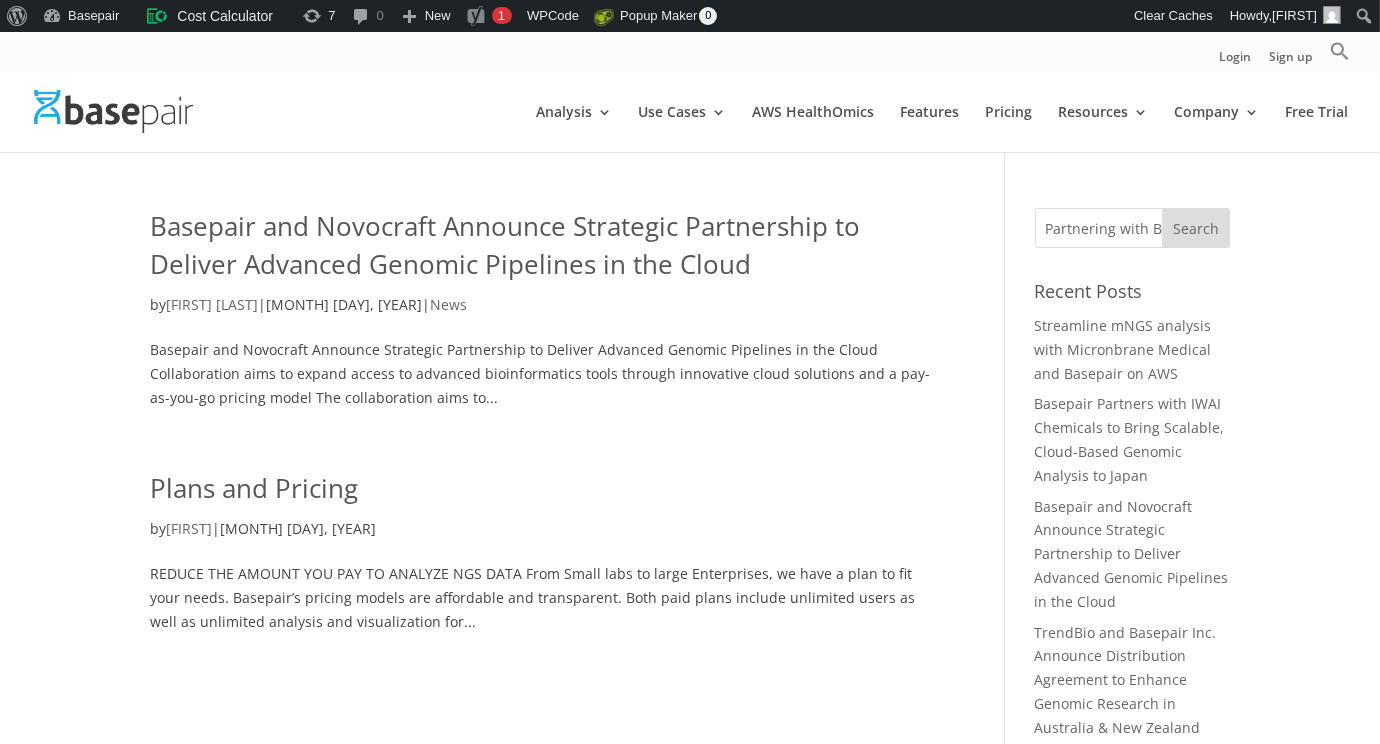 scroll, scrollTop: 0, scrollLeft: 0, axis: both 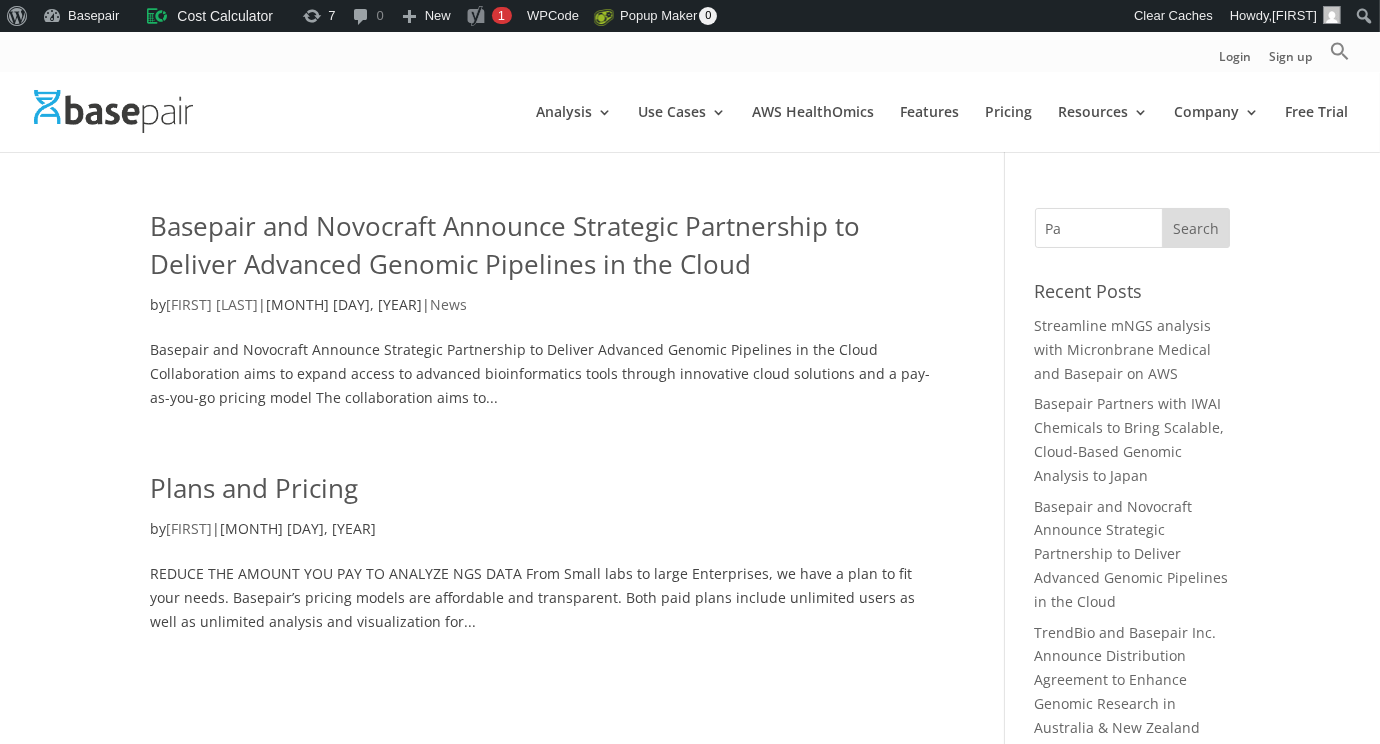 type on "P" 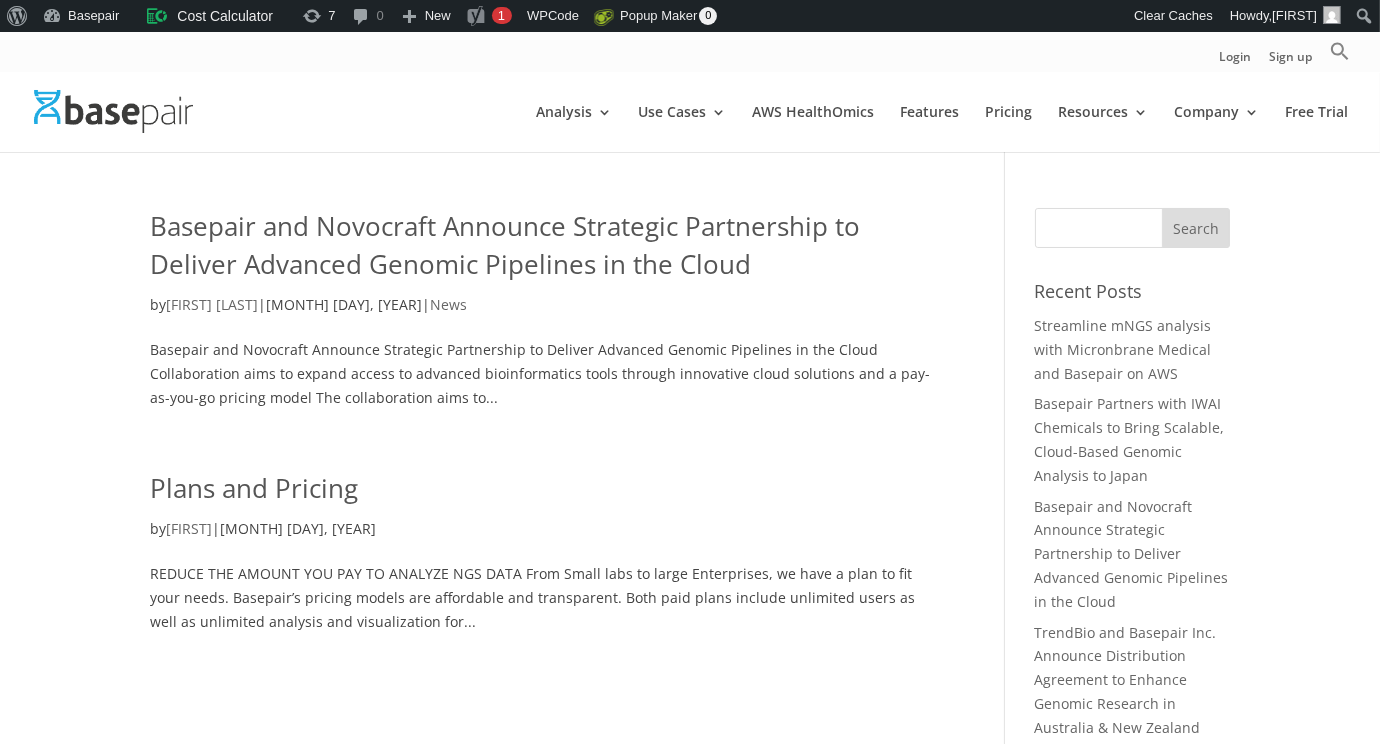 paste on "Basepair Partners with IWAI Chemicals to Bring Scalable, Cloud-Based Genomic Analysis to Japan" 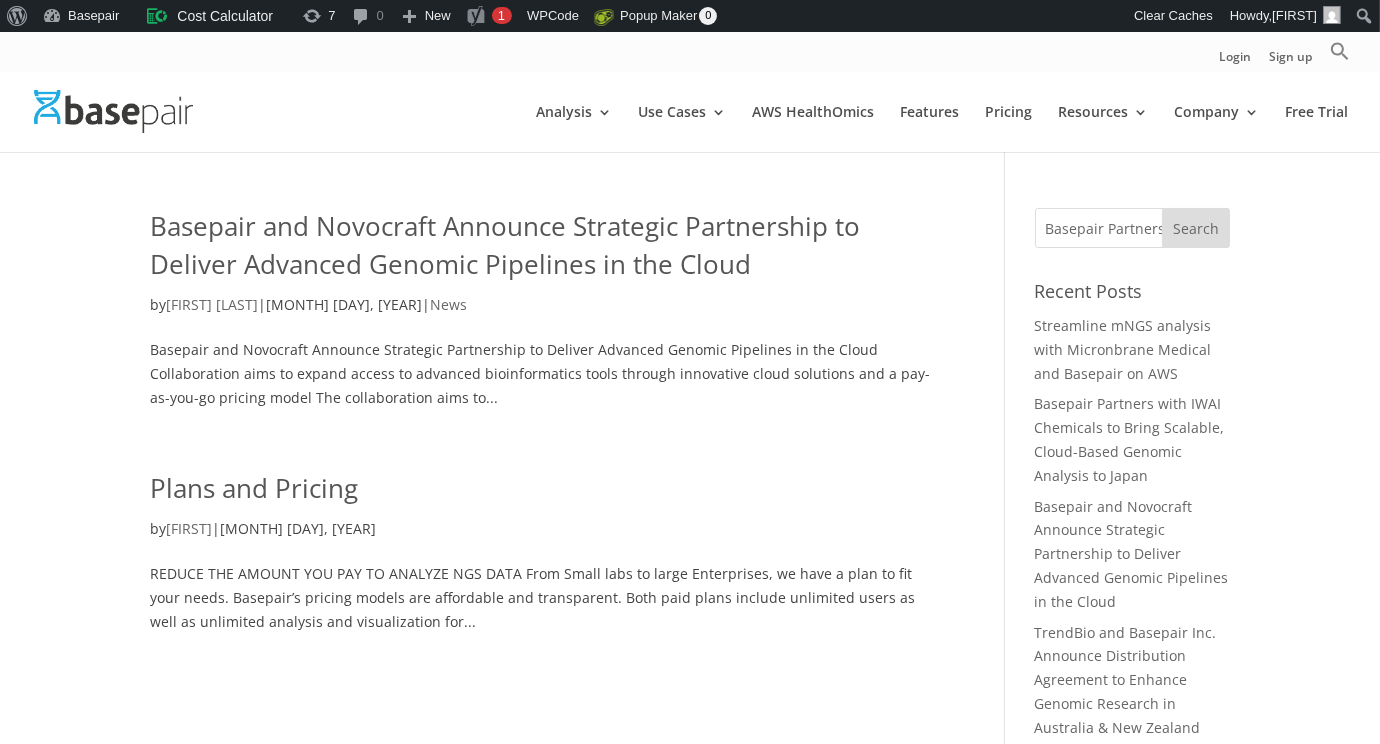 scroll, scrollTop: 0, scrollLeft: 454, axis: horizontal 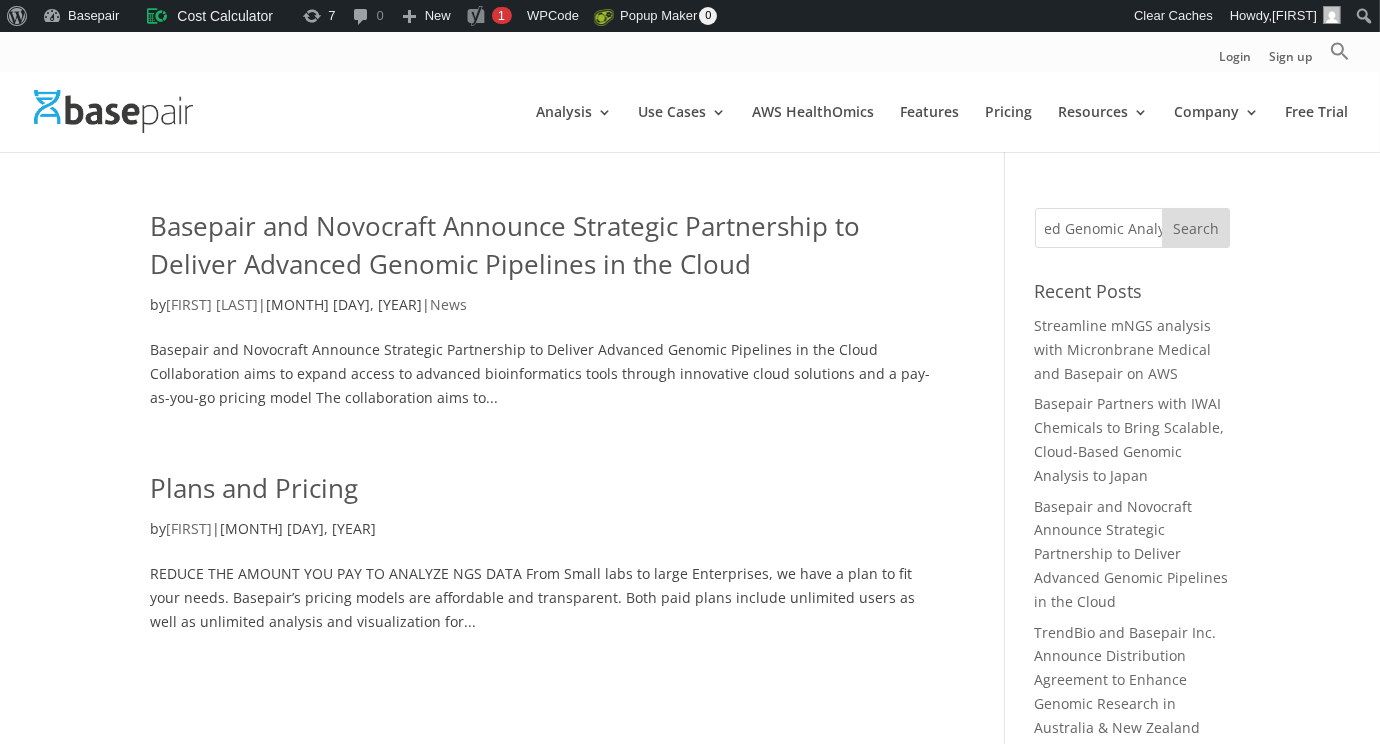 type on "Basepair Partners with IWAI Chemicals to Bring Scalable, Cloud-Based Genomic Analysis to Japan" 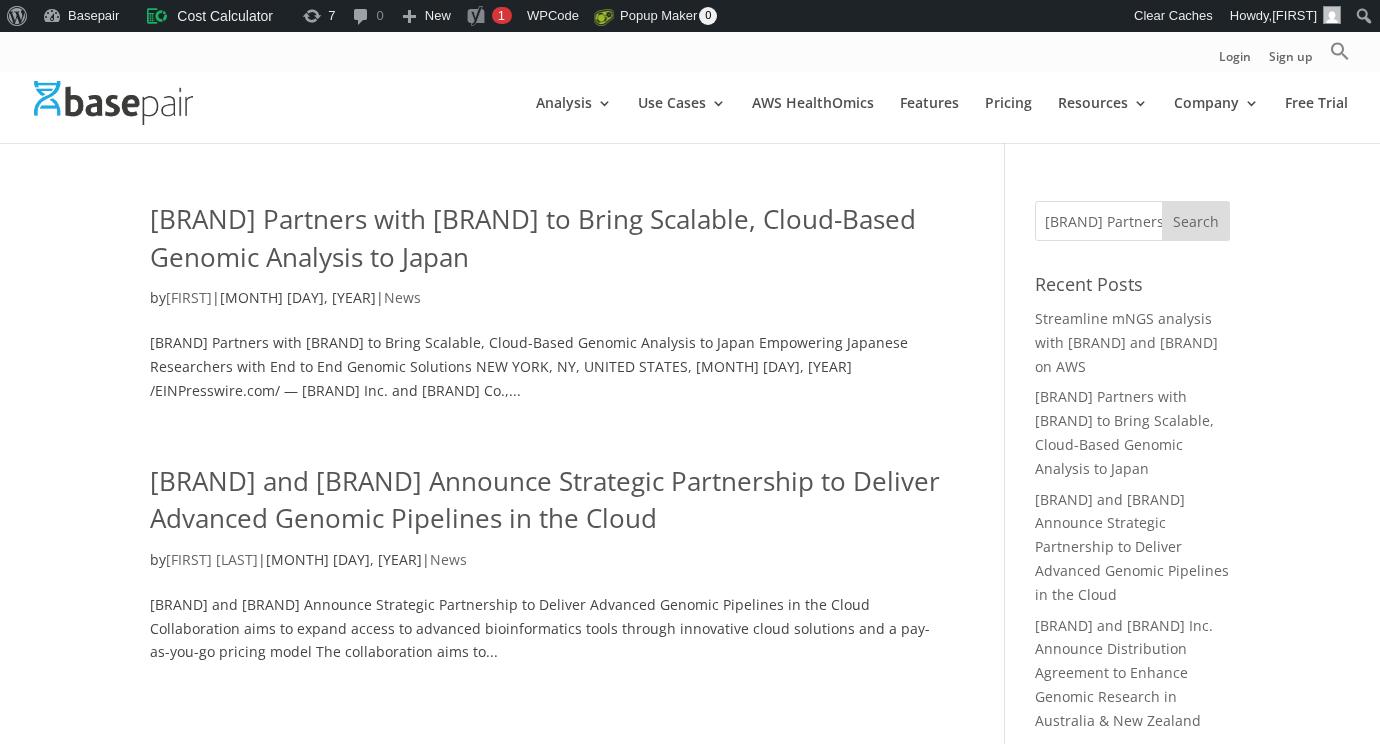 scroll, scrollTop: 0, scrollLeft: 0, axis: both 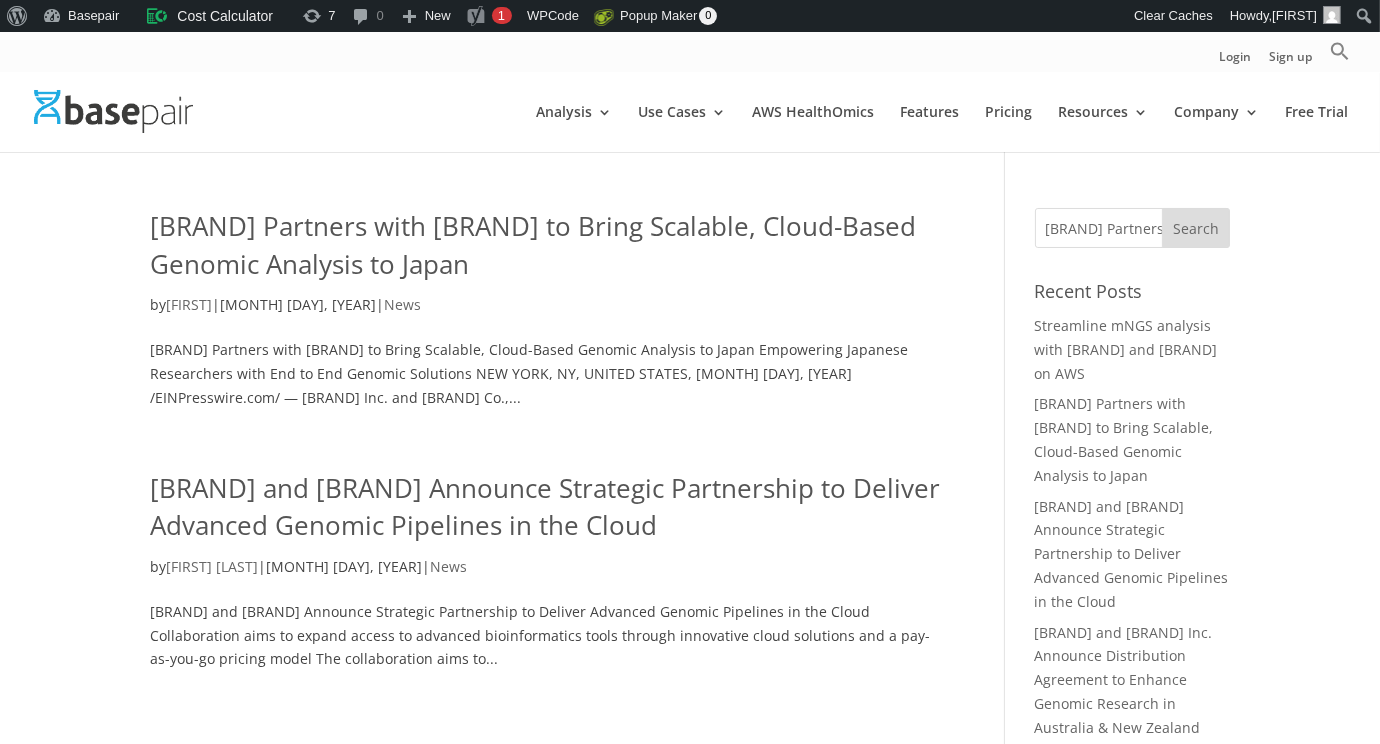 click on "Basepair Partners with IWAI Chemicals to Bring Scalable, Cloud-Based Genomic Analysis to Japan" at bounding box center [547, 250] 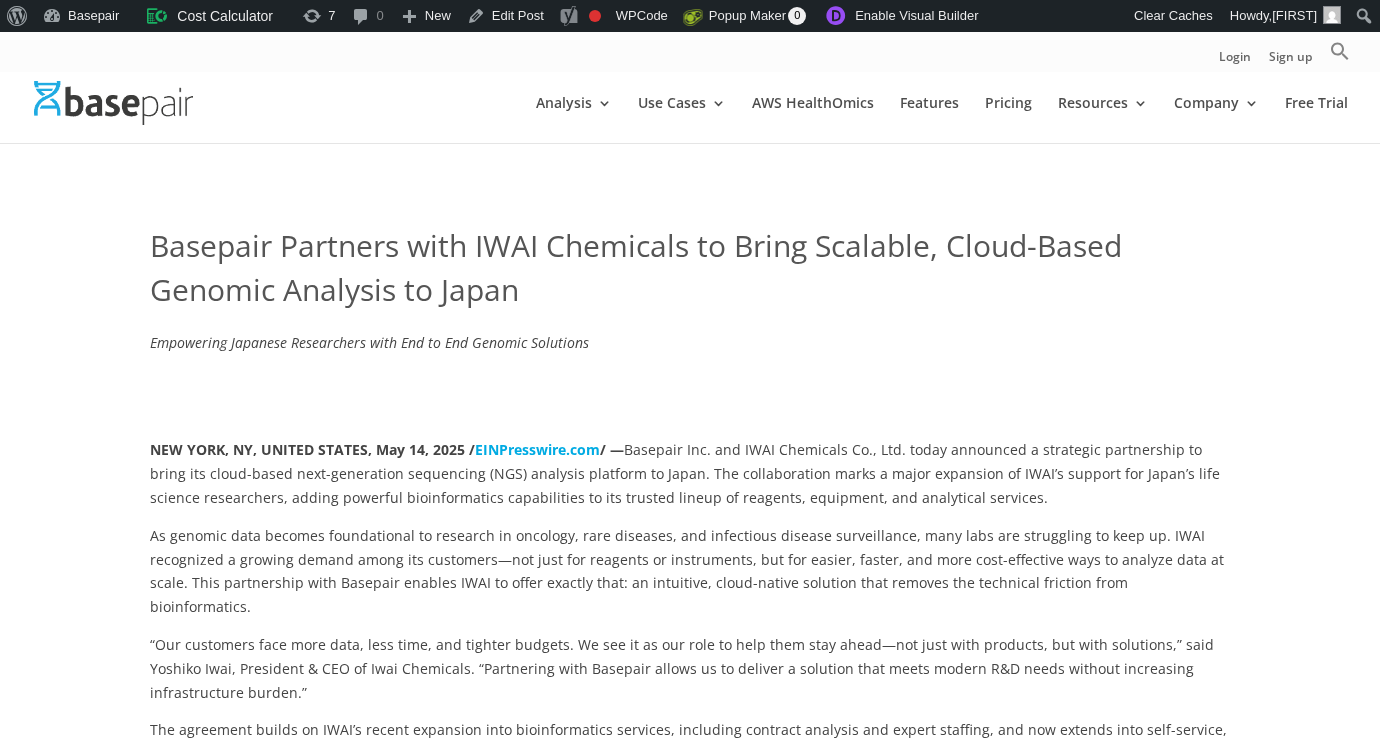 scroll, scrollTop: 0, scrollLeft: 0, axis: both 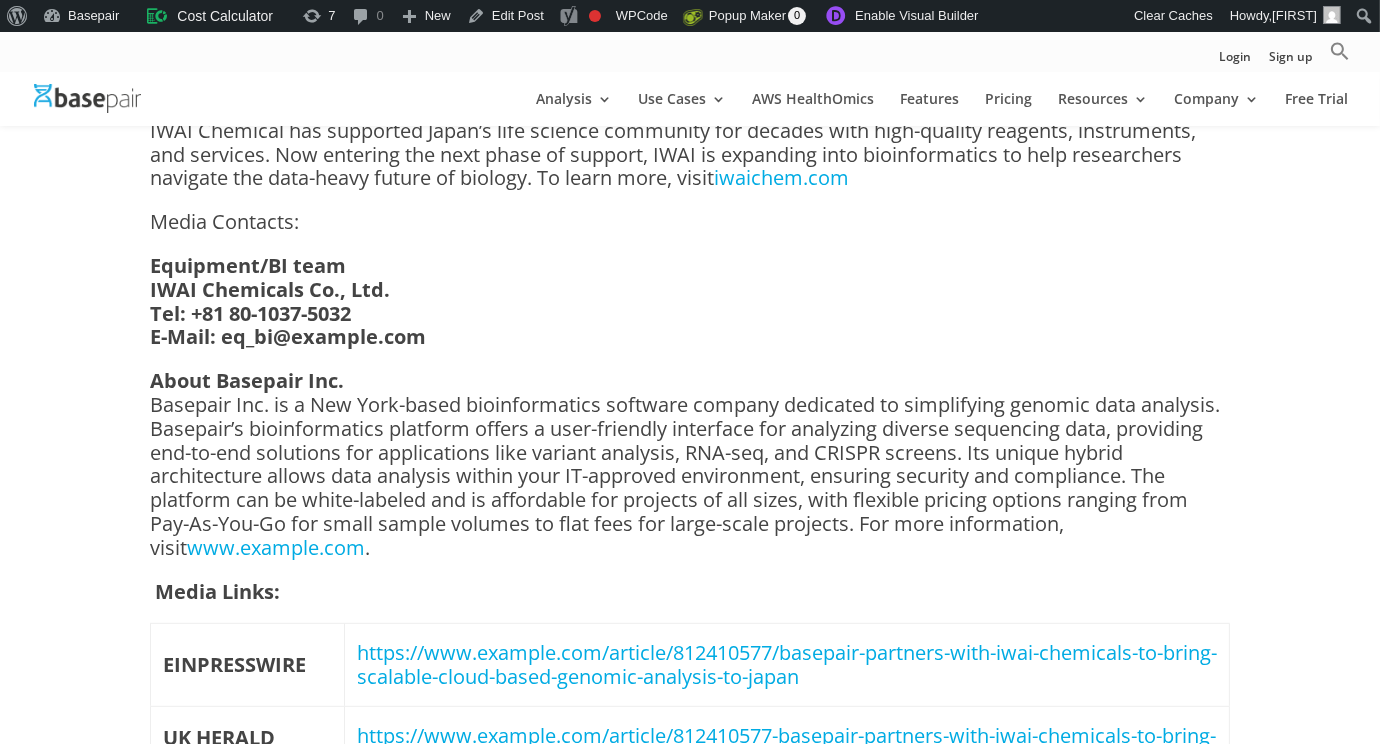 click on "Equipment/BI team IWAI Chemicals Co., Ltd. Tel: +81 80-1037-5032 E-Mail: eq_bi@example.com" at bounding box center [690, 311] 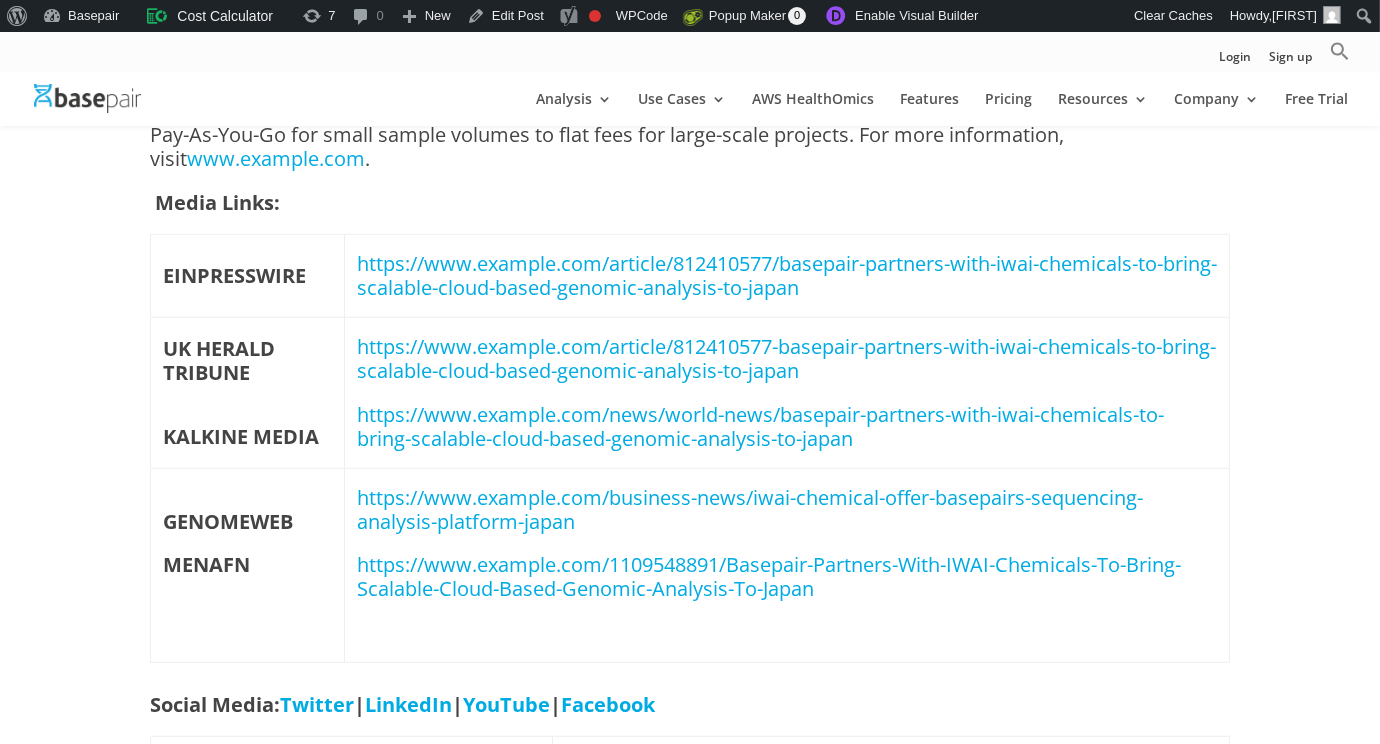 scroll, scrollTop: 1499, scrollLeft: 0, axis: vertical 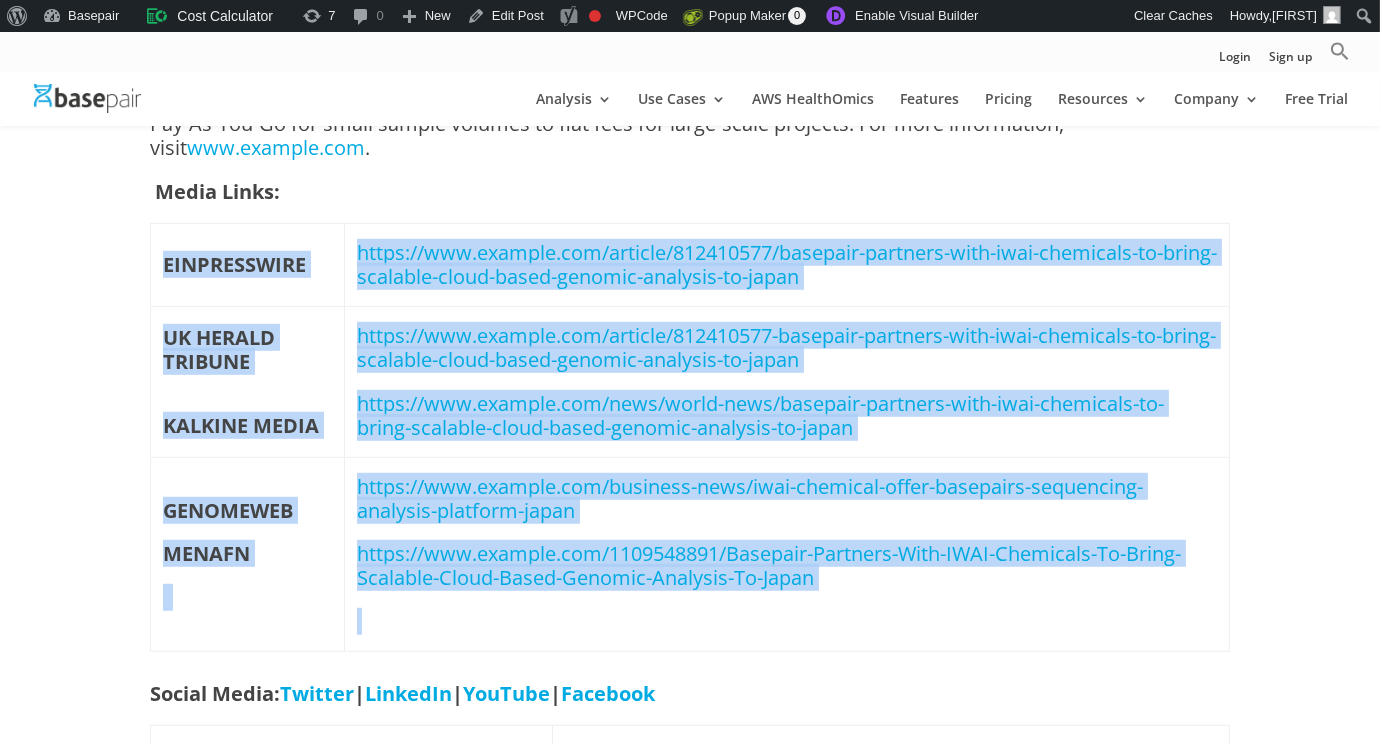 drag, startPoint x: 154, startPoint y: 235, endPoint x: 1154, endPoint y: 612, distance: 1068.7043 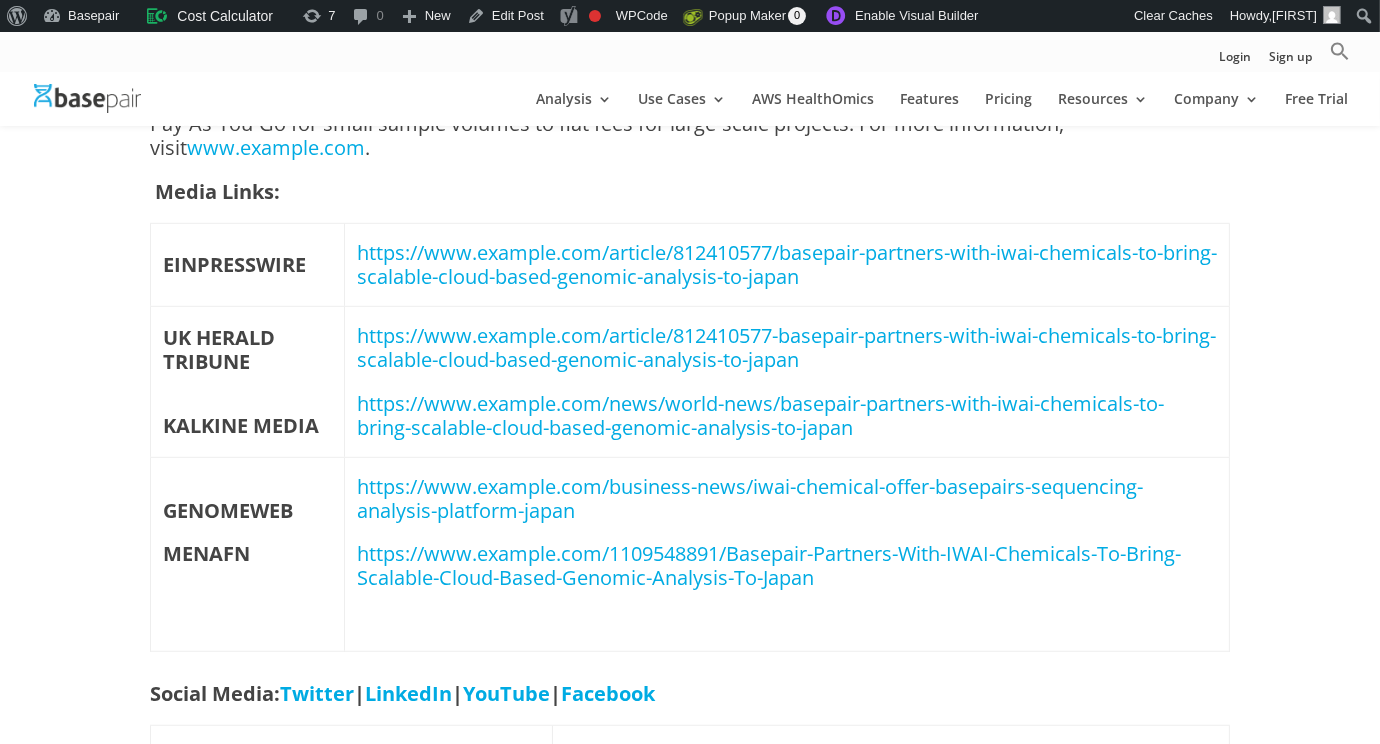 drag, startPoint x: 157, startPoint y: 253, endPoint x: 885, endPoint y: 268, distance: 728.15454 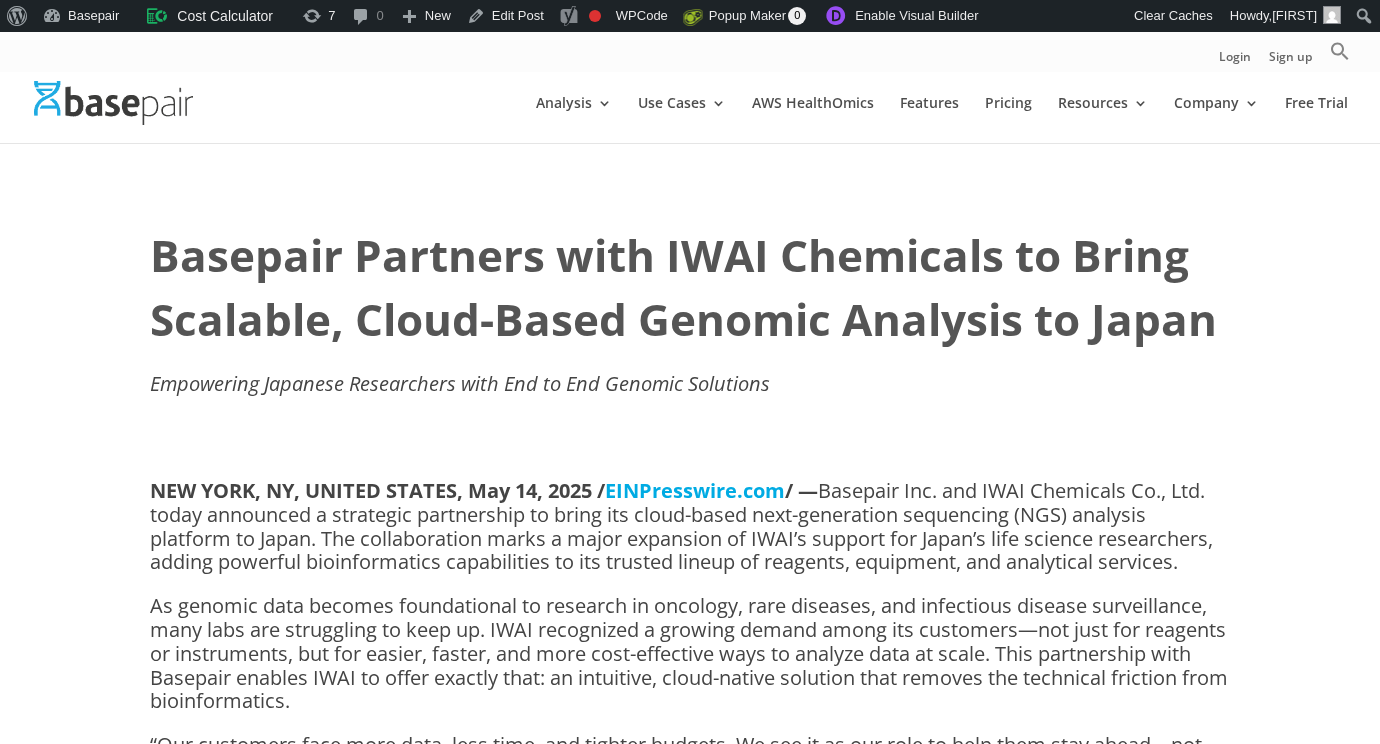 scroll, scrollTop: 1229, scrollLeft: 0, axis: vertical 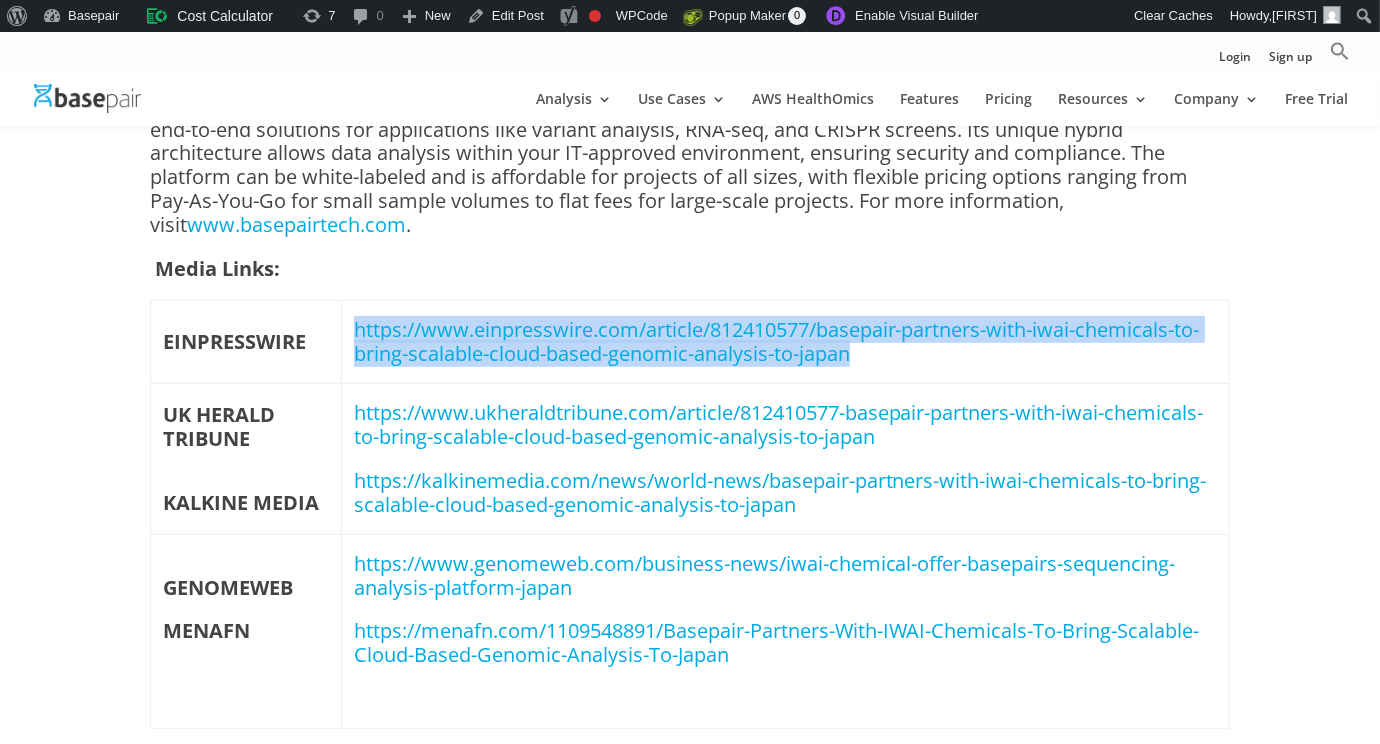 drag, startPoint x: 863, startPoint y: 361, endPoint x: 349, endPoint y: 342, distance: 514.3511 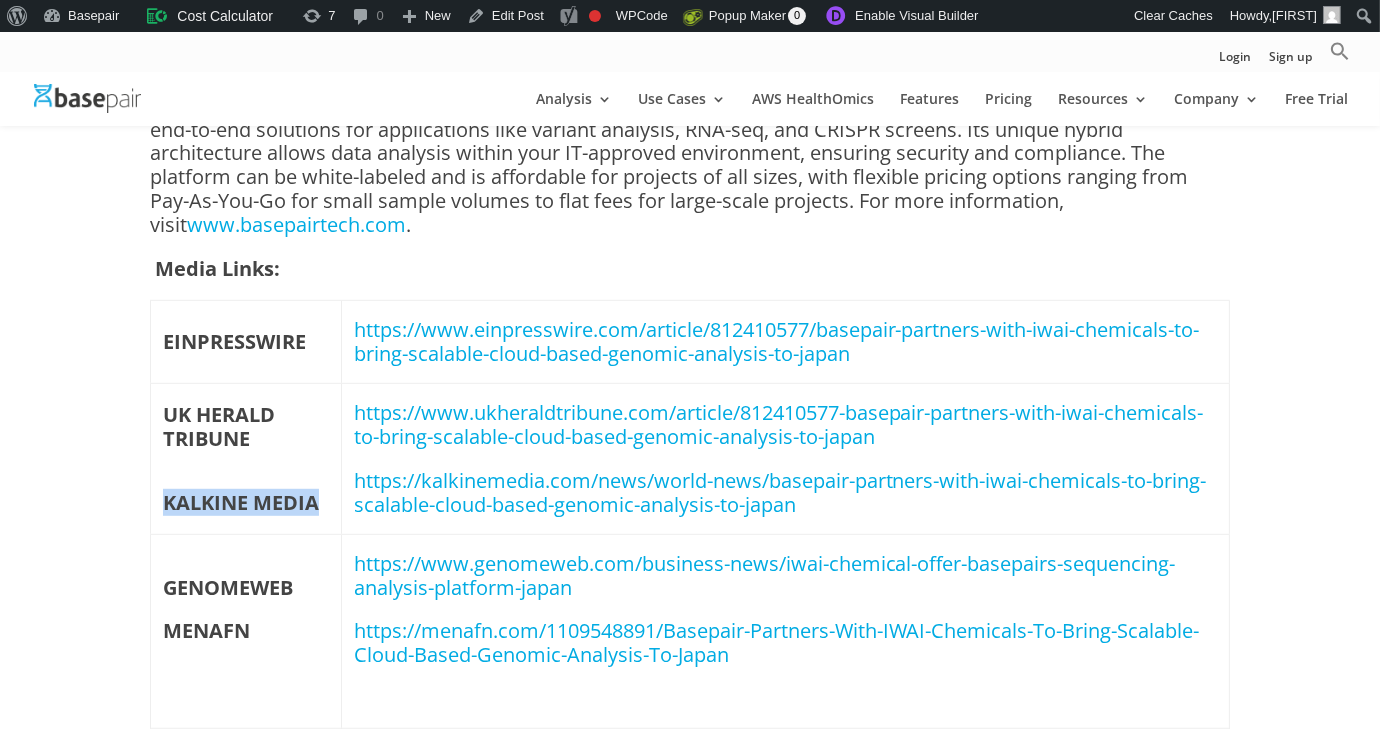 drag, startPoint x: 164, startPoint y: 505, endPoint x: 312, endPoint y: 506, distance: 148.00337 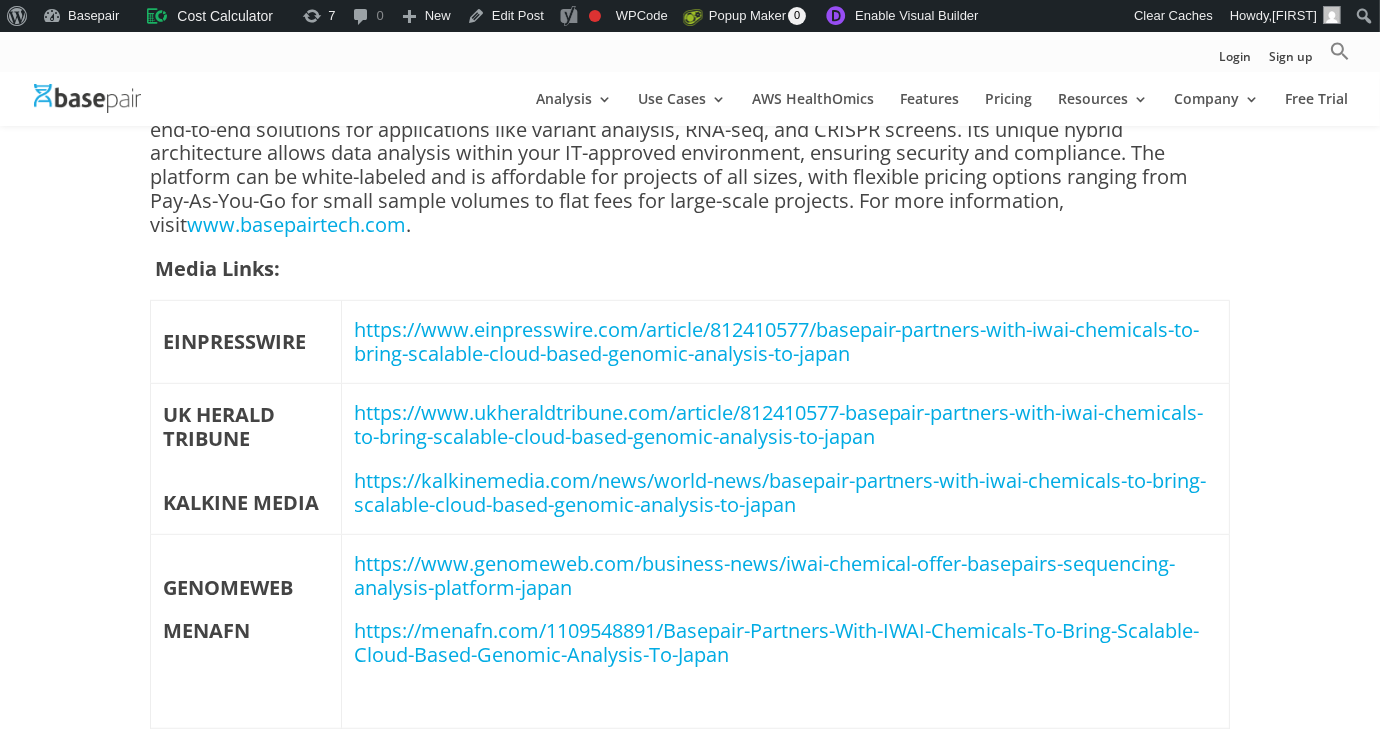 click at bounding box center [246, 481] 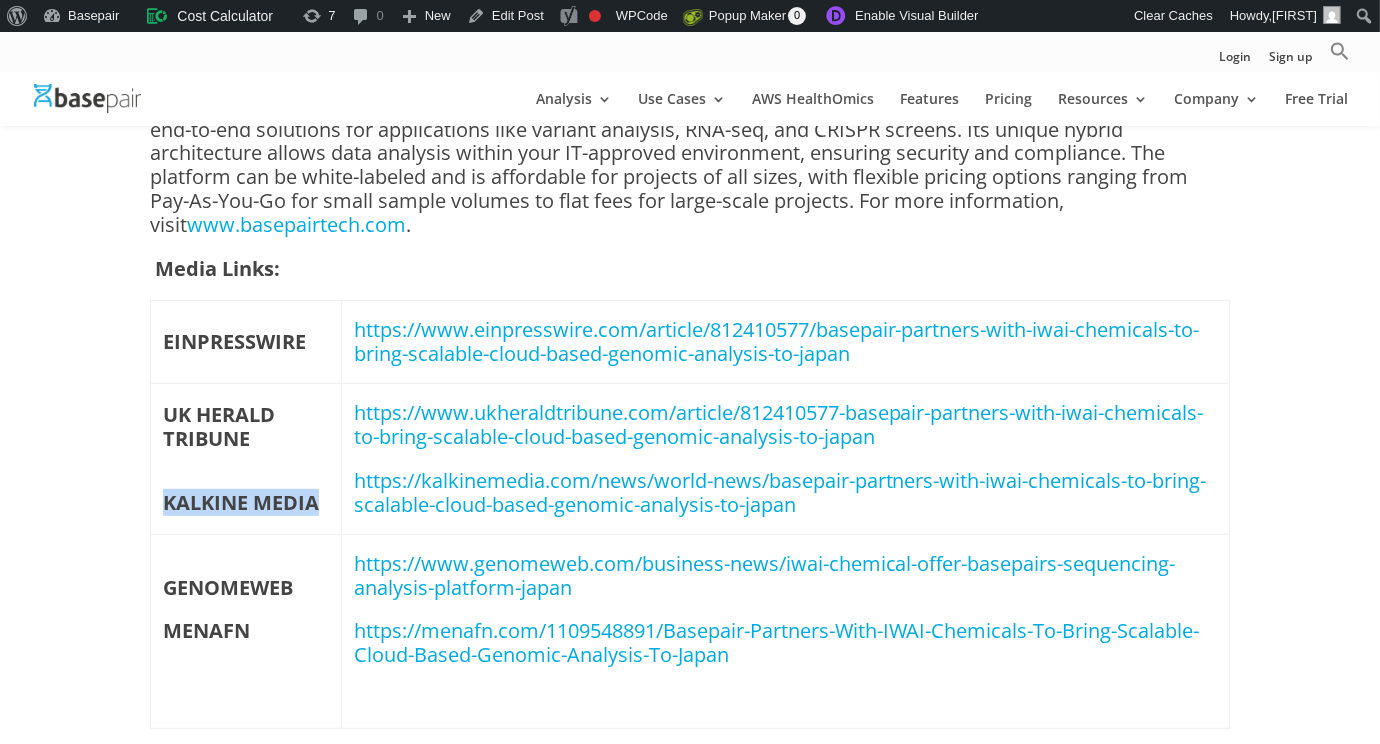 drag, startPoint x: 150, startPoint y: 500, endPoint x: 319, endPoint y: 507, distance: 169.14491 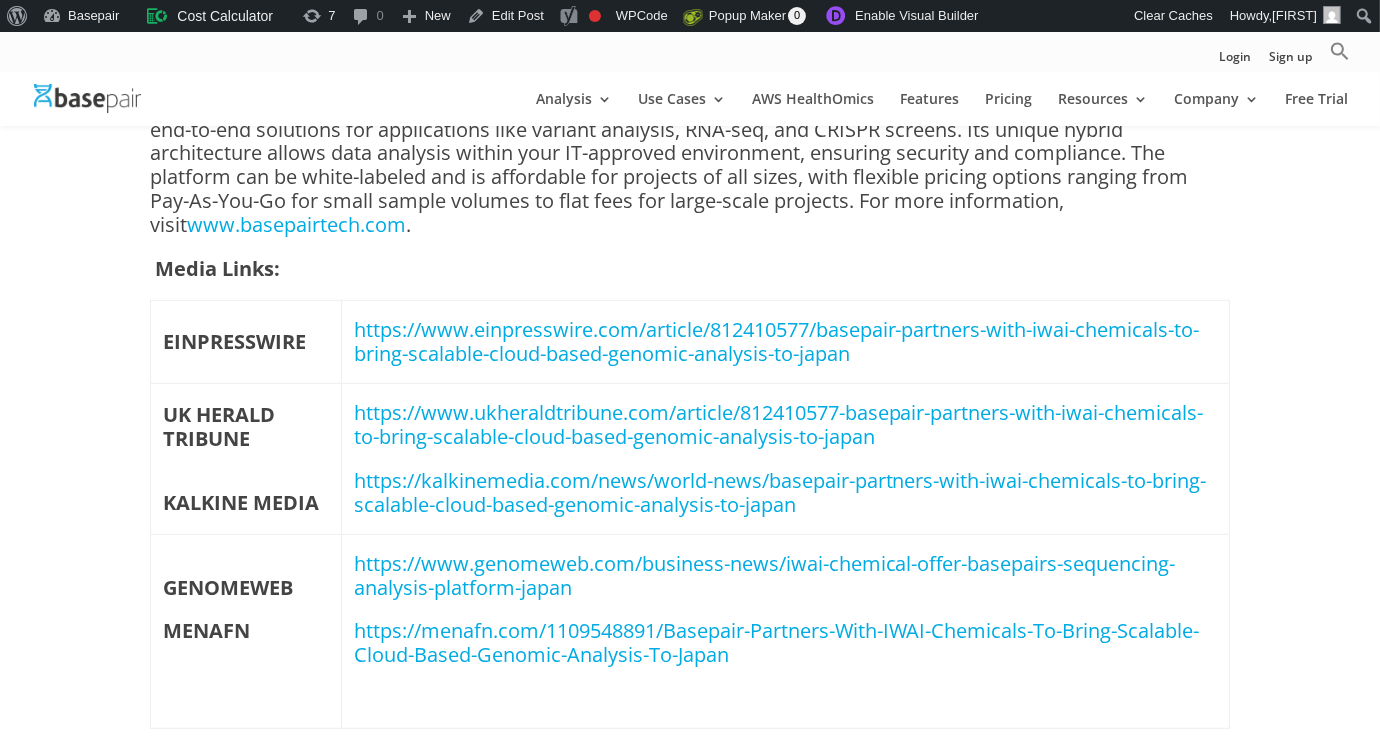 click on "https://www.ukheraldtribune.com/article/812410577-basepair-partners-with-iwai-chemicals-to-bring-scalable-cloud-based-genomic-analysis-to-japan
https://kalkinemedia.com/news/world-news/basepair-partners-with-iwai-chemicals-to-bring-scalable-cloud-based-genomic-analysis-to-japan" at bounding box center [785, 459] 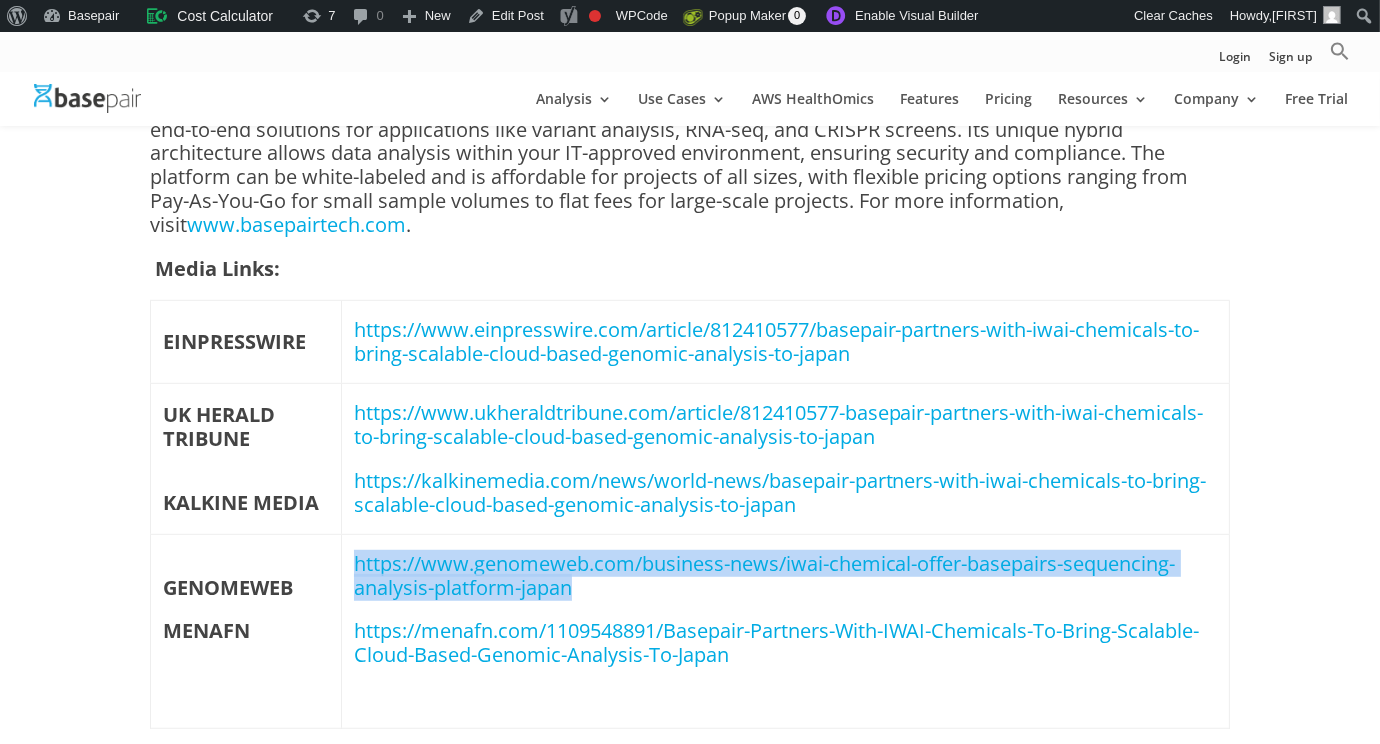 drag, startPoint x: 575, startPoint y: 588, endPoint x: 346, endPoint y: 549, distance: 232.29723 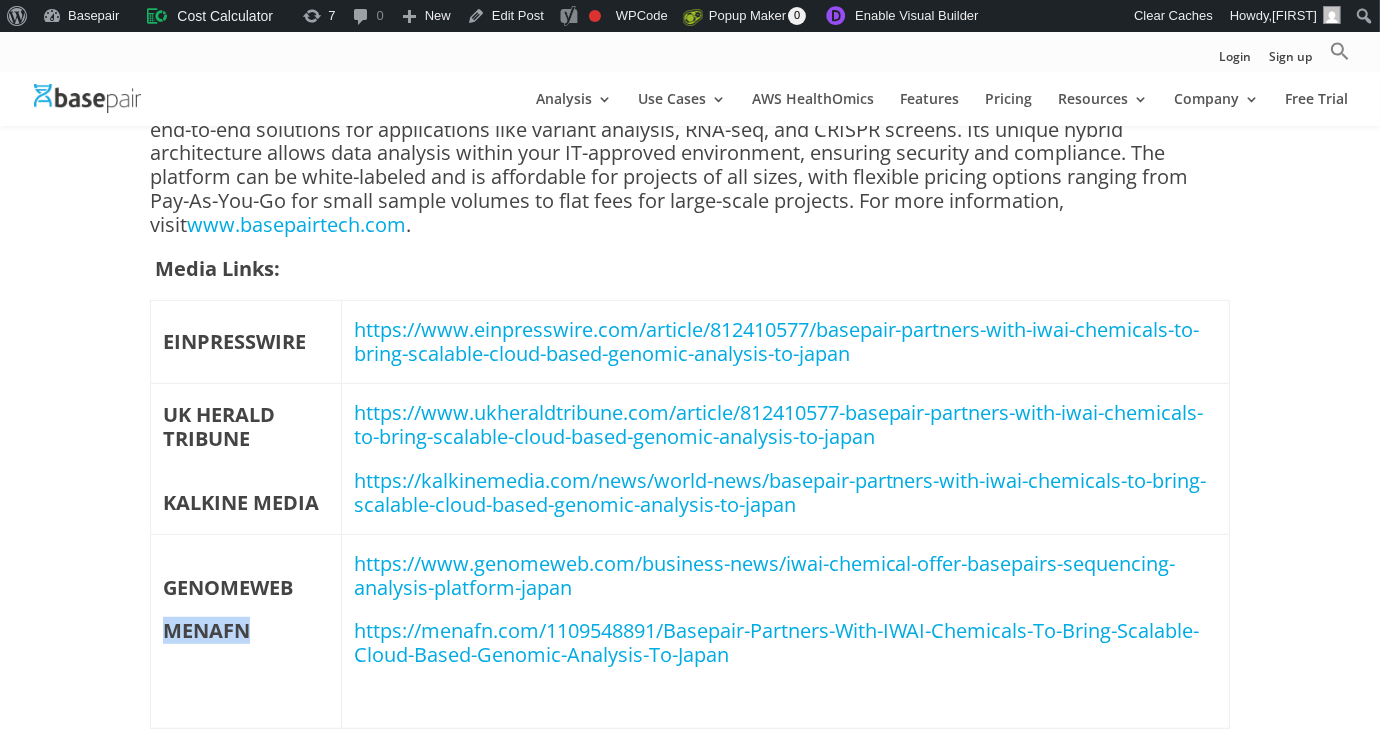 drag, startPoint x: 157, startPoint y: 637, endPoint x: 275, endPoint y: 629, distance: 118.270874 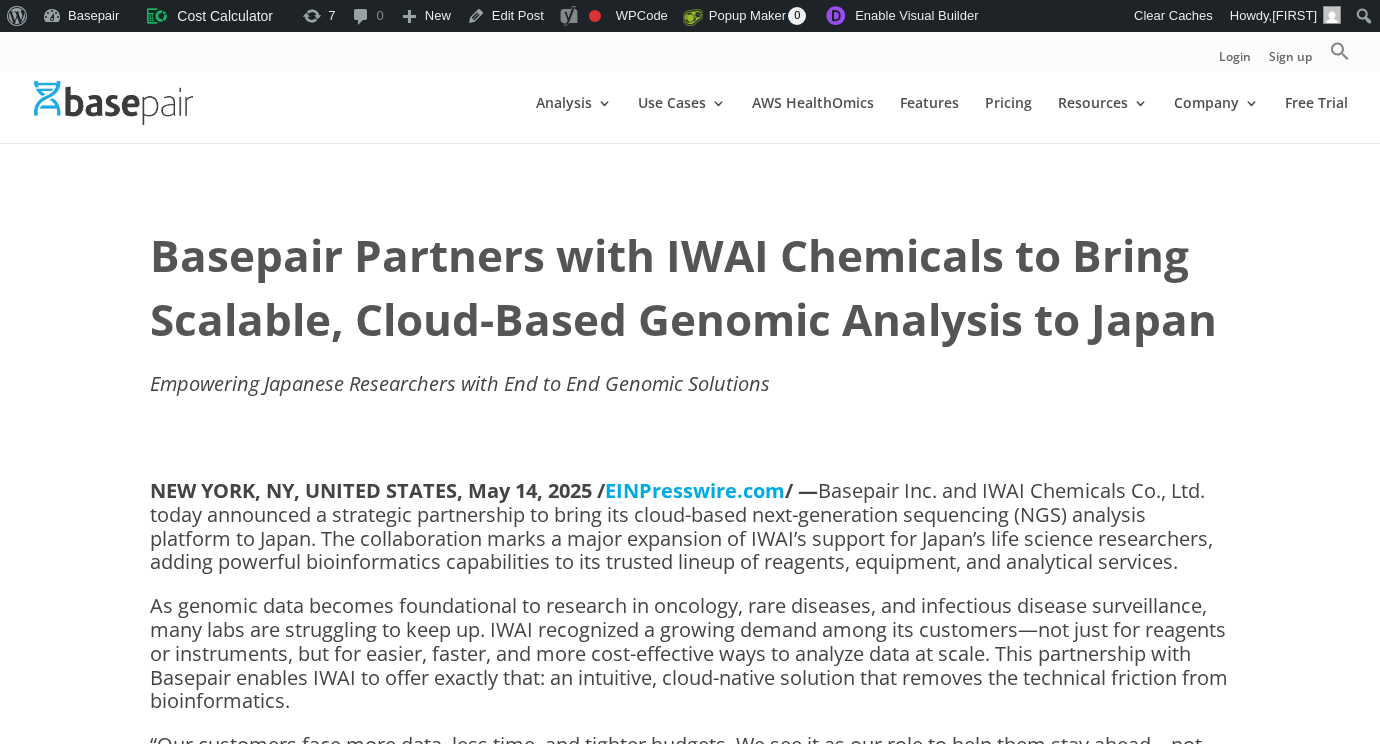 scroll, scrollTop: 1550, scrollLeft: 0, axis: vertical 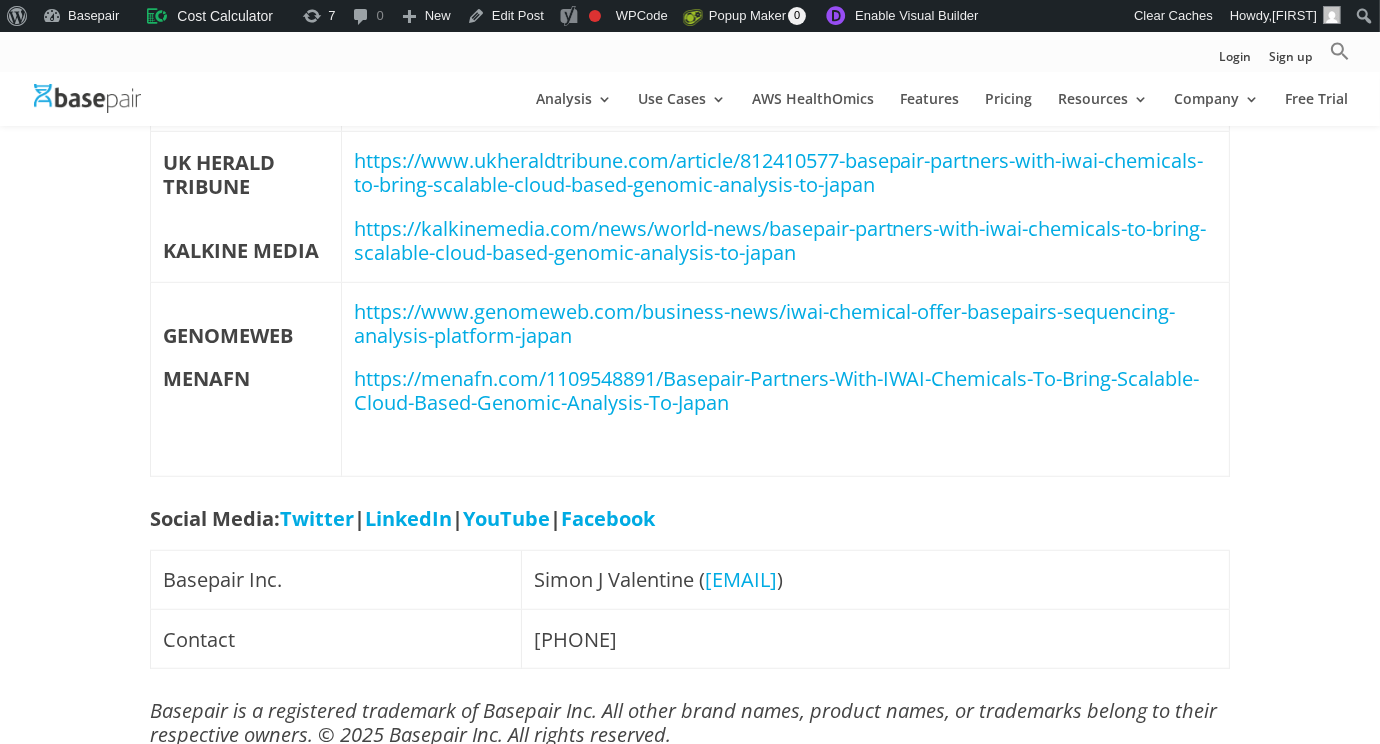drag, startPoint x: 728, startPoint y: 400, endPoint x: 354, endPoint y: 377, distance: 374.70654 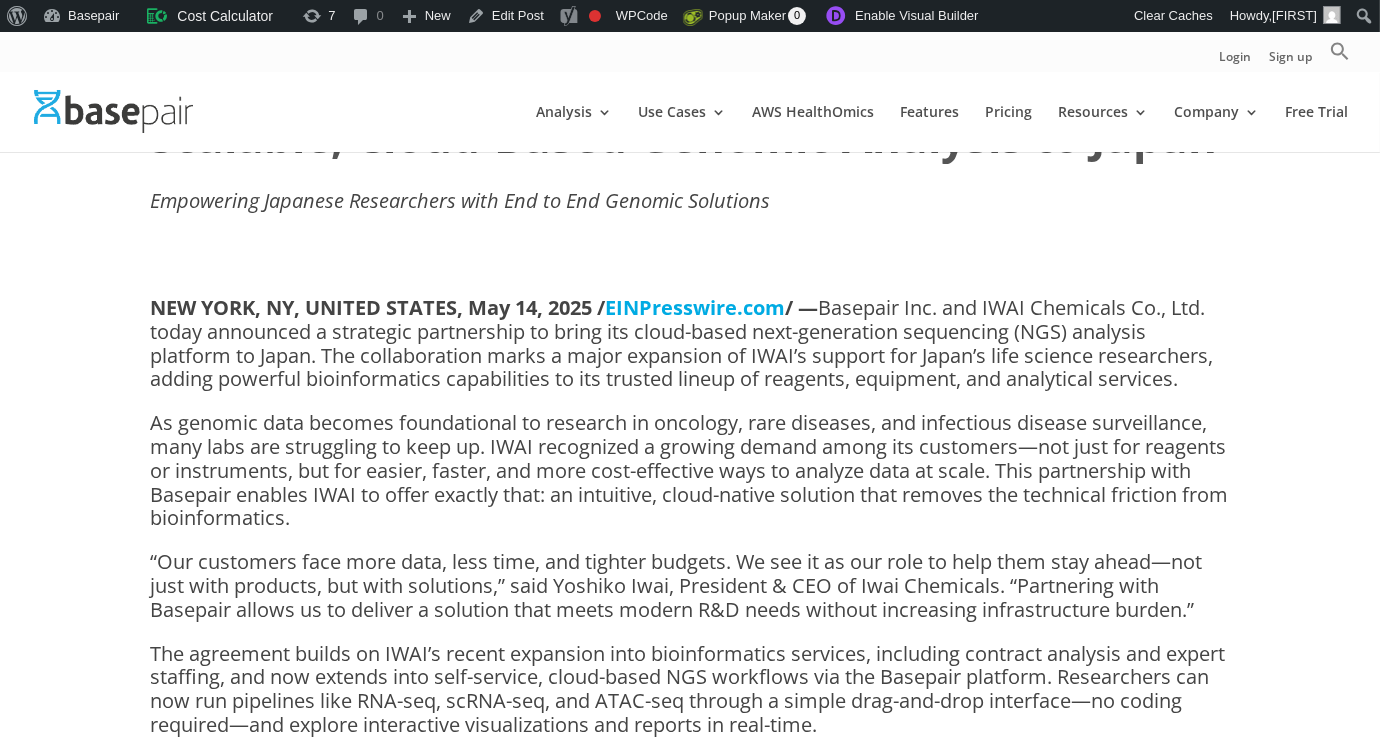 scroll, scrollTop: 0, scrollLeft: 0, axis: both 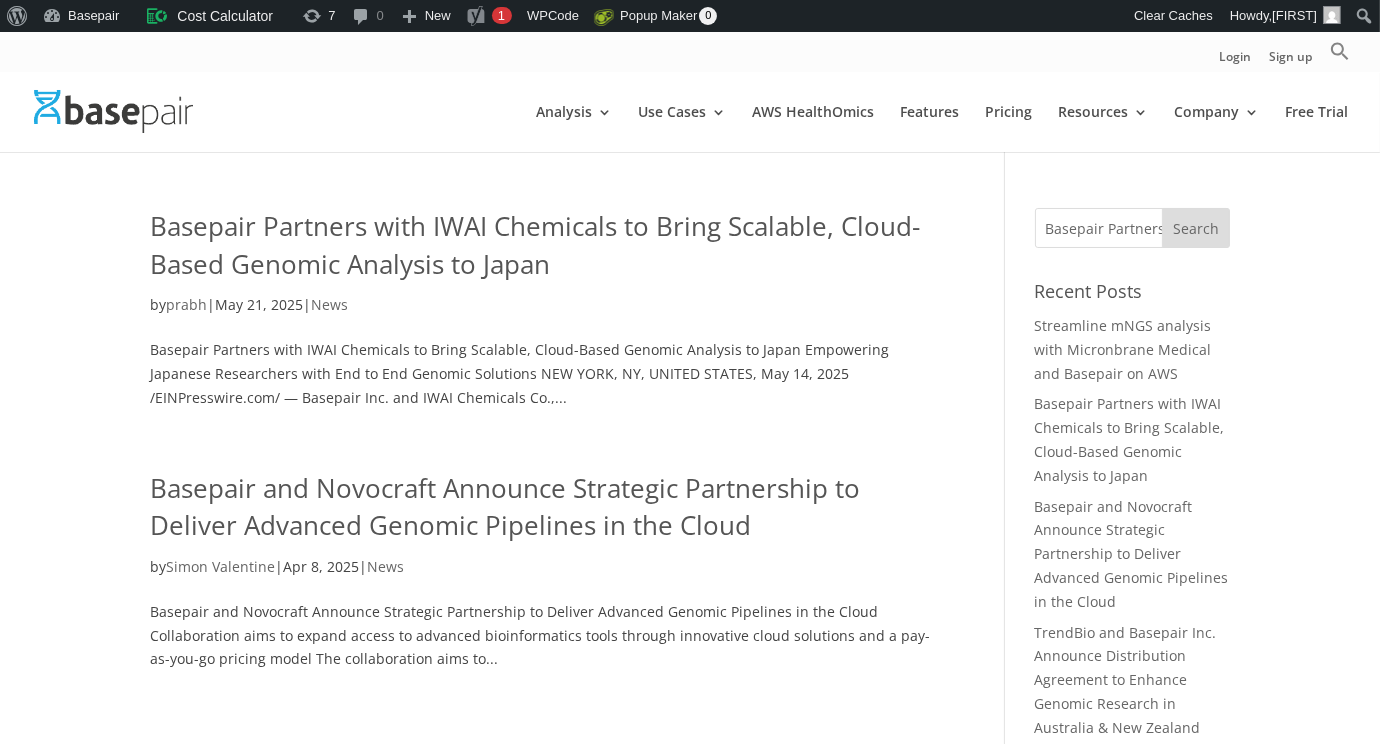 click on "Basepair and Novocraft Announce Strategic Partnership to Deliver Advanced Genomic Pipelines in the Cloud" at bounding box center (505, 507) 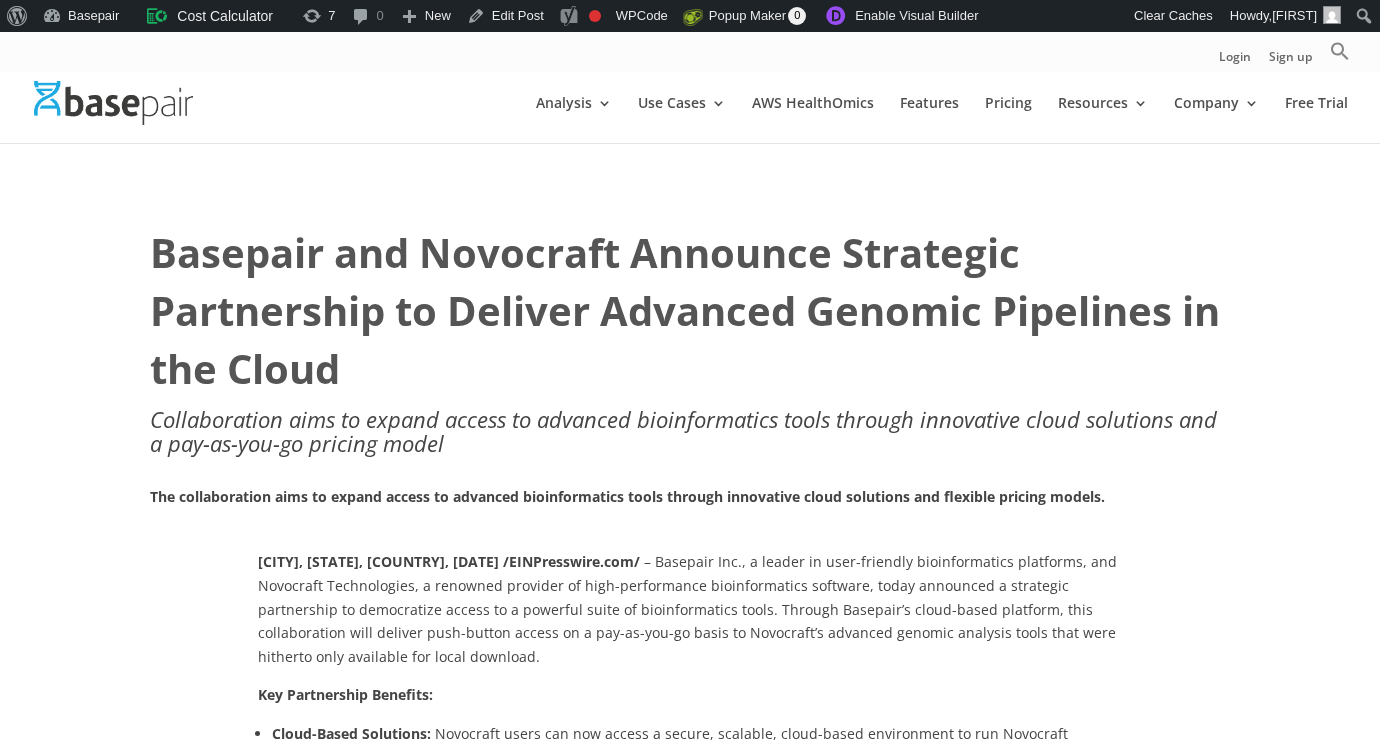 scroll, scrollTop: 600, scrollLeft: 0, axis: vertical 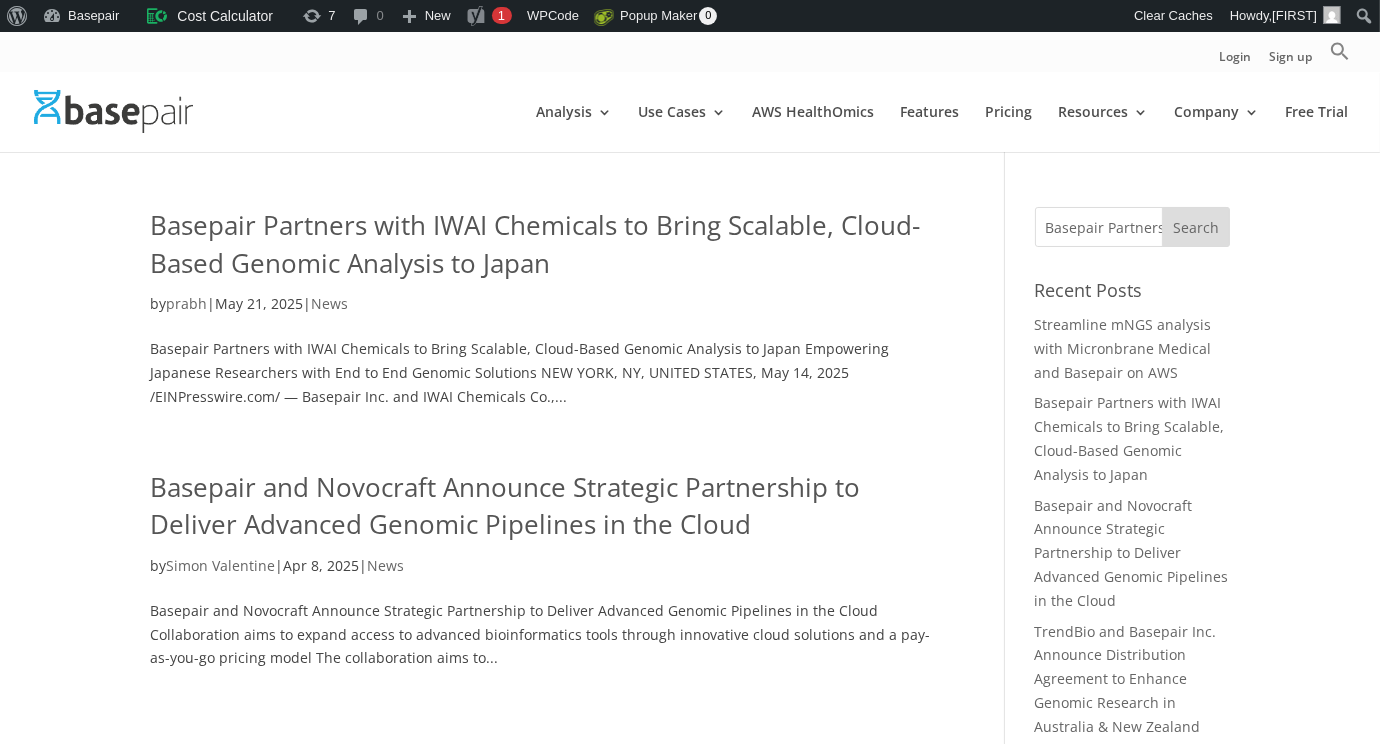 click on "Basepair Partners with IWAI Chemicals to Bring Scalable, Cloud-Based Genomic Analysis to Japan" at bounding box center [535, 244] 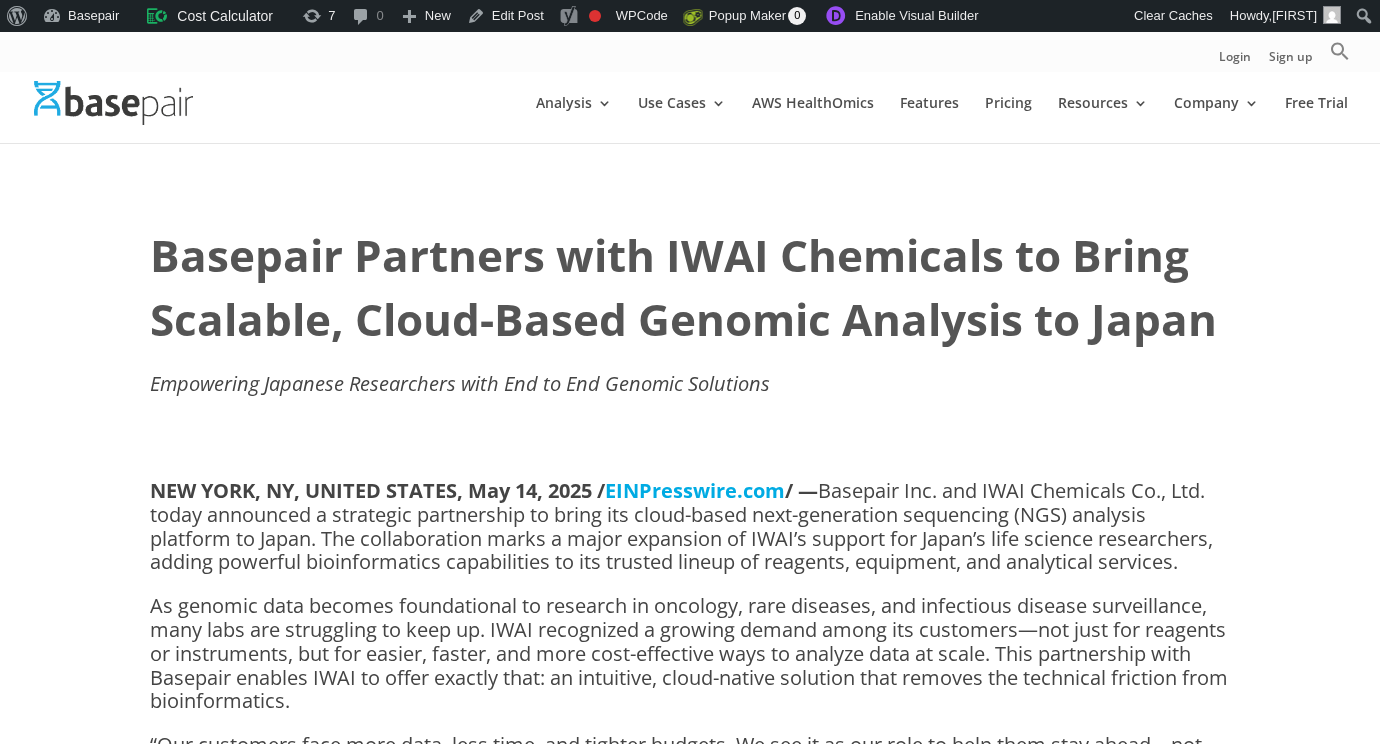 scroll, scrollTop: 499, scrollLeft: 0, axis: vertical 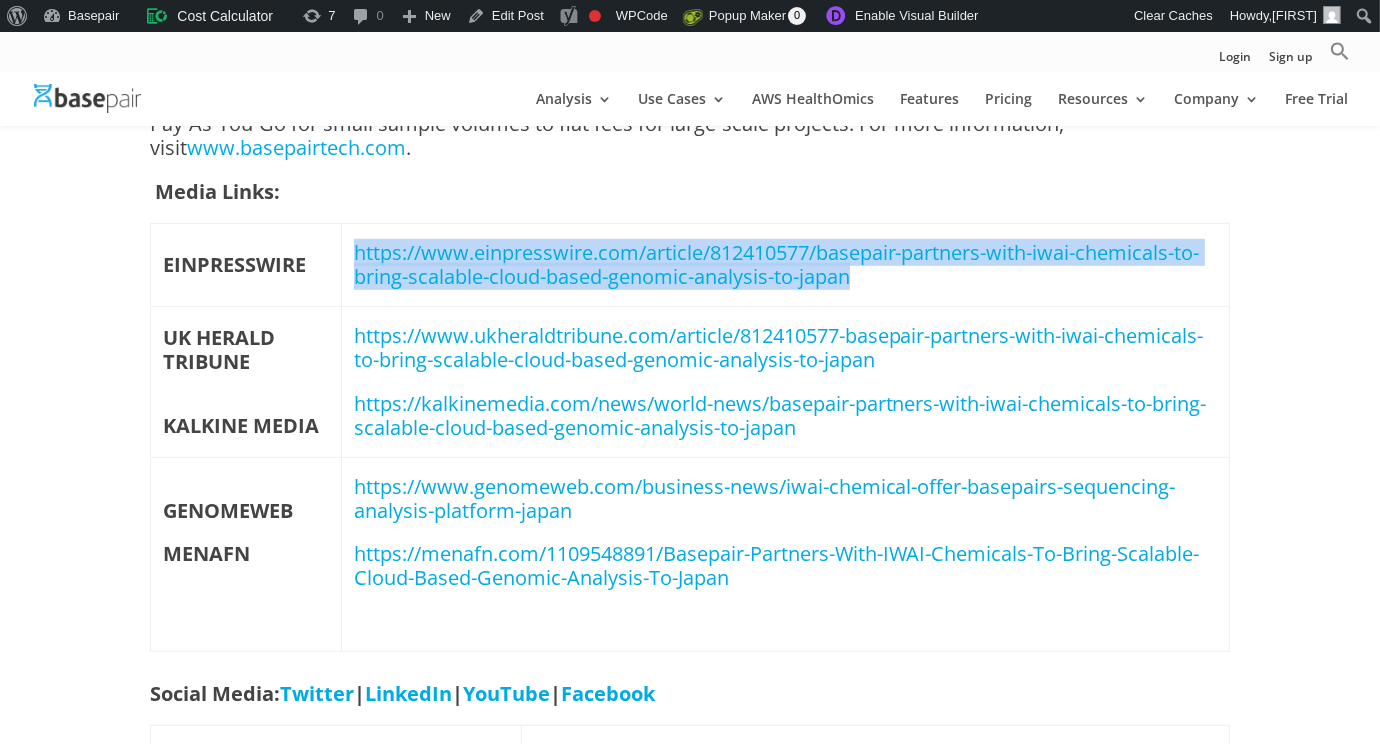 drag, startPoint x: 351, startPoint y: 248, endPoint x: 939, endPoint y: 302, distance: 590.47437 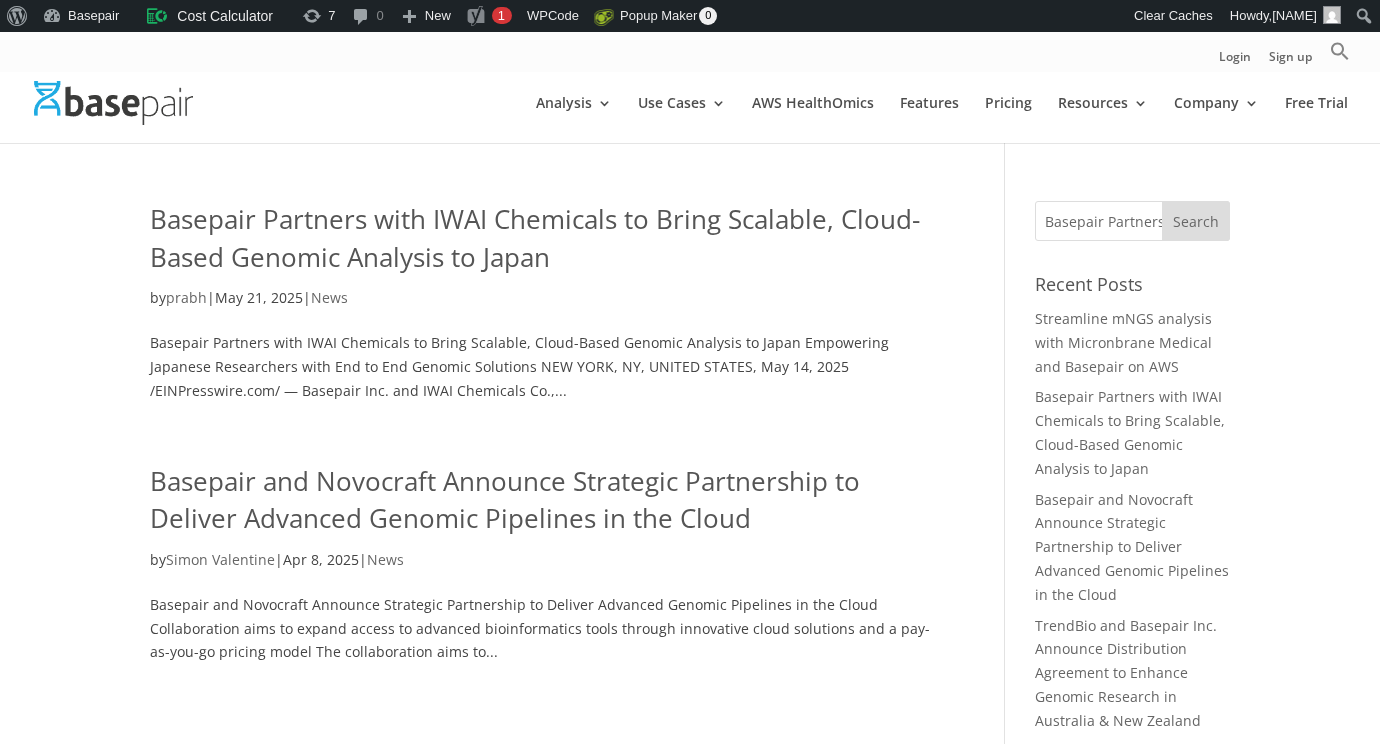 scroll, scrollTop: 499, scrollLeft: 0, axis: vertical 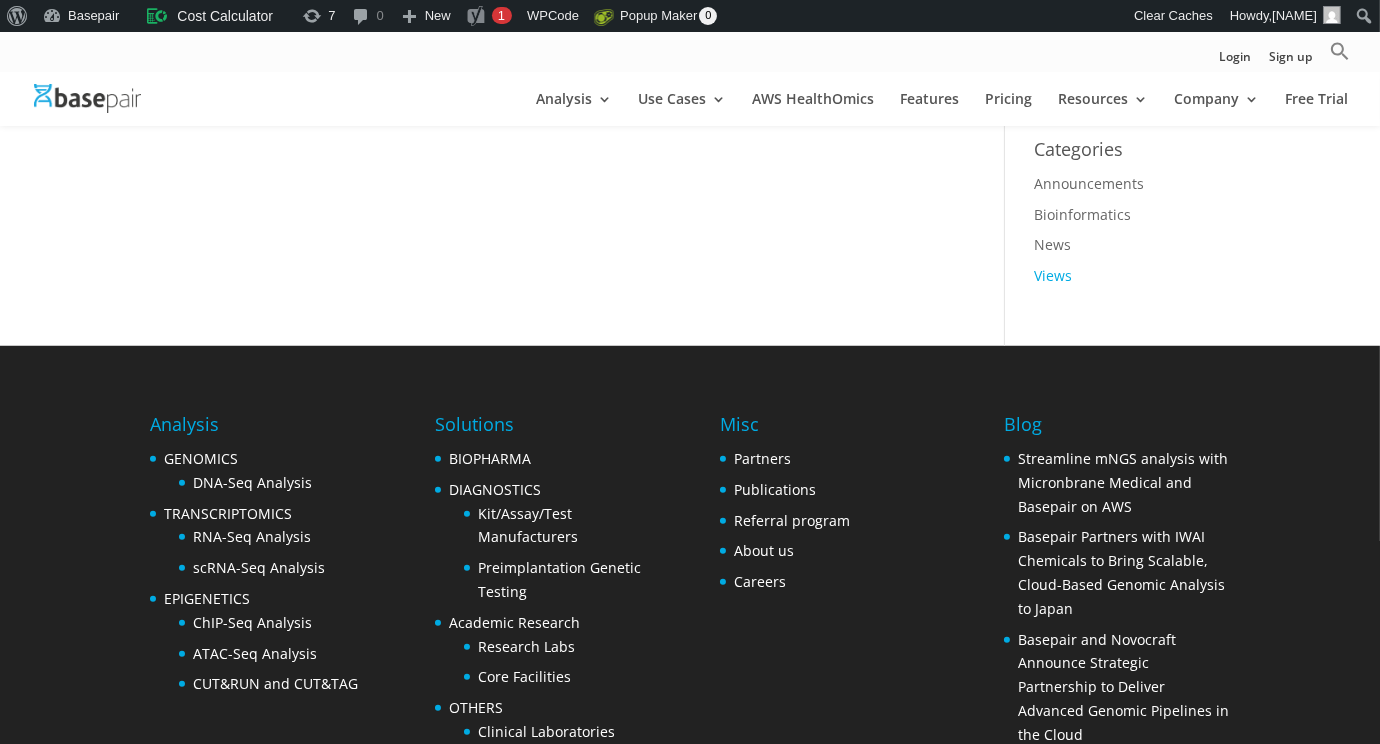 click on "Views" at bounding box center [1054, 275] 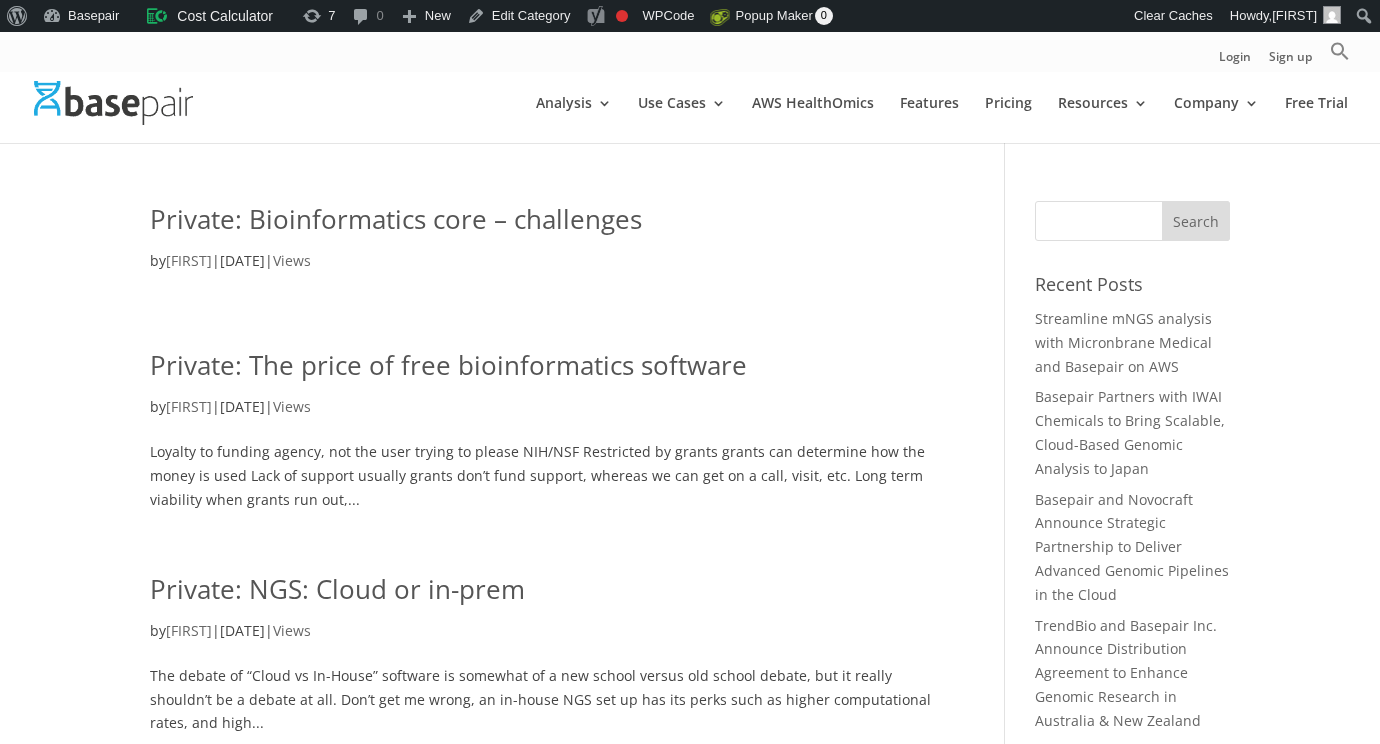 scroll, scrollTop: 0, scrollLeft: 0, axis: both 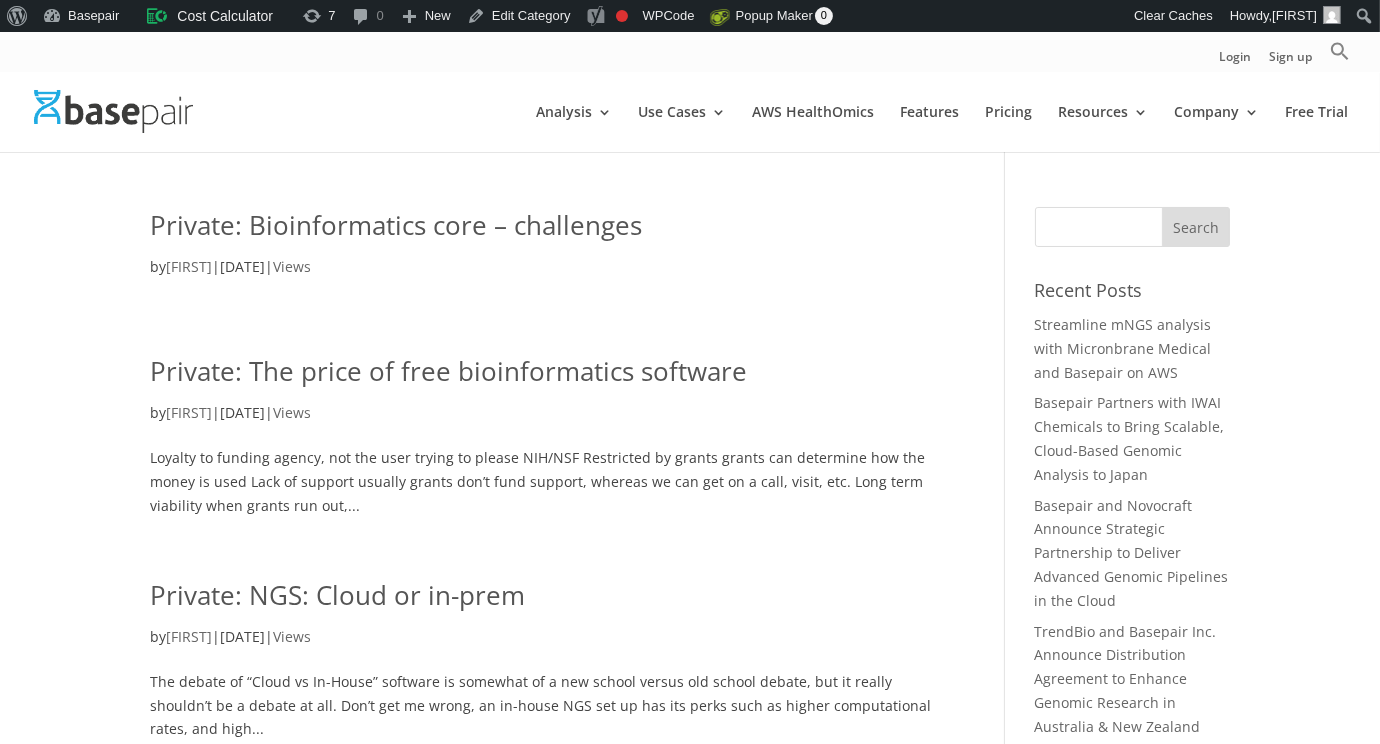 click on "Private: Bioinformatics core – challenges" at bounding box center (396, 225) 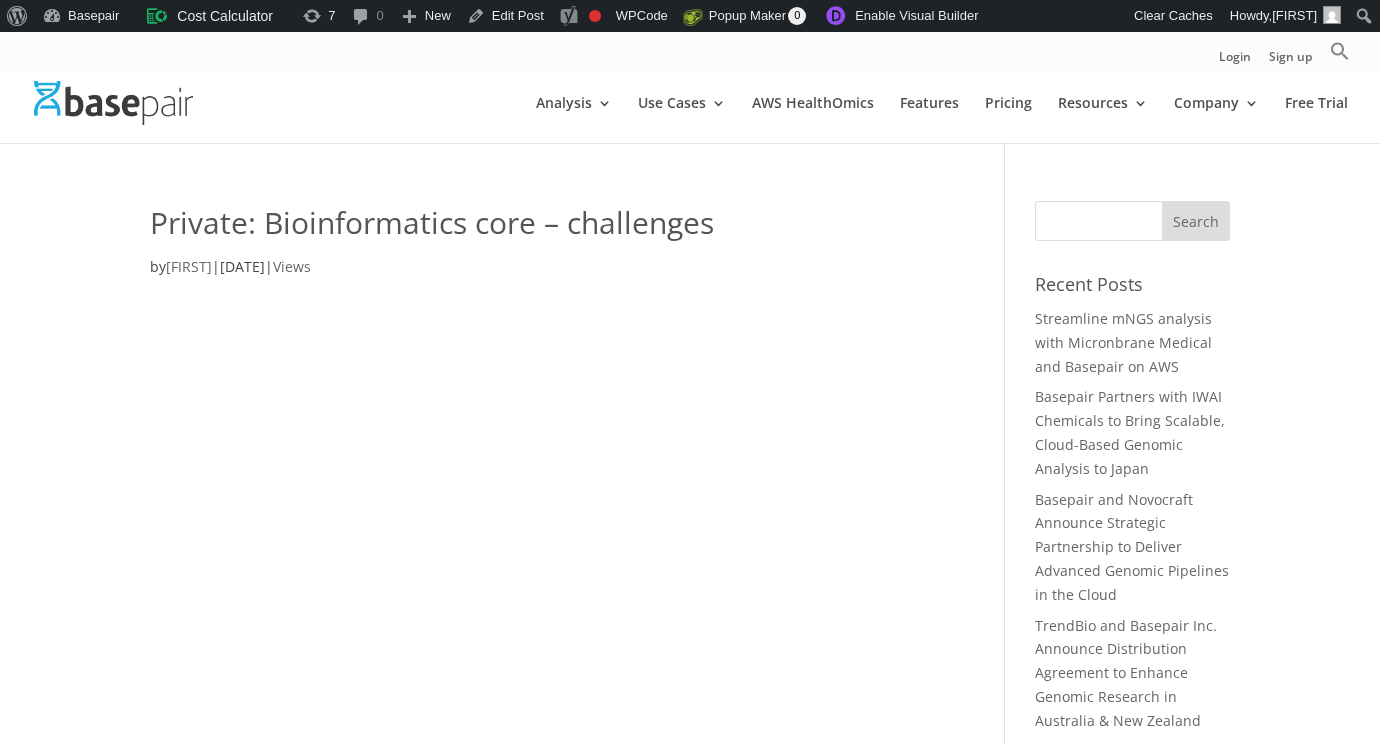 scroll, scrollTop: 0, scrollLeft: 0, axis: both 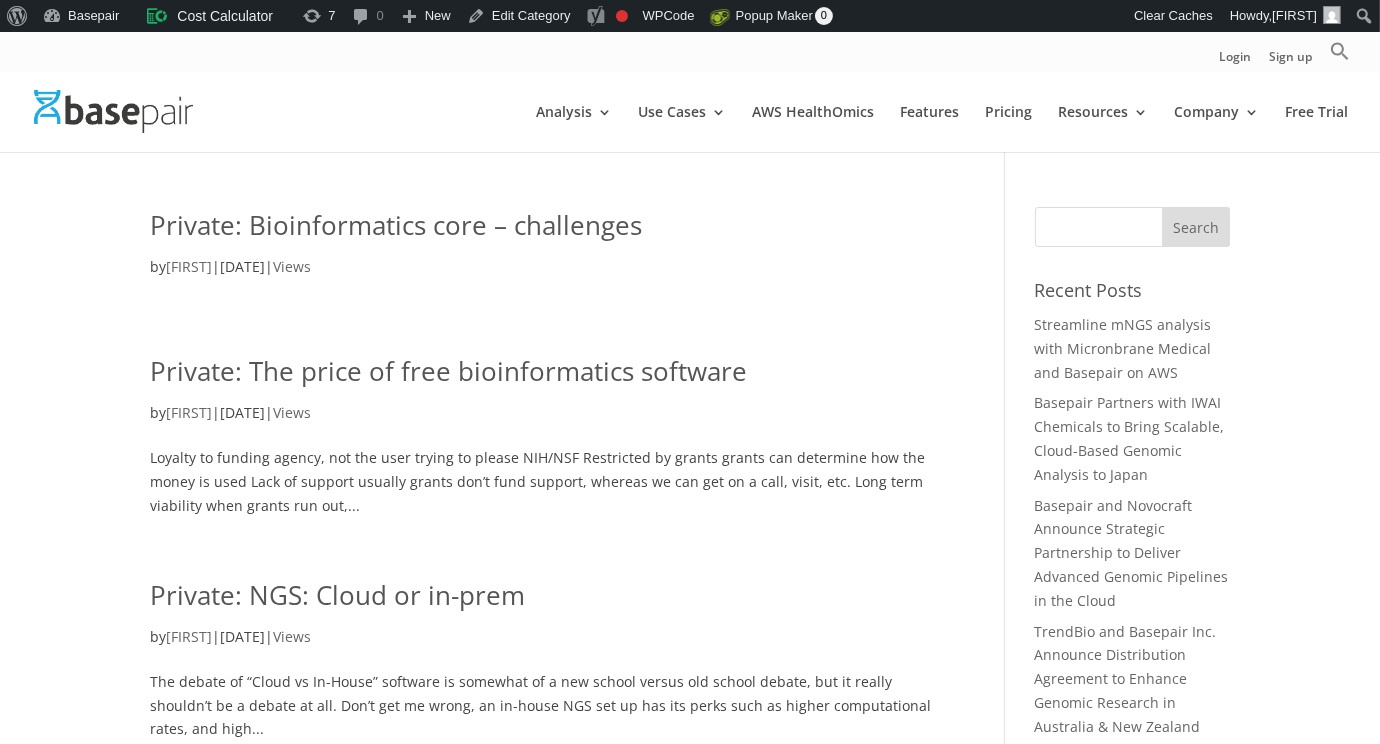 click on "Search for:" at bounding box center [1132, 227] 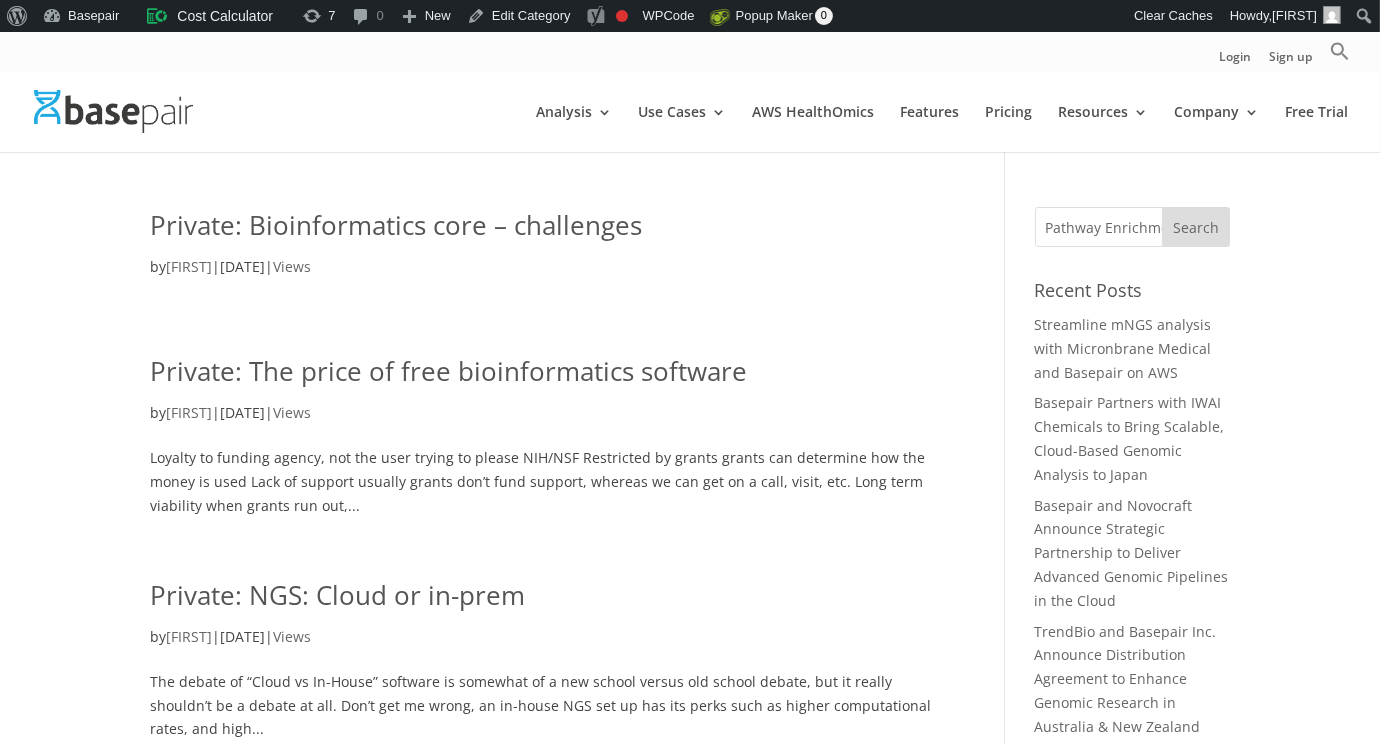 scroll, scrollTop: 0, scrollLeft: 134, axis: horizontal 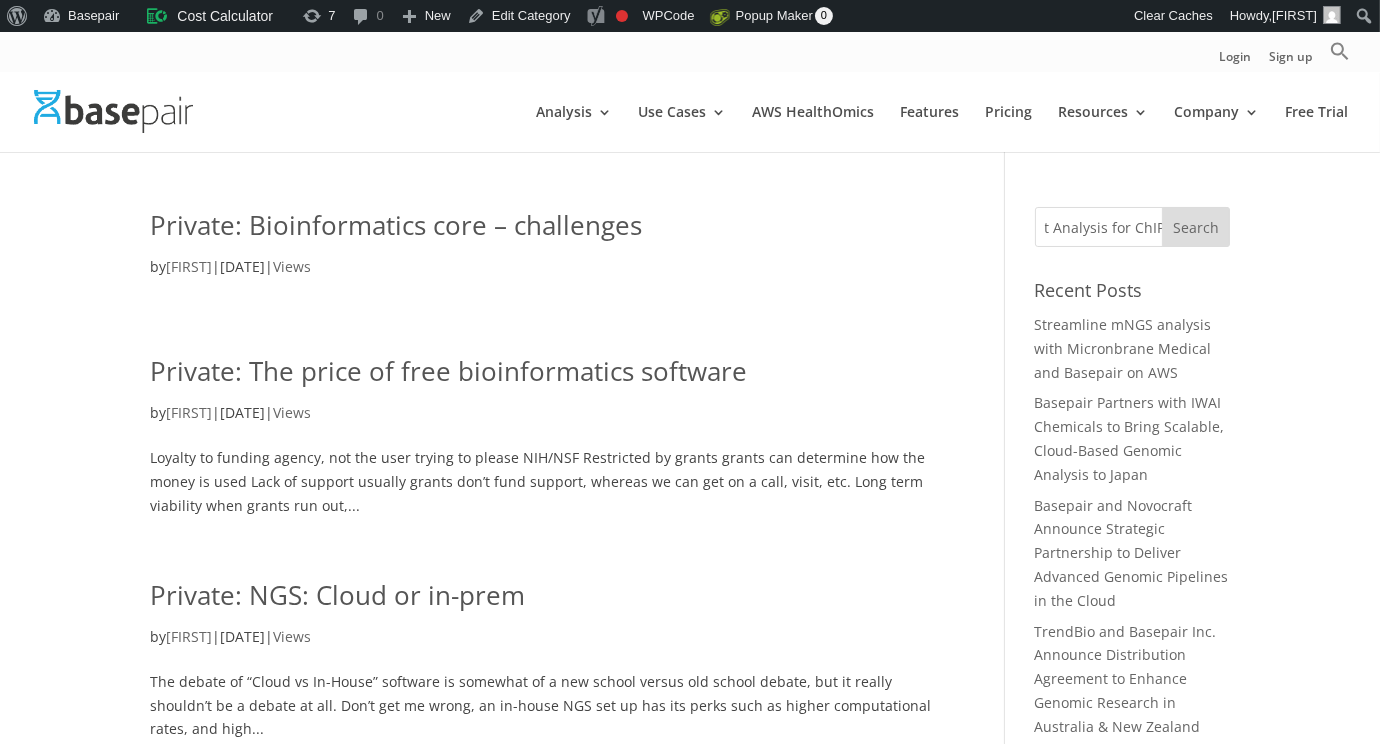 type on "Pathway Enrichment Analysis for ChIP-seq Data" 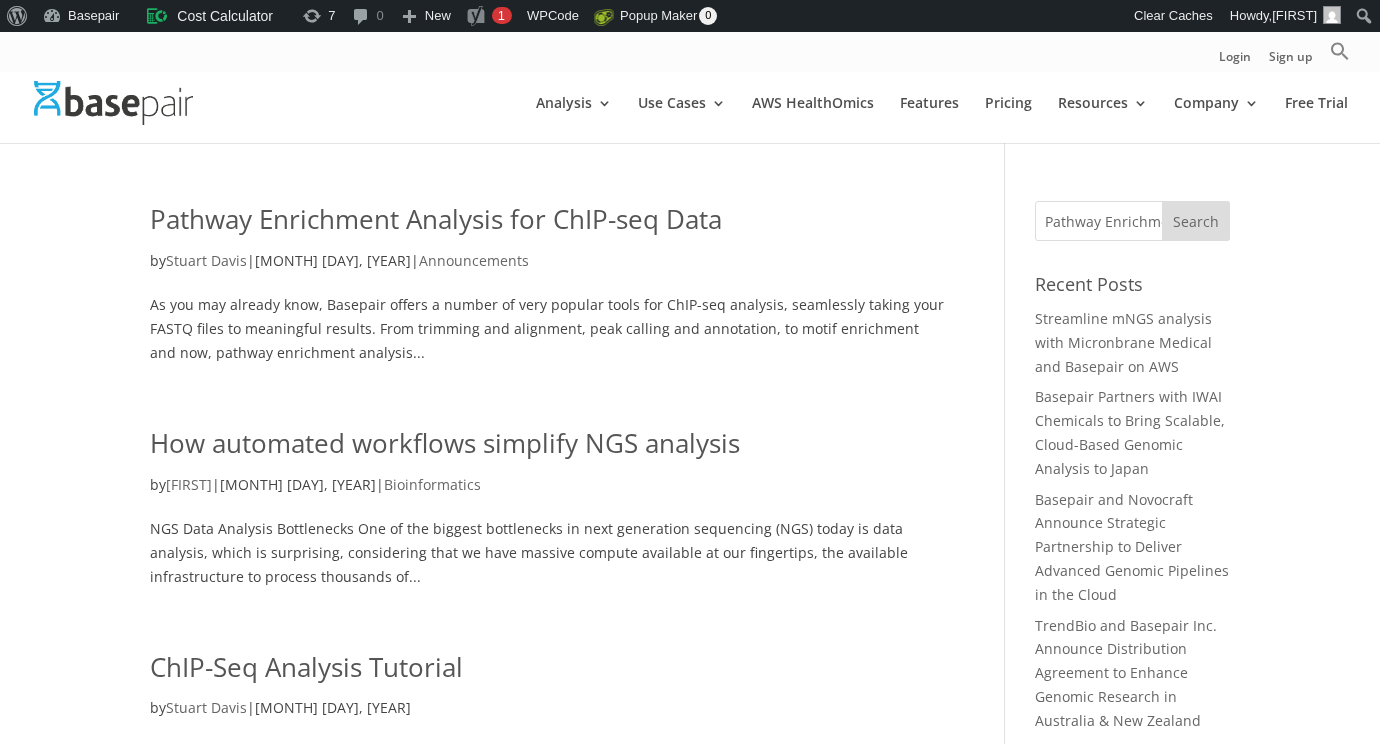 scroll, scrollTop: 0, scrollLeft: 0, axis: both 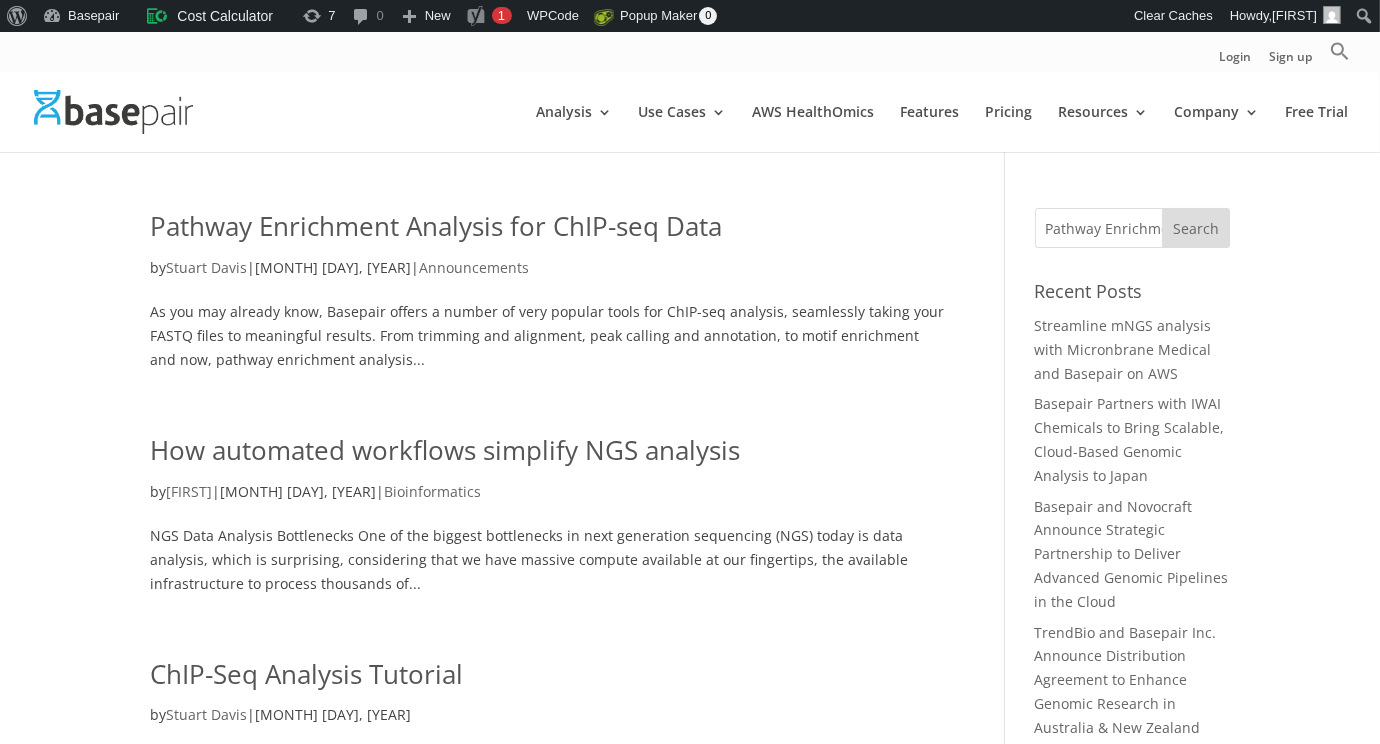 click on "Pathway Enrichment Analysis for ChIP-seq Data" at bounding box center (436, 226) 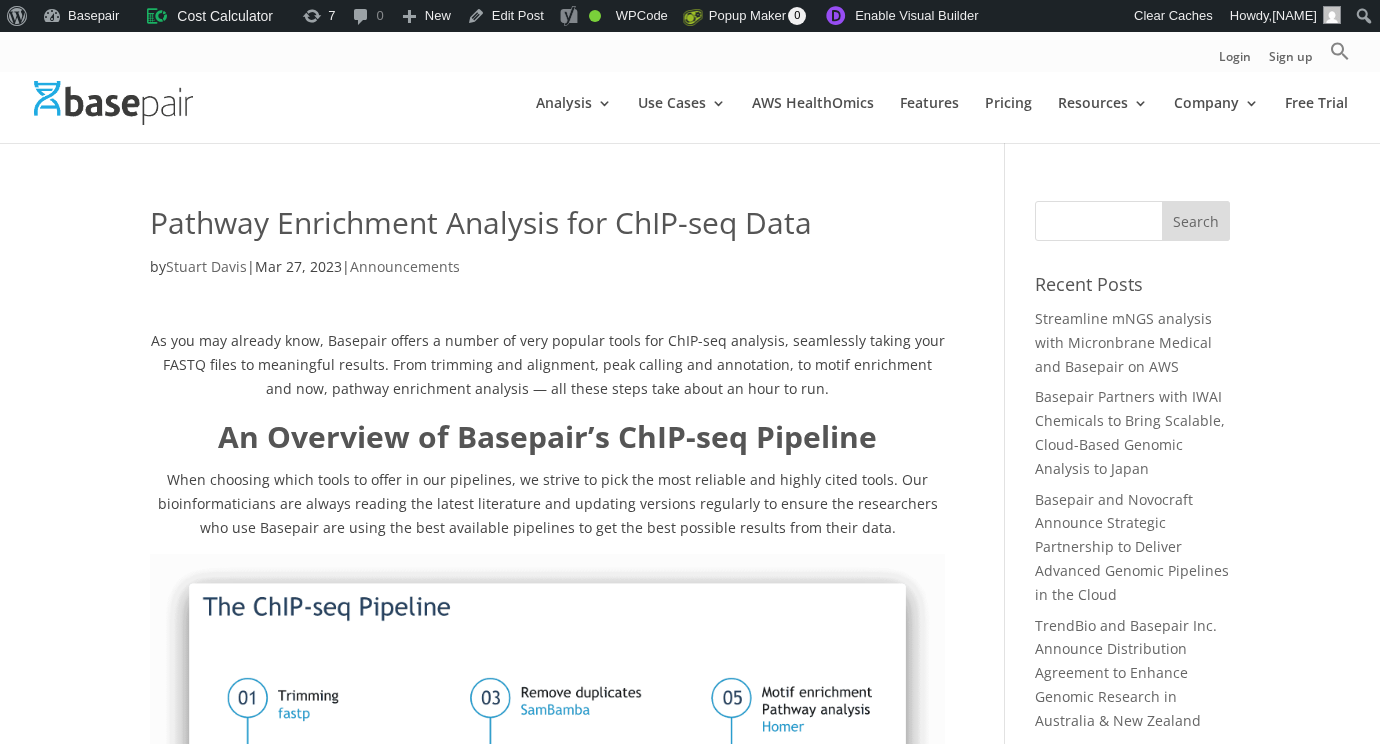 scroll, scrollTop: 0, scrollLeft: 0, axis: both 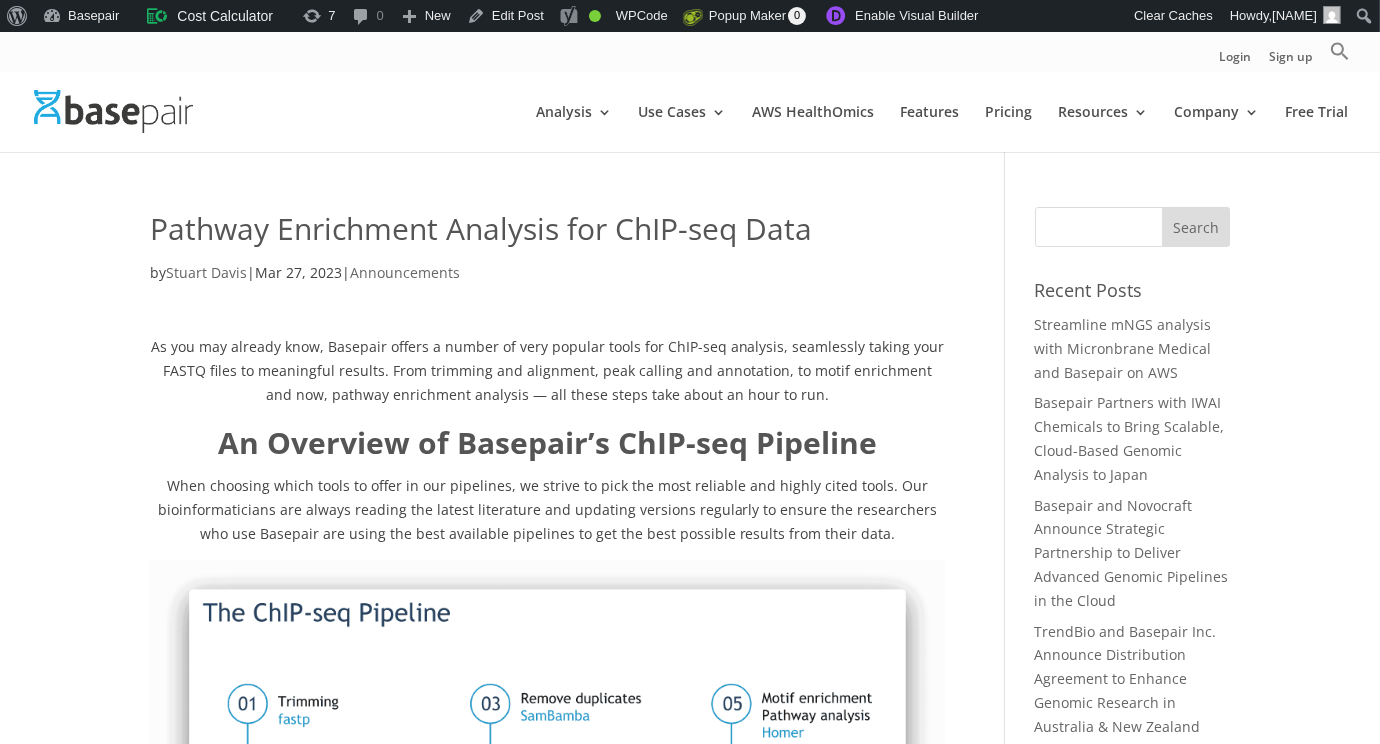 click on "Search for:" at bounding box center (1132, 227) 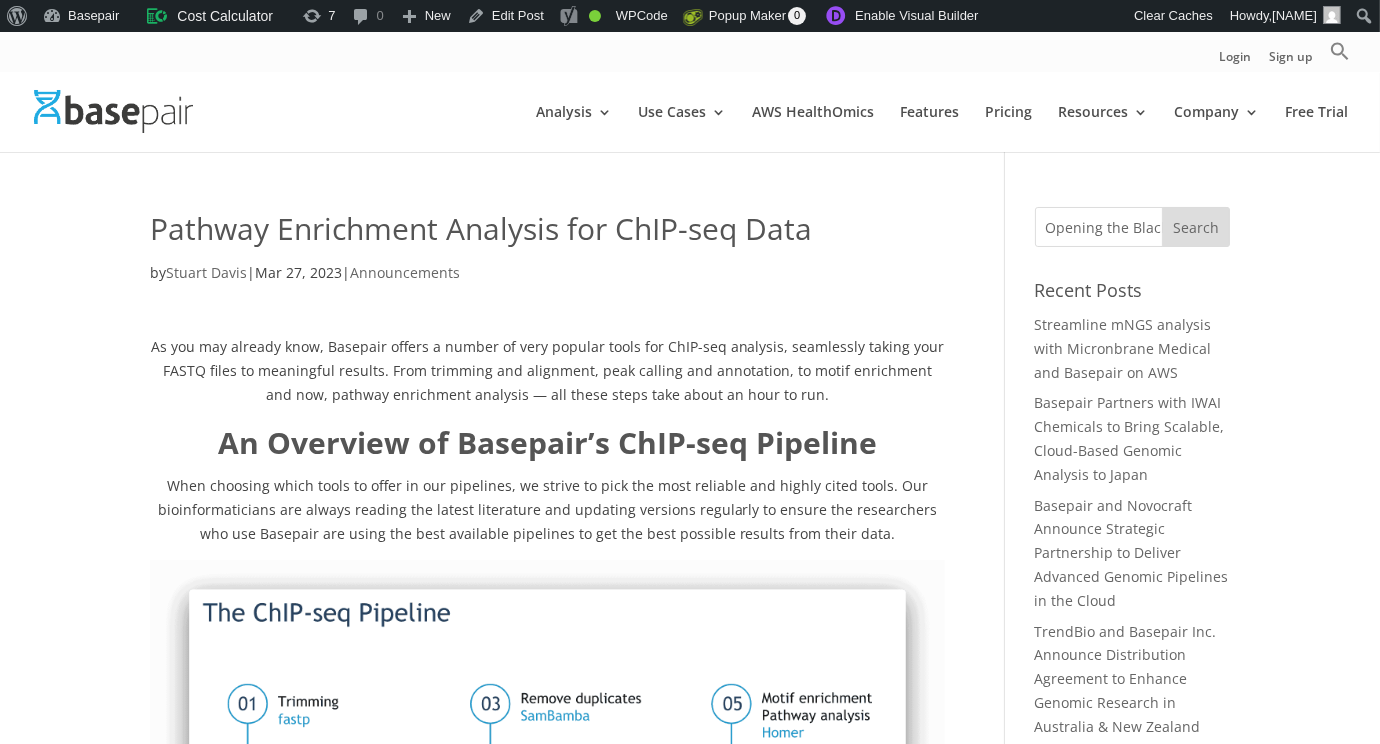 scroll, scrollTop: 0, scrollLeft: 538, axis: horizontal 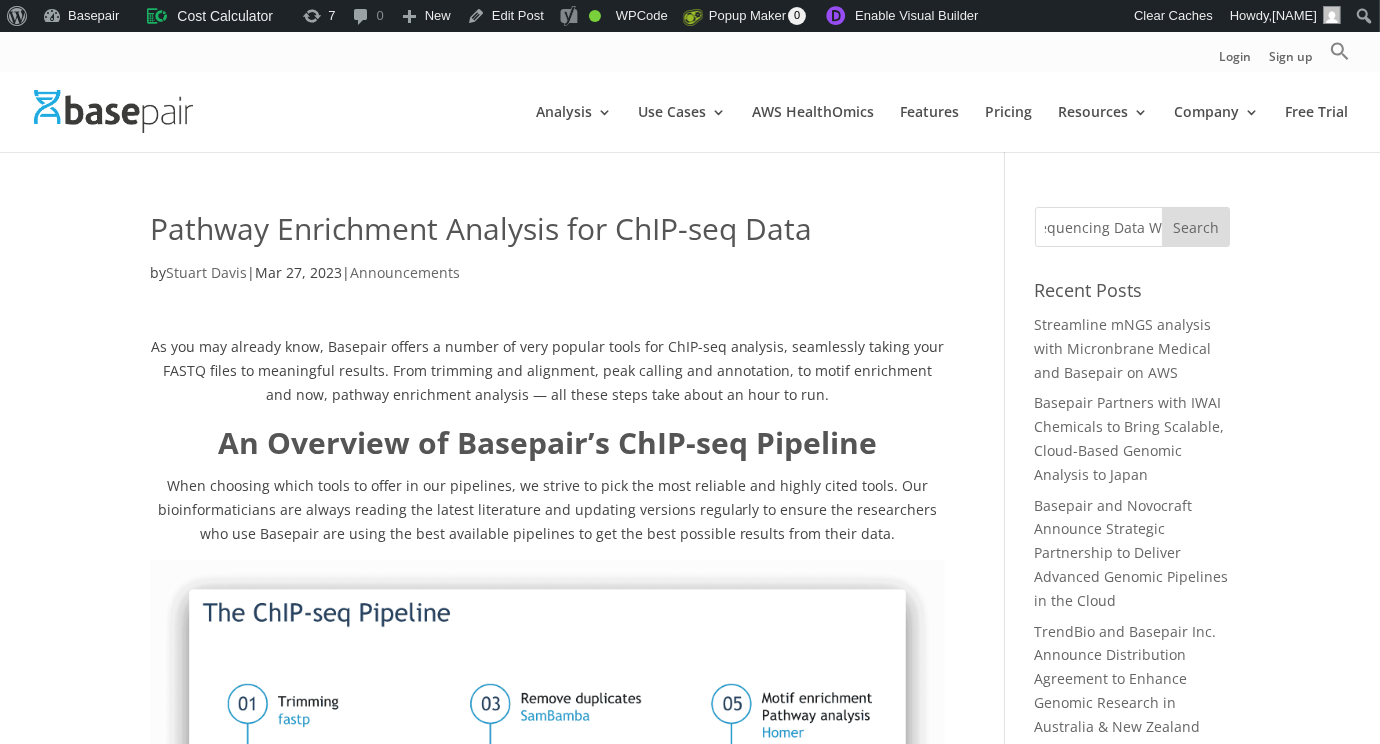 type on "Opening the Black Box of Bioinformatics: How RMA of NY Analyzed Their Own Sequencing Data With Basepair" 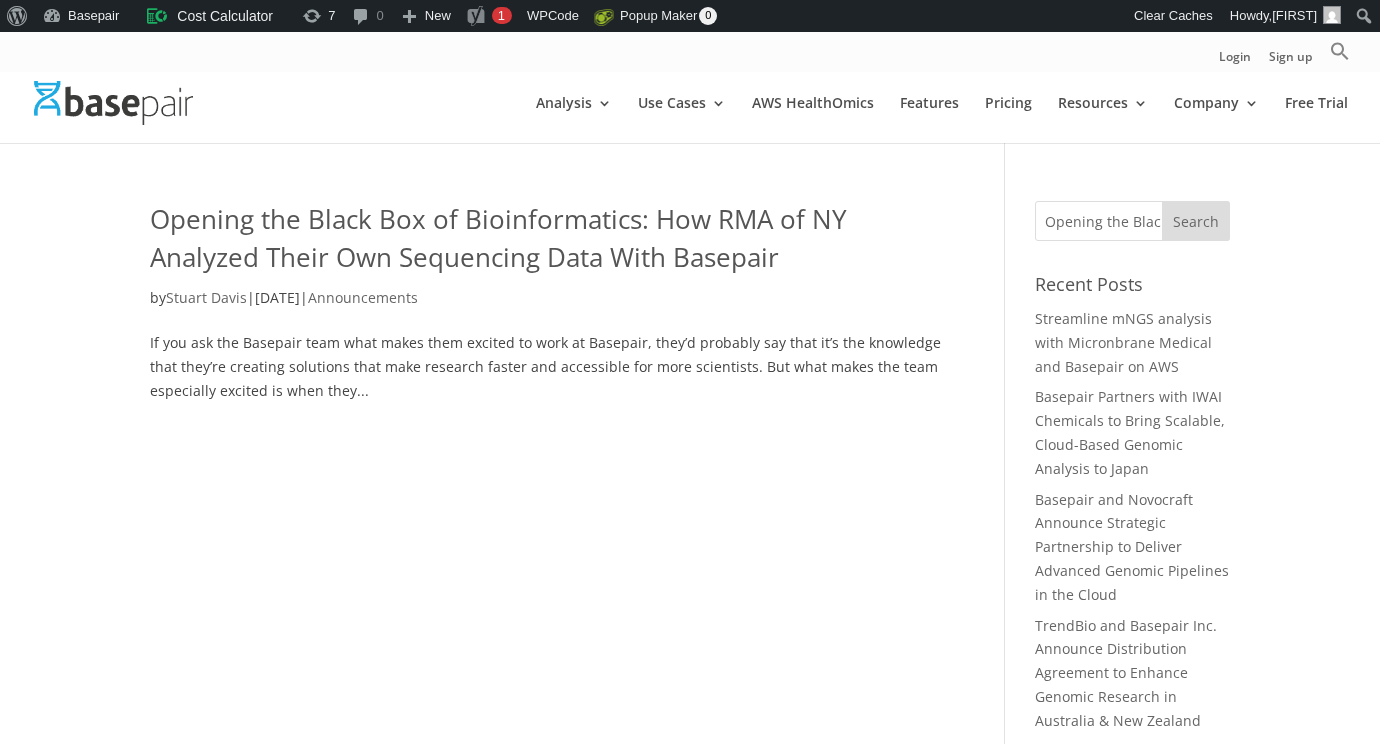 scroll, scrollTop: 0, scrollLeft: 0, axis: both 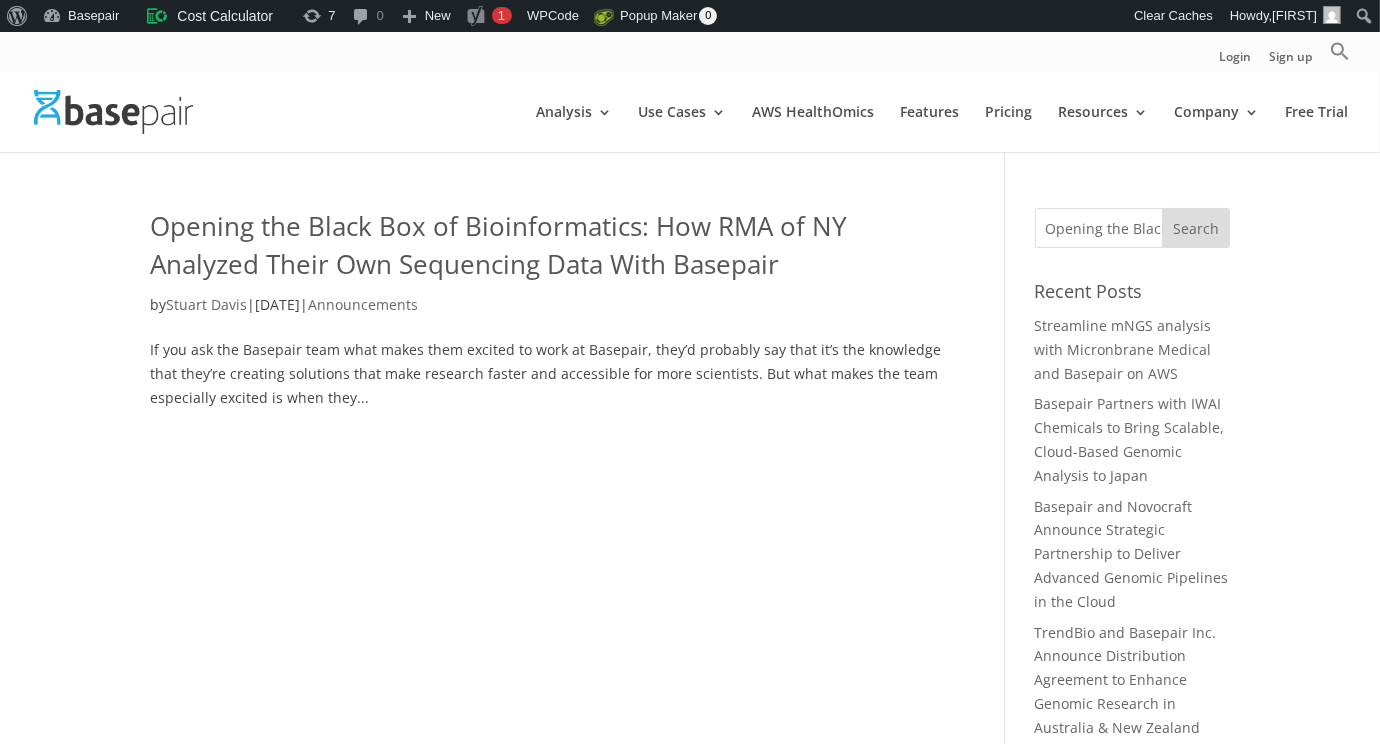 click on "Opening the Black Box of Bioinformatics: How RMA of NY Analyzed Their Own Sequencing Data With Basepair" at bounding box center (498, 245) 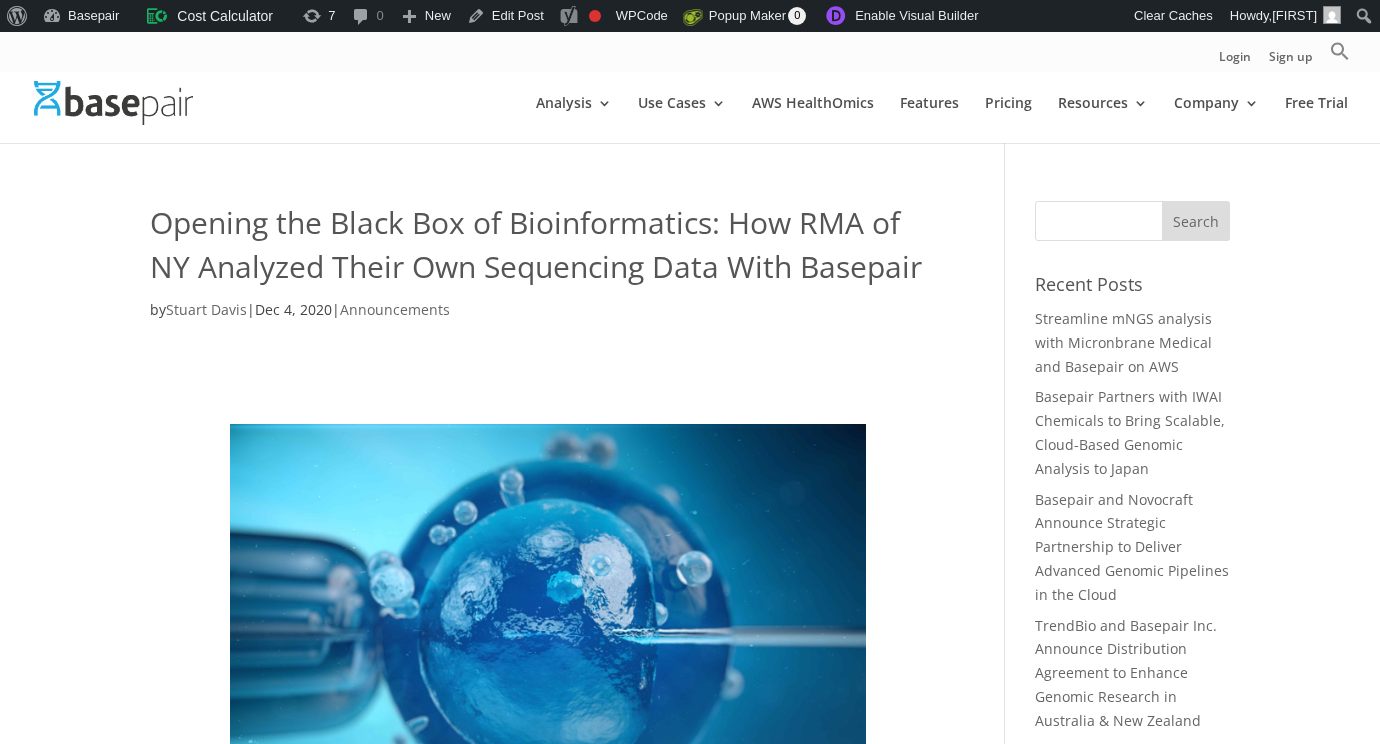 scroll, scrollTop: 0, scrollLeft: 0, axis: both 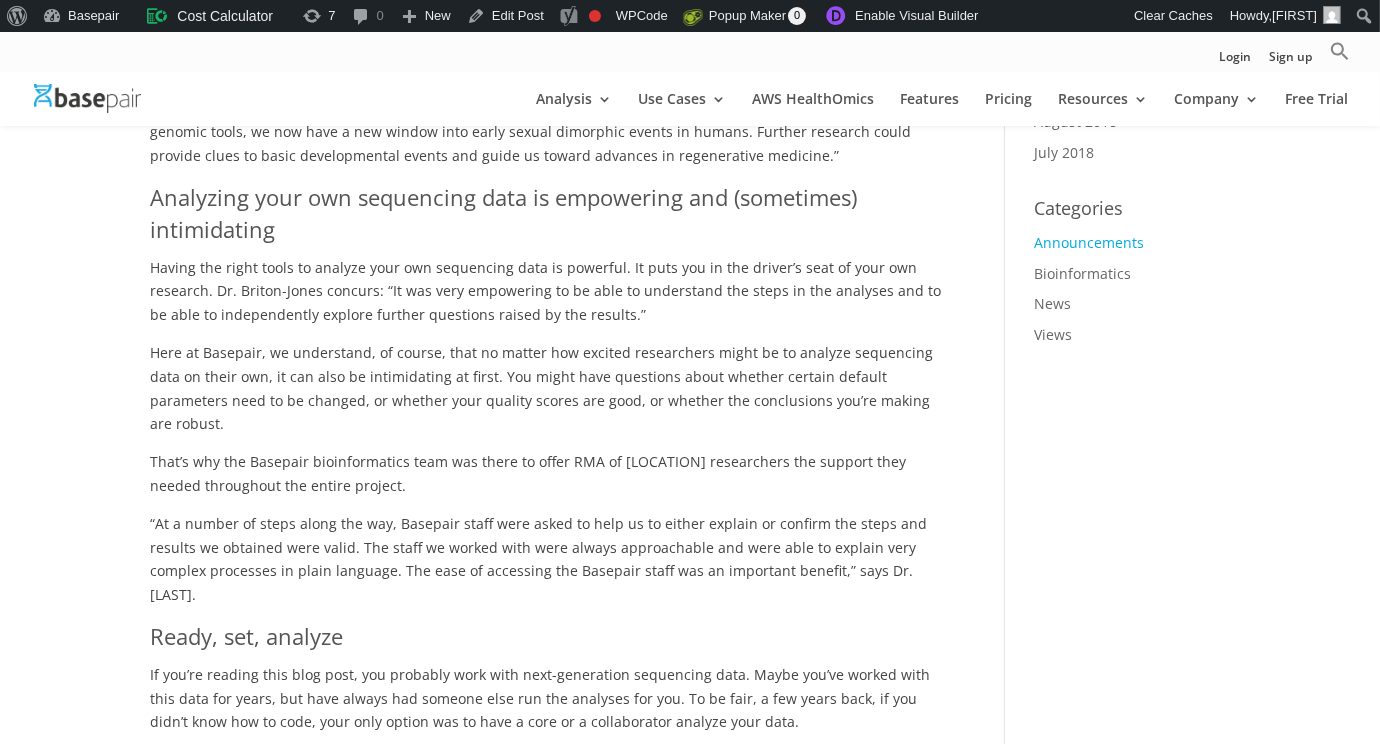 click on "Announcements" at bounding box center [1090, 242] 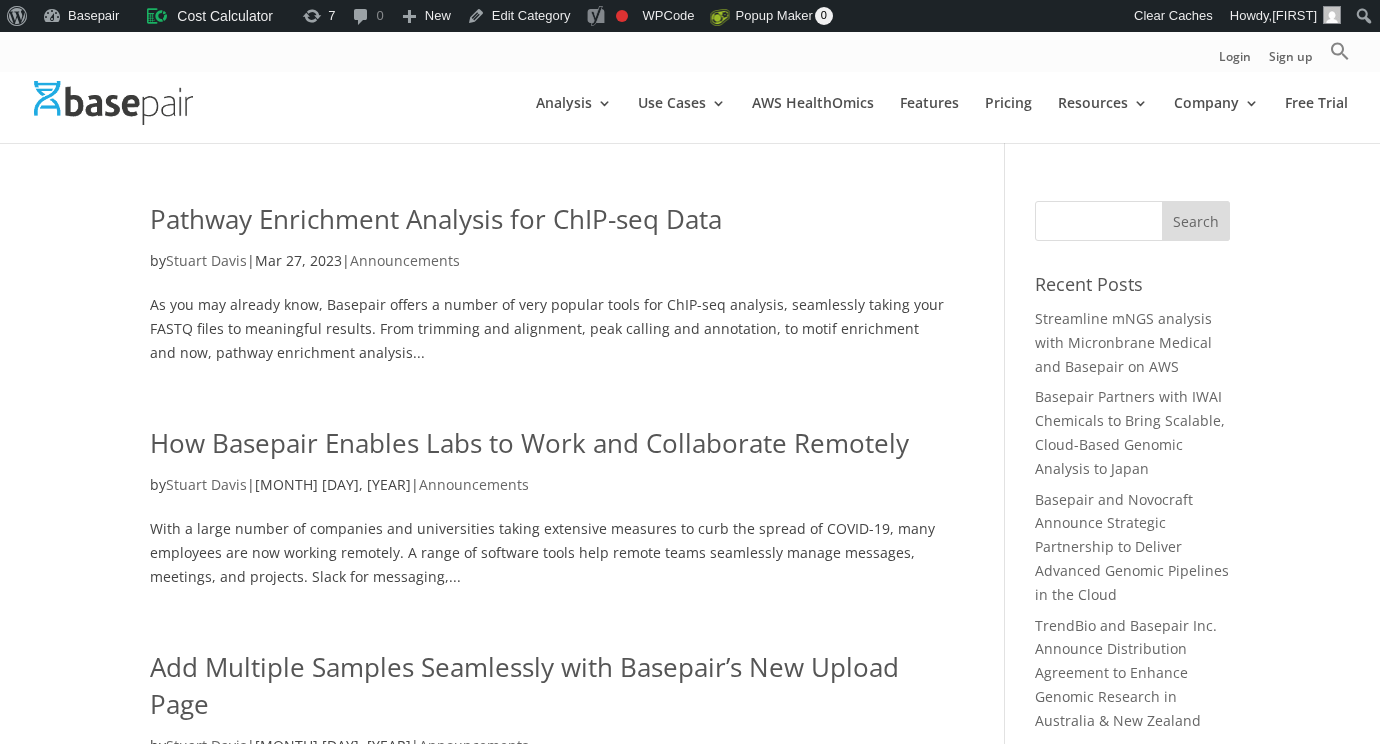 scroll, scrollTop: 0, scrollLeft: 0, axis: both 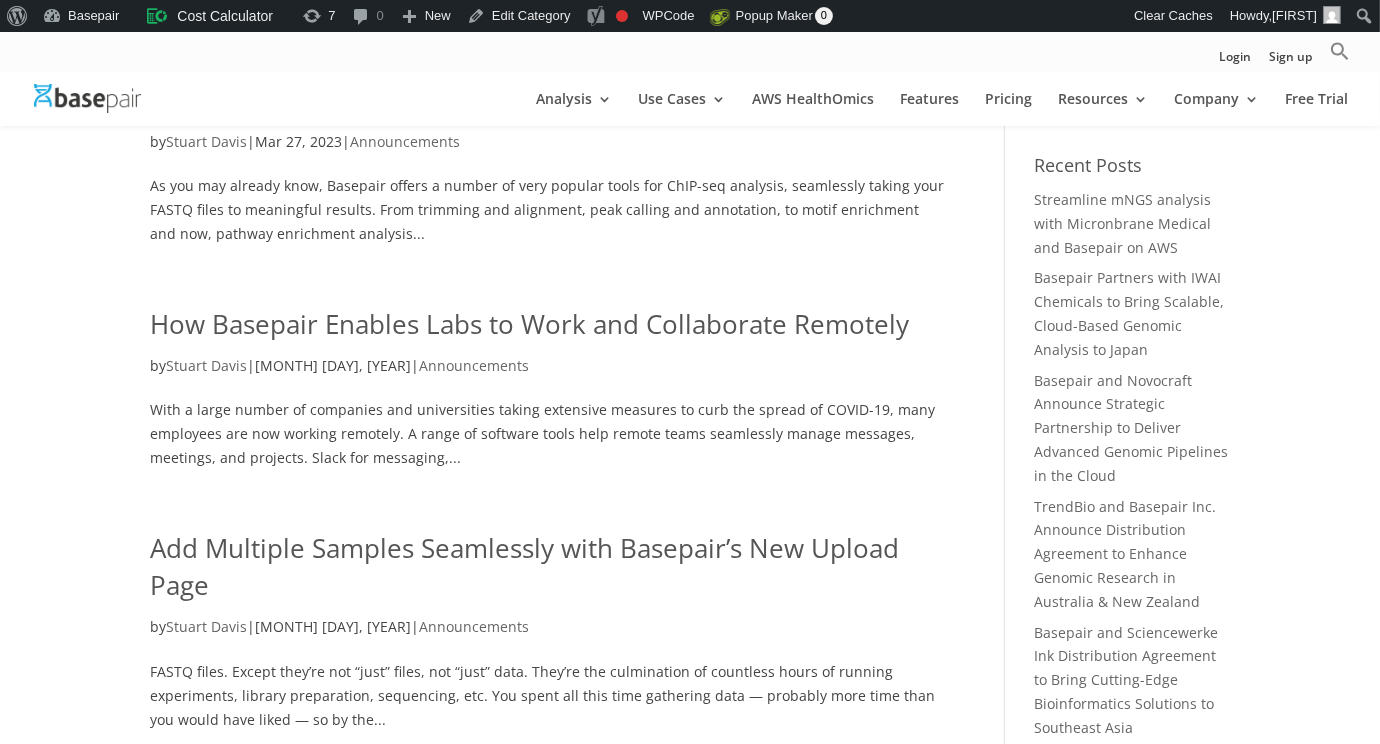 click on "How Basepair Enables Labs to Work and Collaborate Remotely" at bounding box center [529, 324] 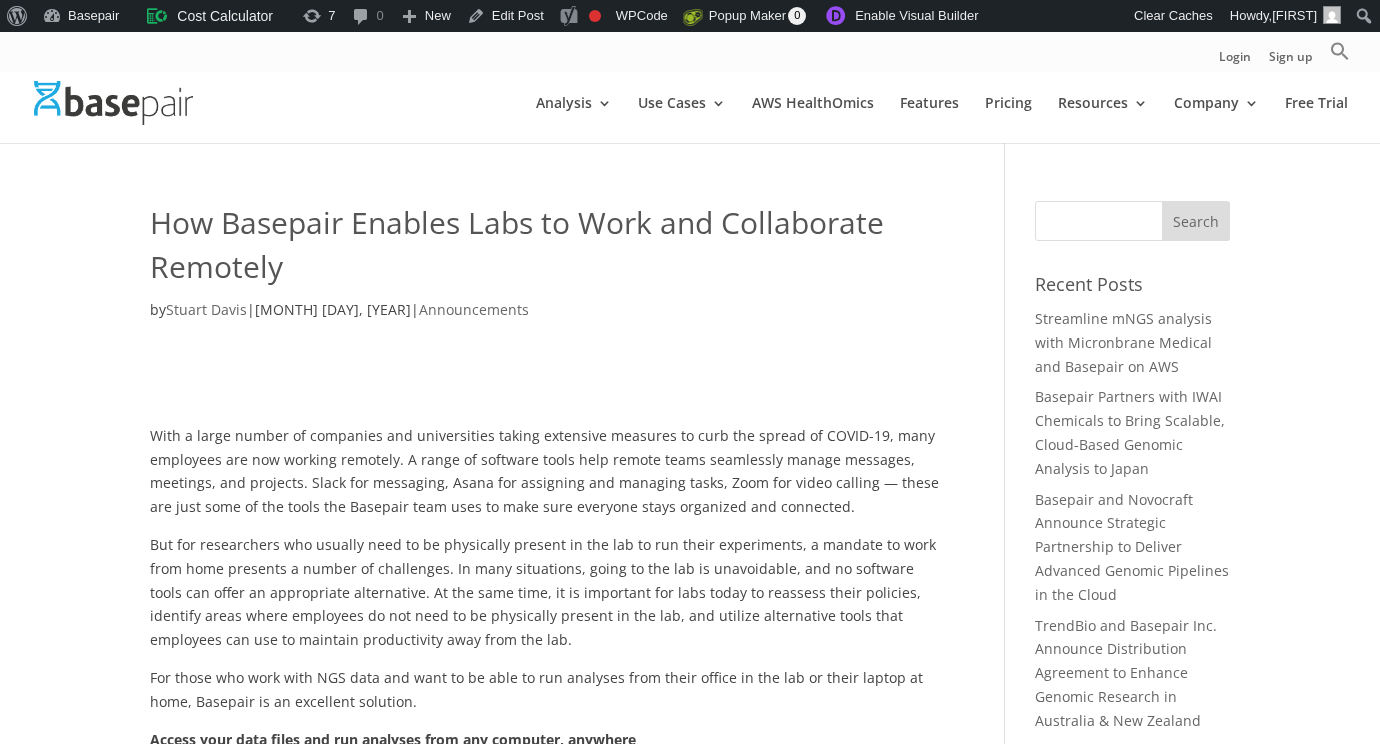 scroll, scrollTop: 0, scrollLeft: 0, axis: both 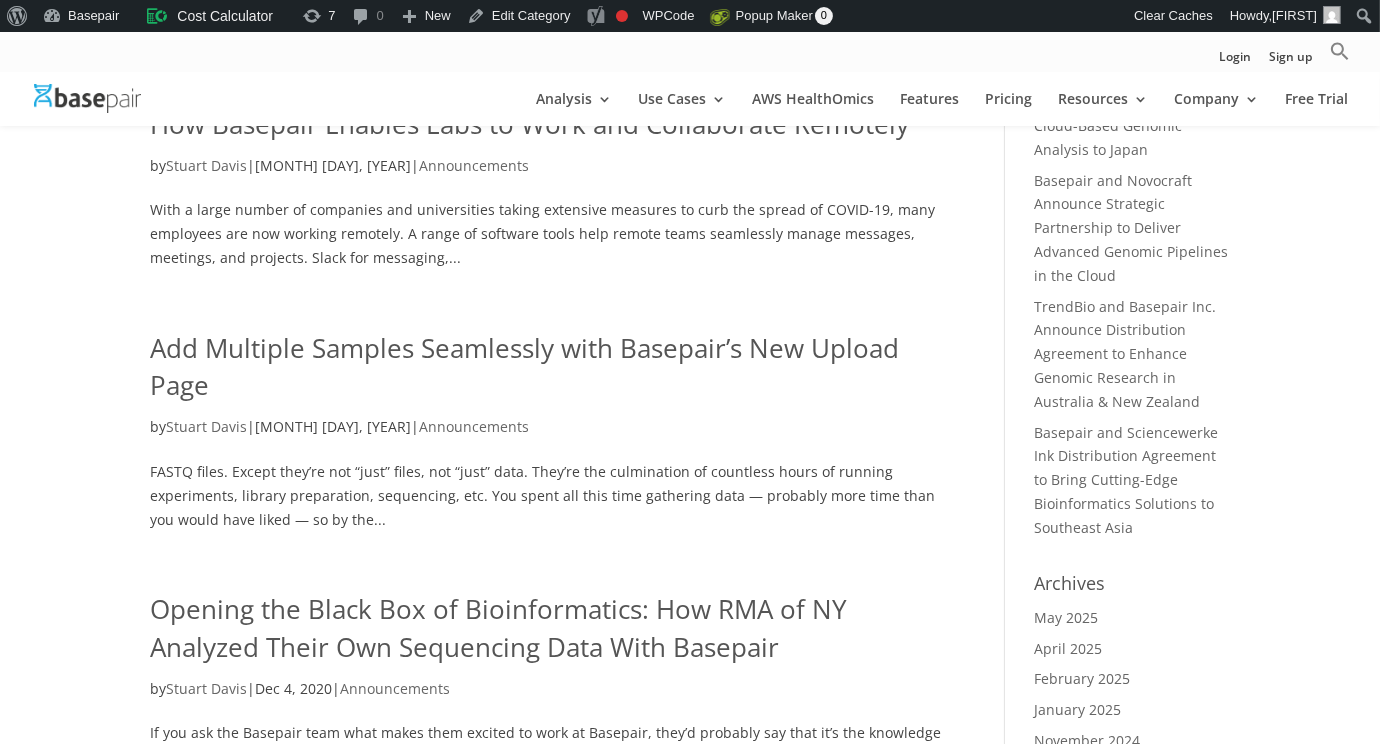 click on "Add Multiple Samples Seamlessly with Basepair’s New Upload Page" at bounding box center (547, 372) 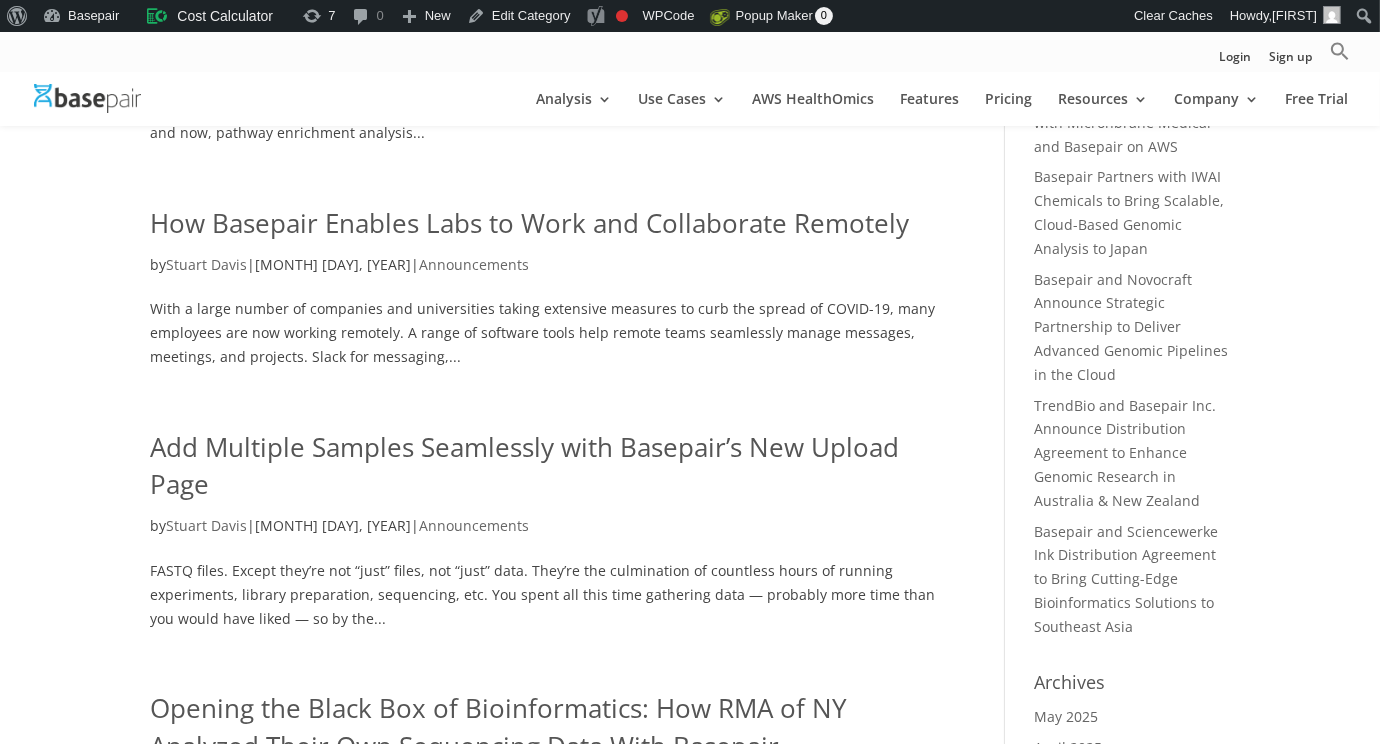 click on "How Basepair Enables Labs to Work and Collaborate Remotely" at bounding box center [529, 223] 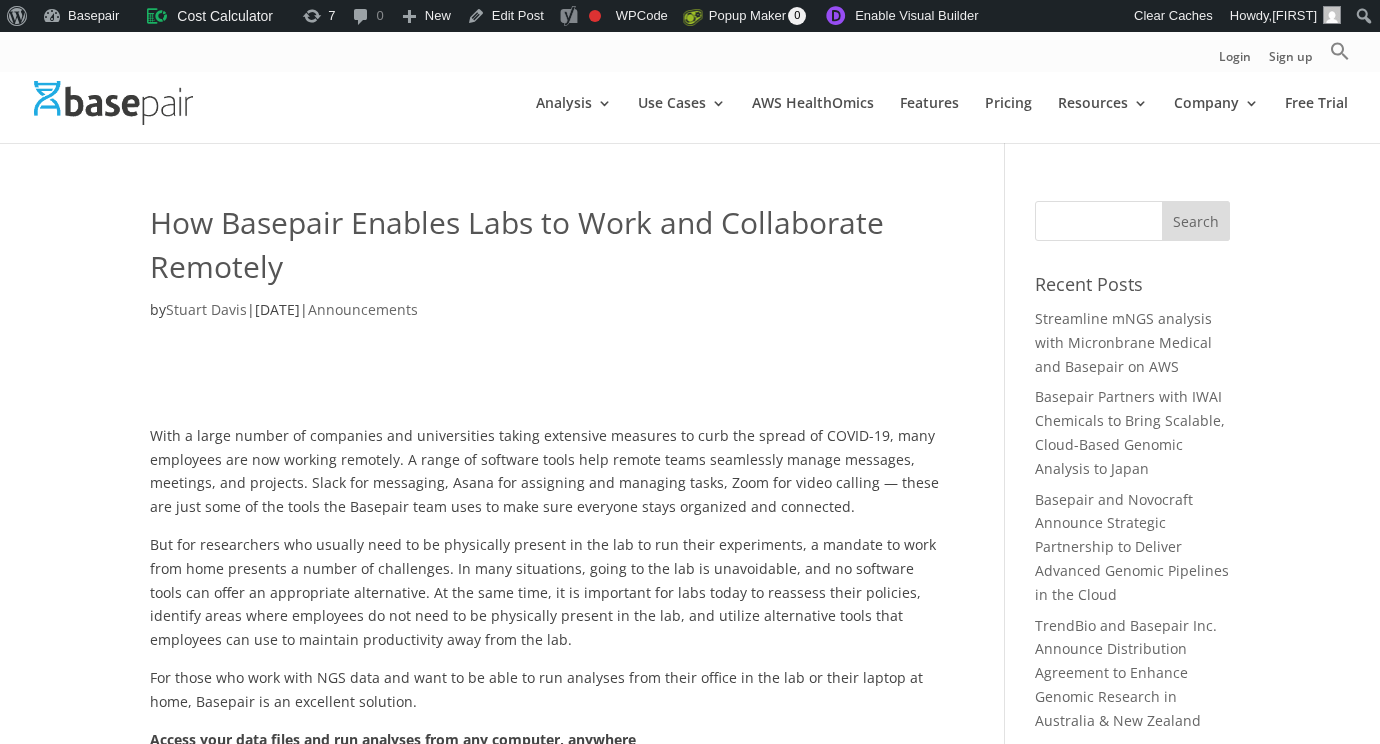 scroll, scrollTop: 0, scrollLeft: 0, axis: both 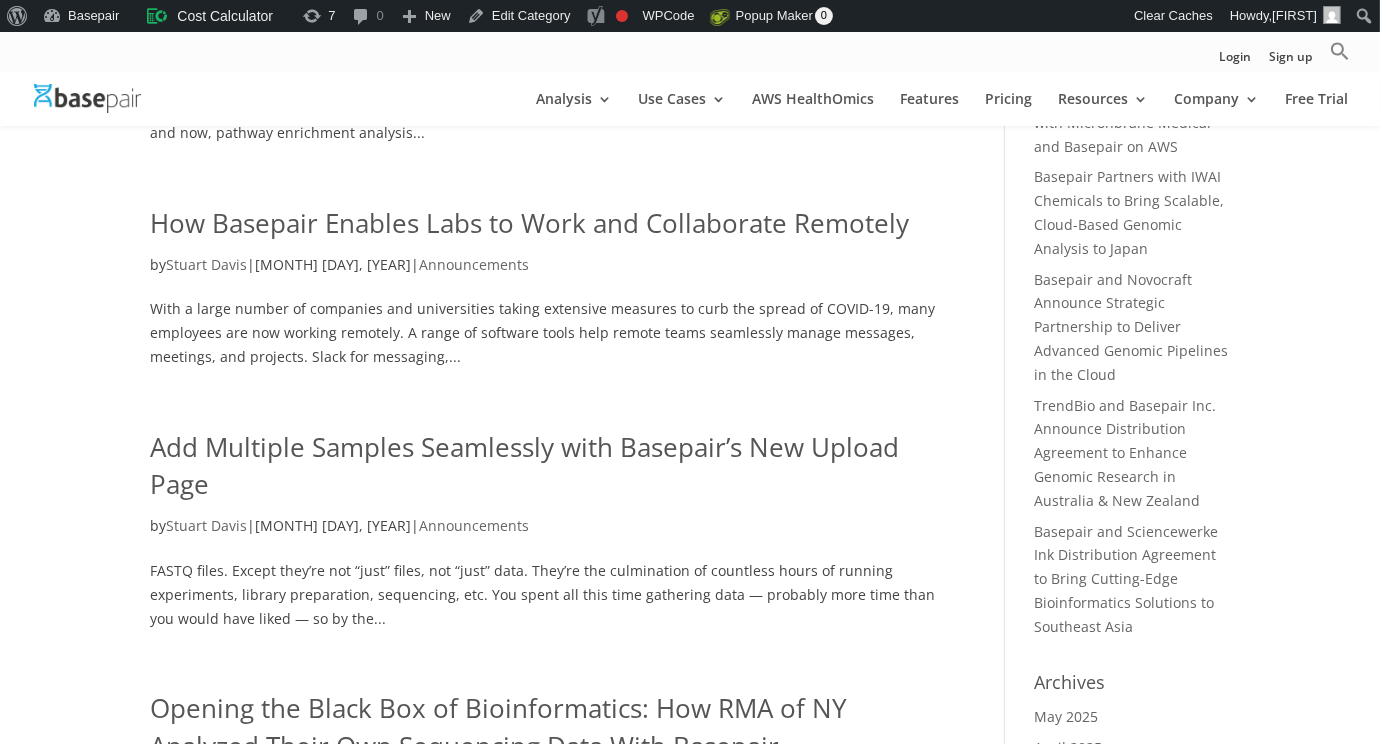 click on "Add Multiple Samples Seamlessly with Basepair’s New Upload Page" at bounding box center [524, 466] 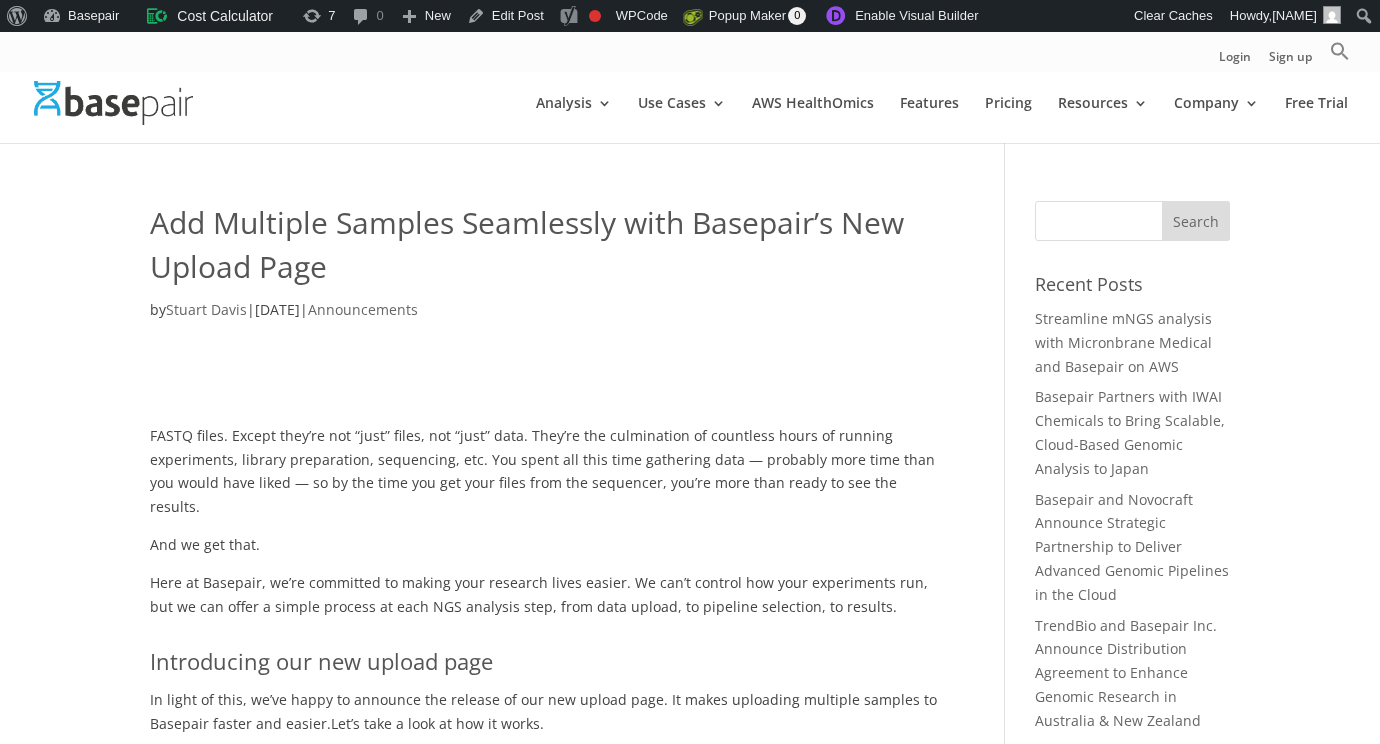 scroll, scrollTop: 0, scrollLeft: 0, axis: both 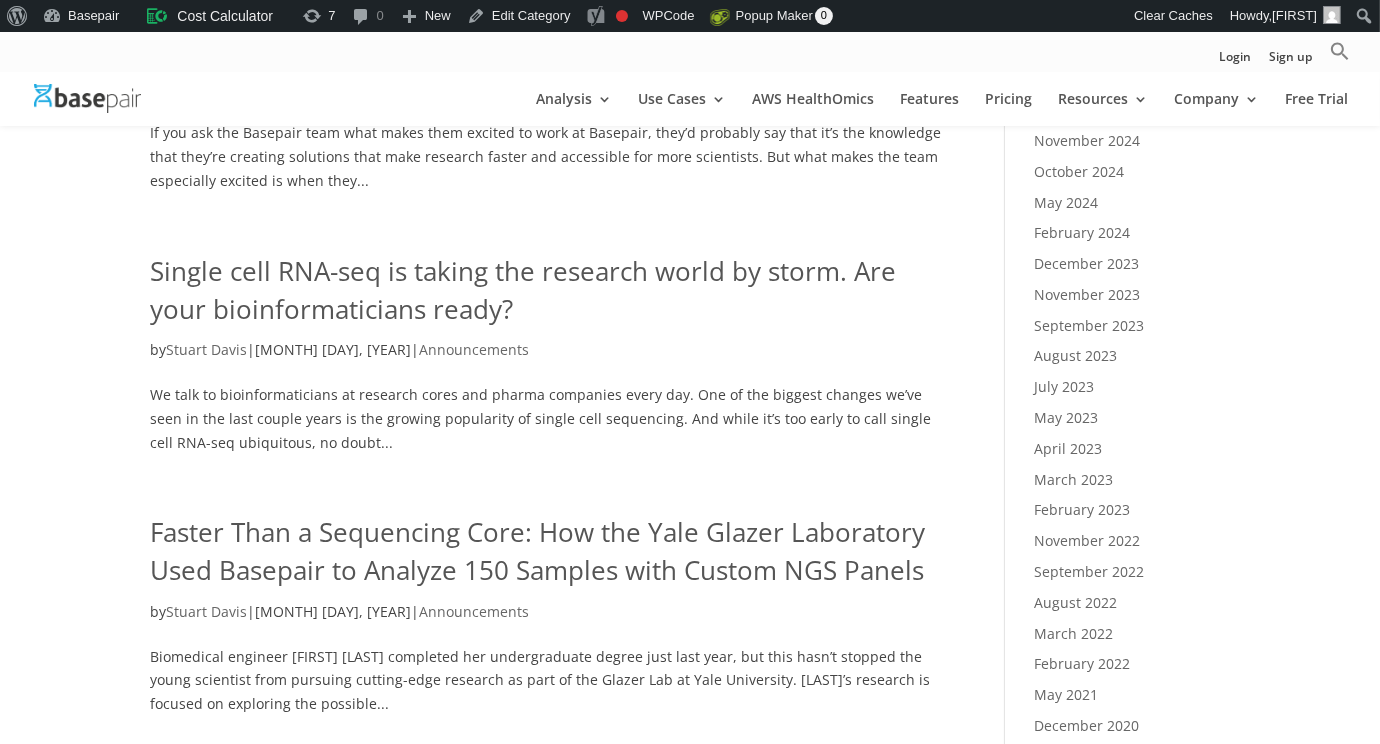 click on "Single cell RNA-seq is taking the research world by storm. Are your bioinformaticians ready?" at bounding box center [523, 290] 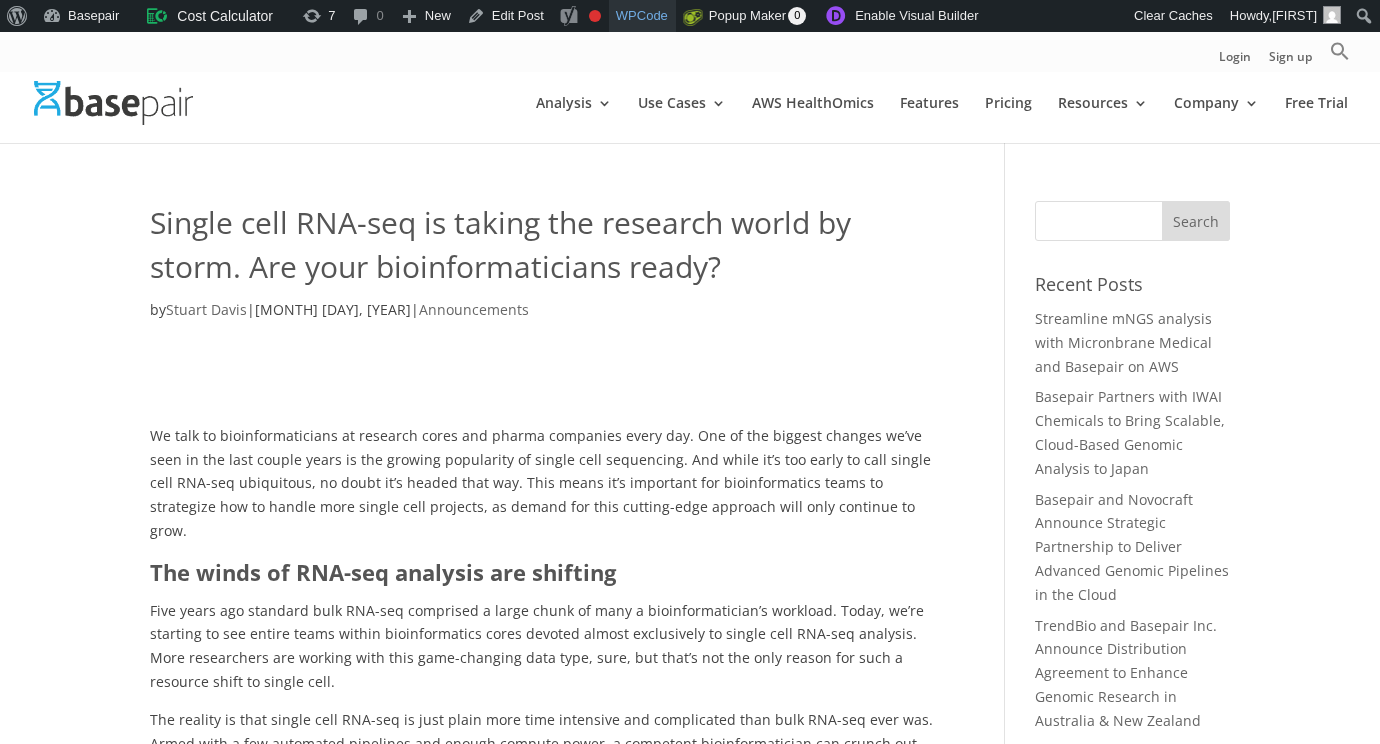 scroll, scrollTop: 0, scrollLeft: 0, axis: both 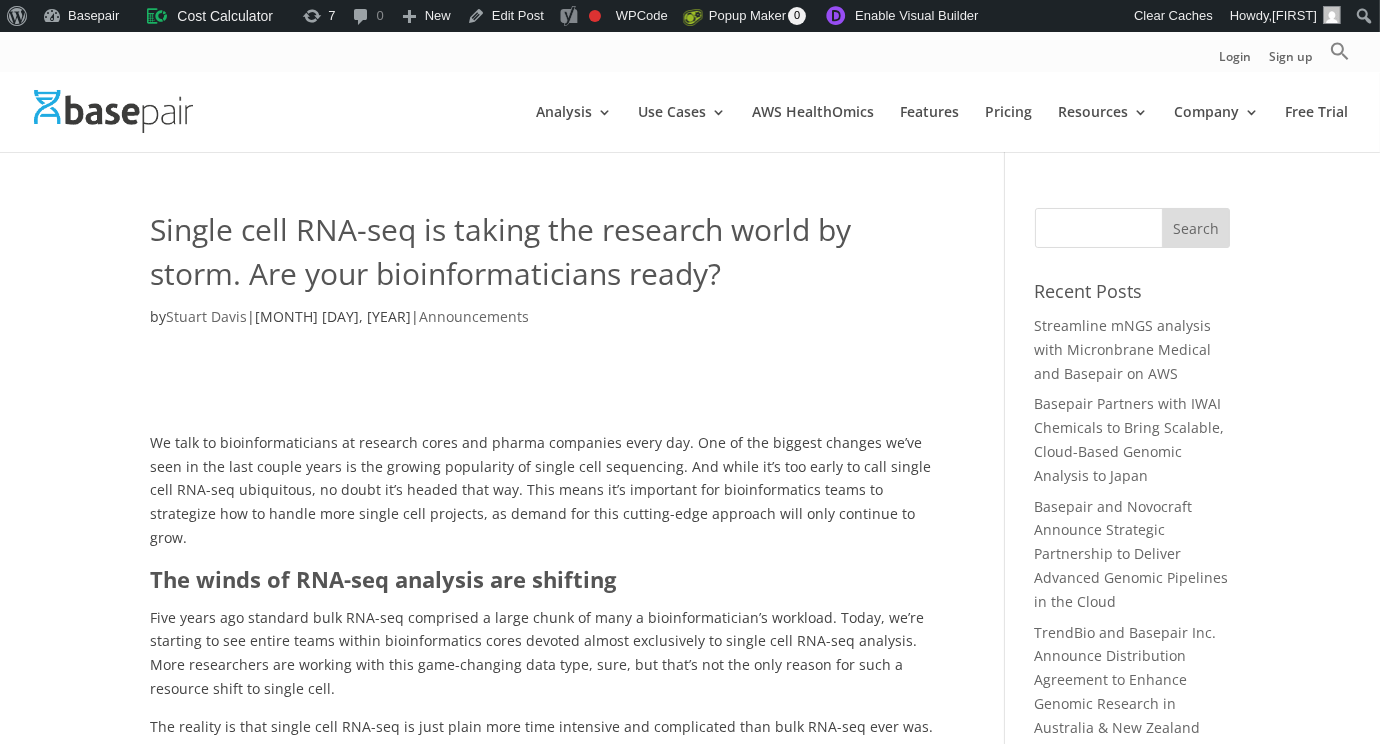 click on "Stuart Davis" at bounding box center (206, 316) 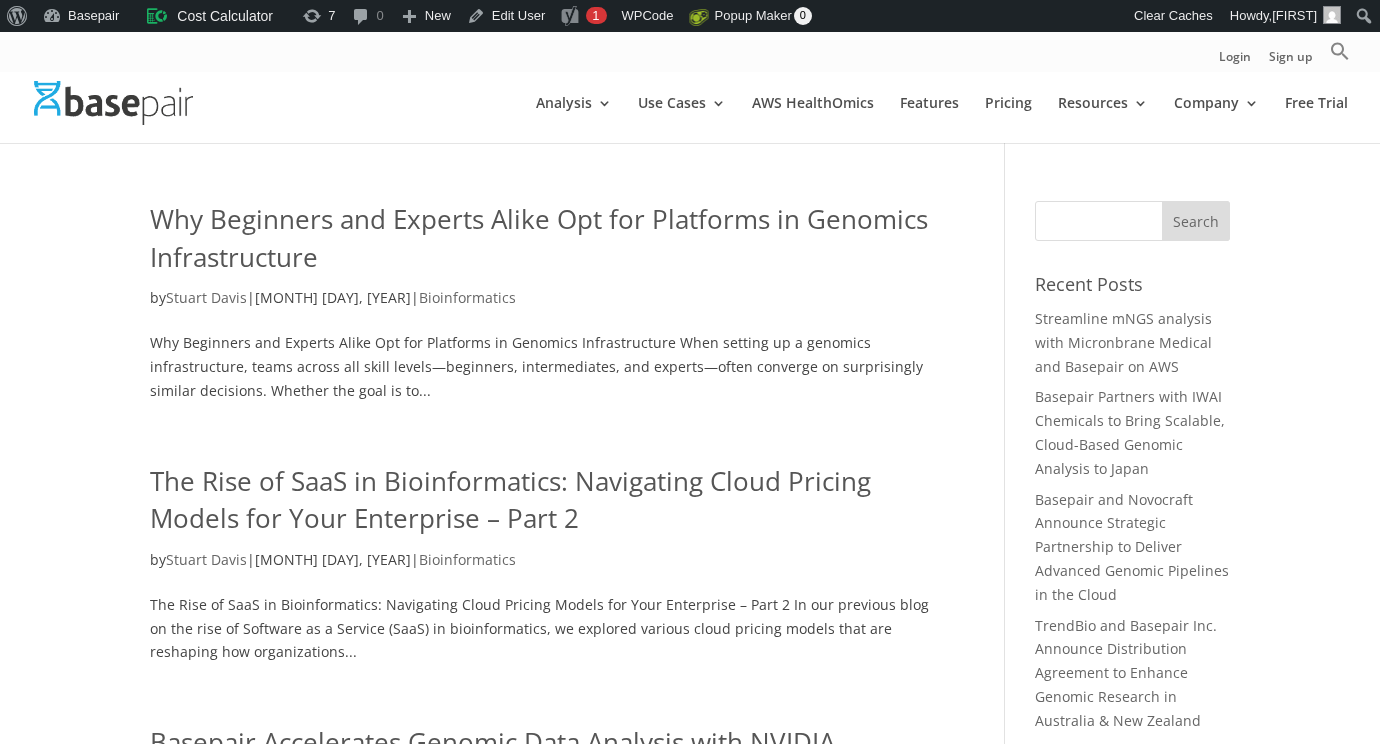 scroll, scrollTop: 0, scrollLeft: 0, axis: both 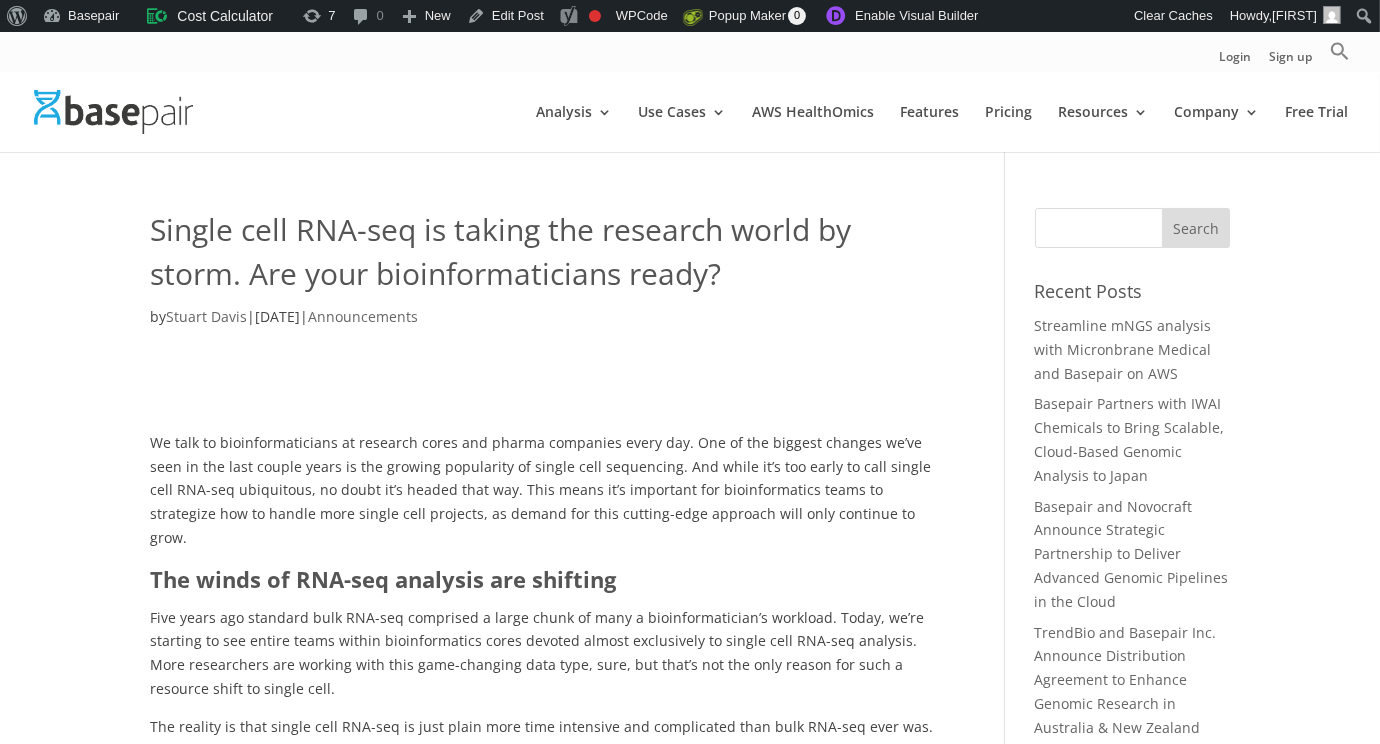 click on "[MONTH] [DAY], [YEAR]" at bounding box center (277, 316) 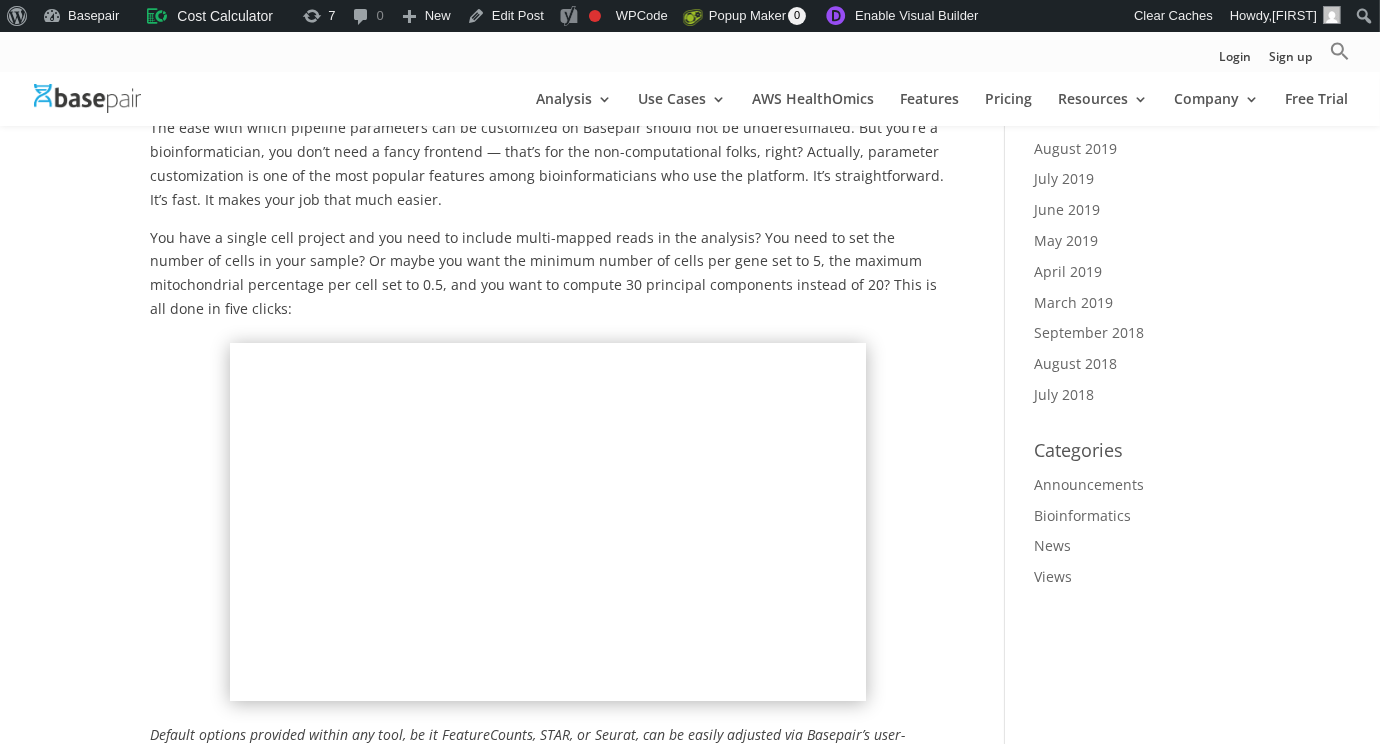 scroll, scrollTop: 1600, scrollLeft: 0, axis: vertical 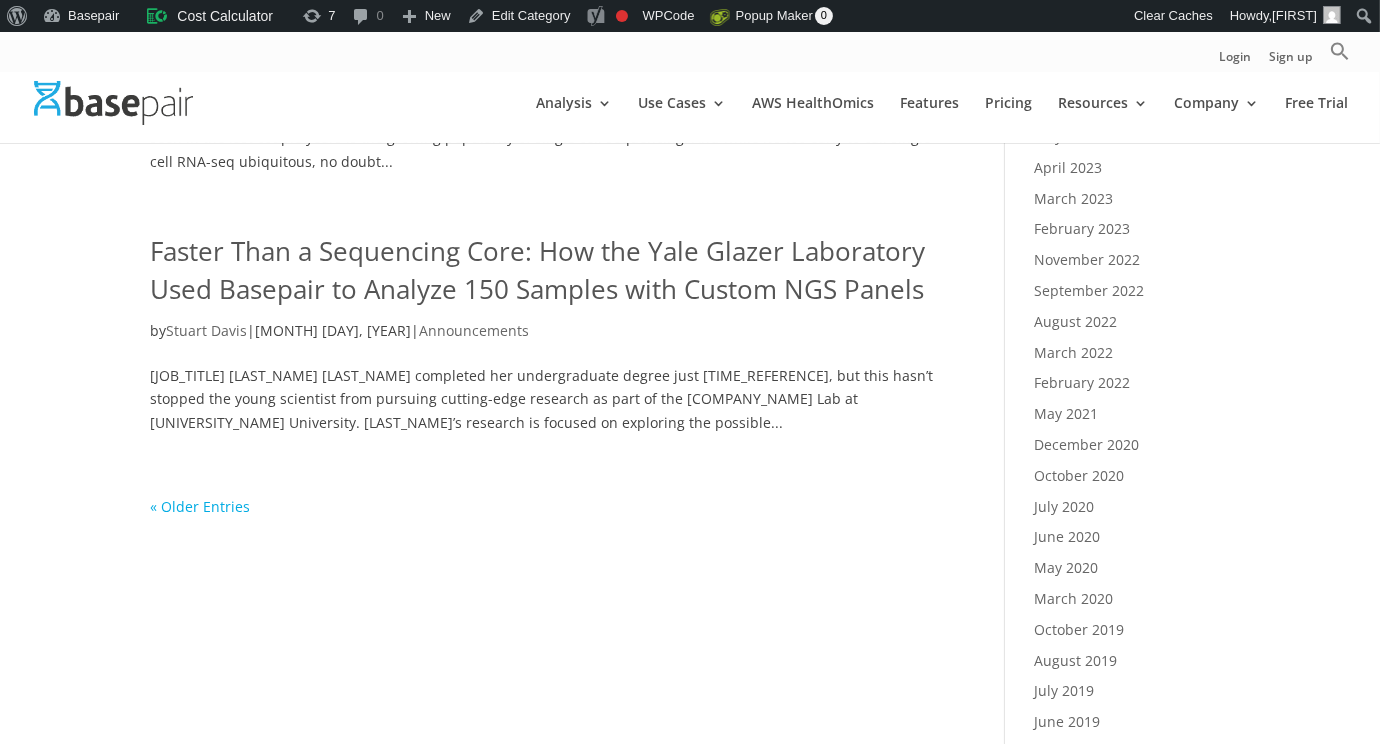 click on "Faster Than a Sequencing Core: How the Yale Glazer Laboratory Used Basepair to Analyze 150 Samples with Custom NGS Panels" at bounding box center (537, 270) 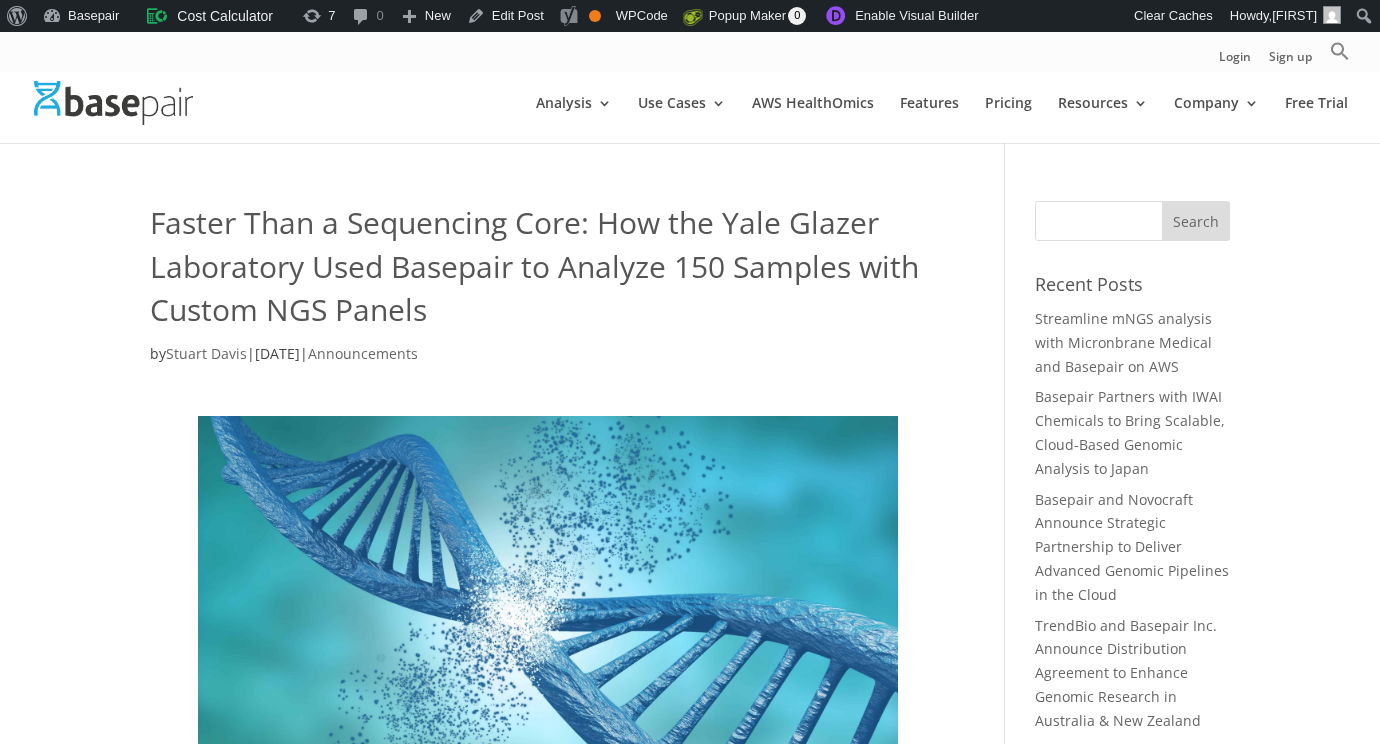 scroll, scrollTop: 0, scrollLeft: 0, axis: both 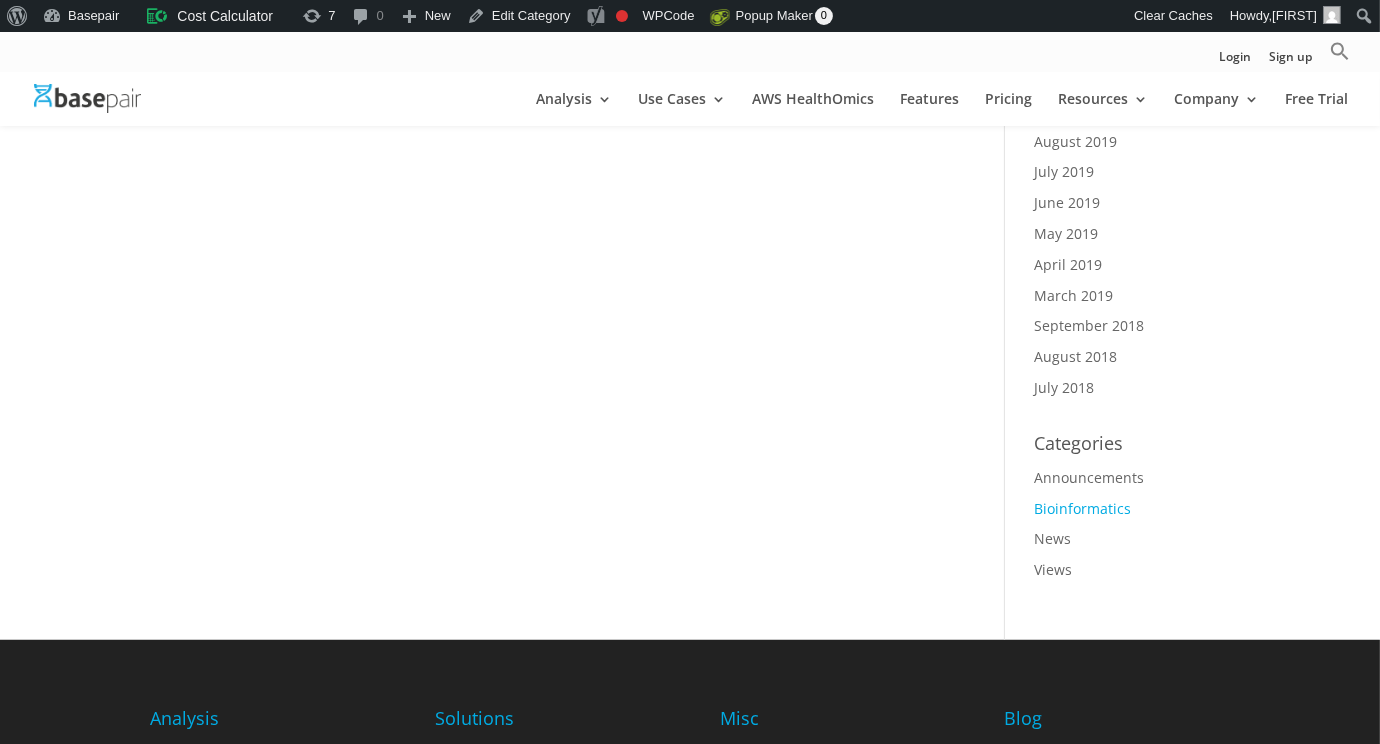 click on "Bioinformatics" at bounding box center (1083, 508) 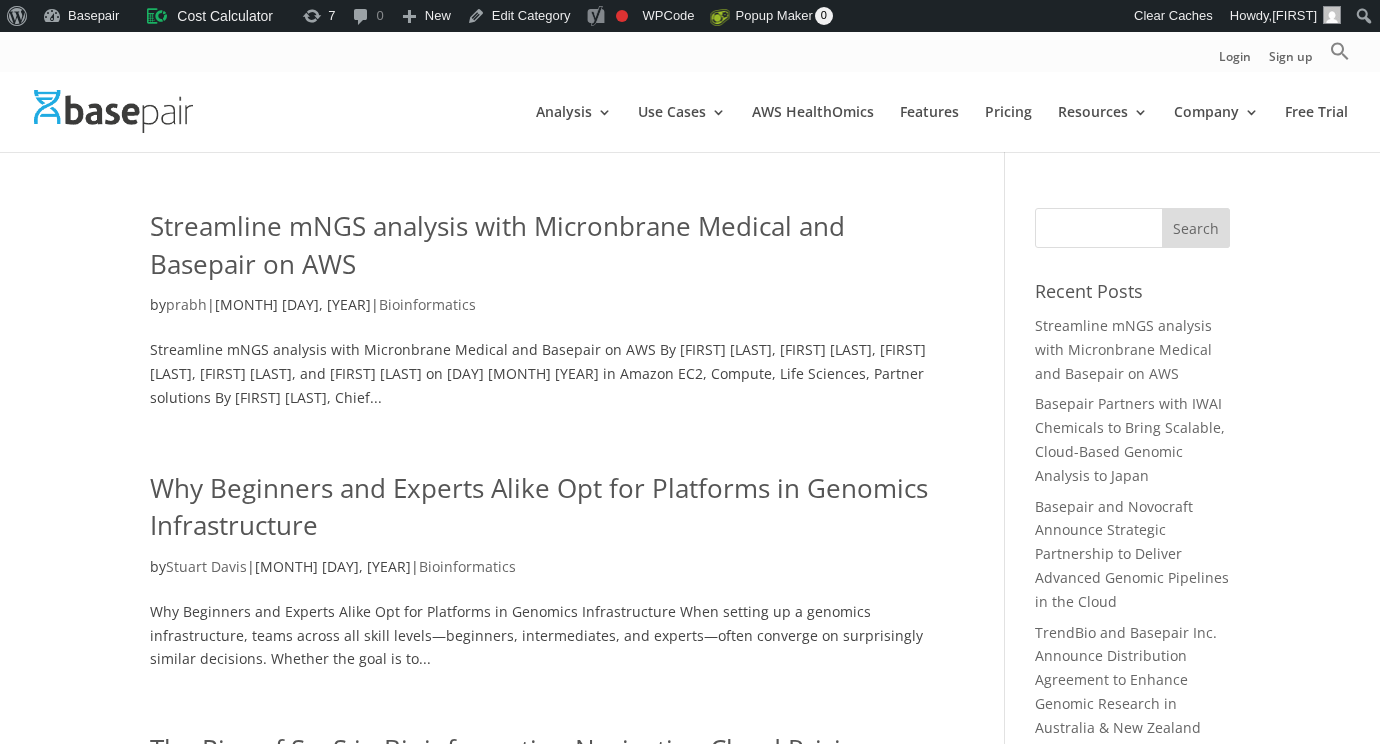 scroll, scrollTop: 0, scrollLeft: 0, axis: both 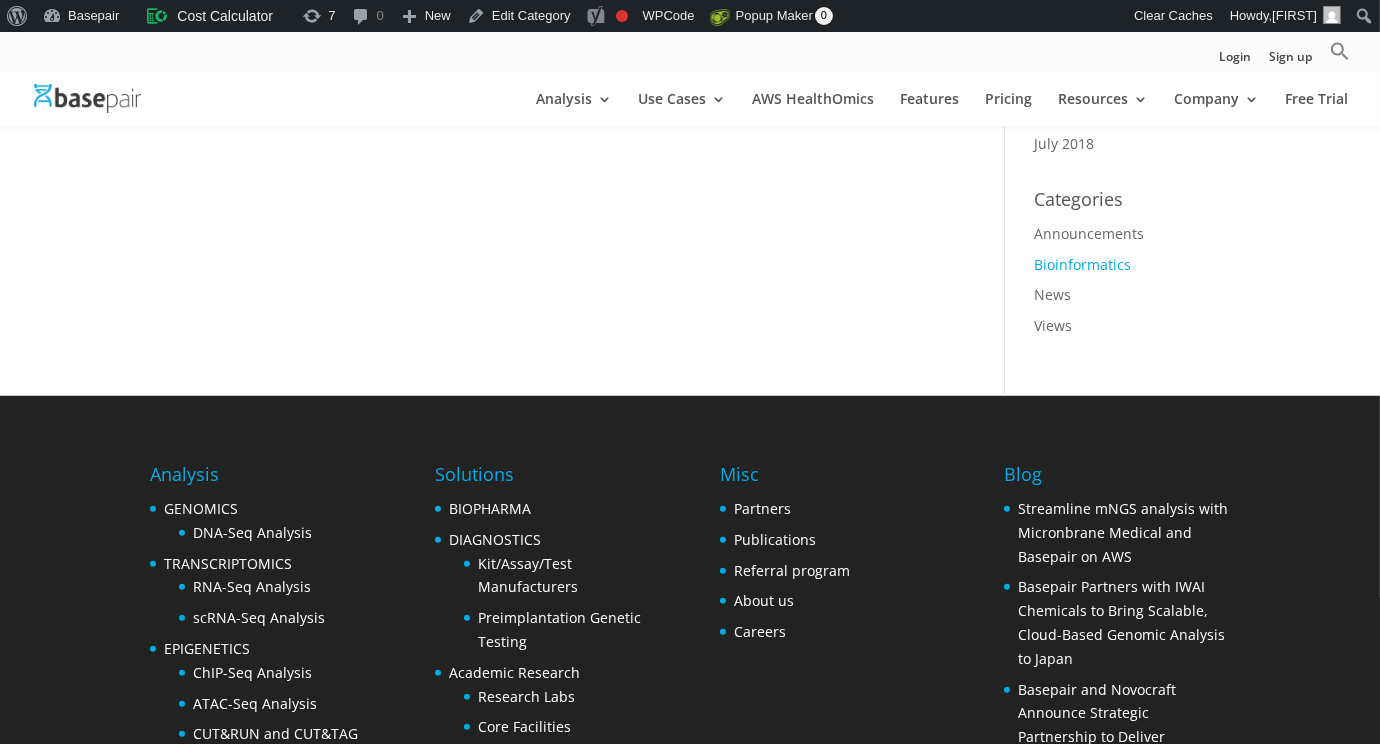 click on "Bioinformatics" at bounding box center [1083, 264] 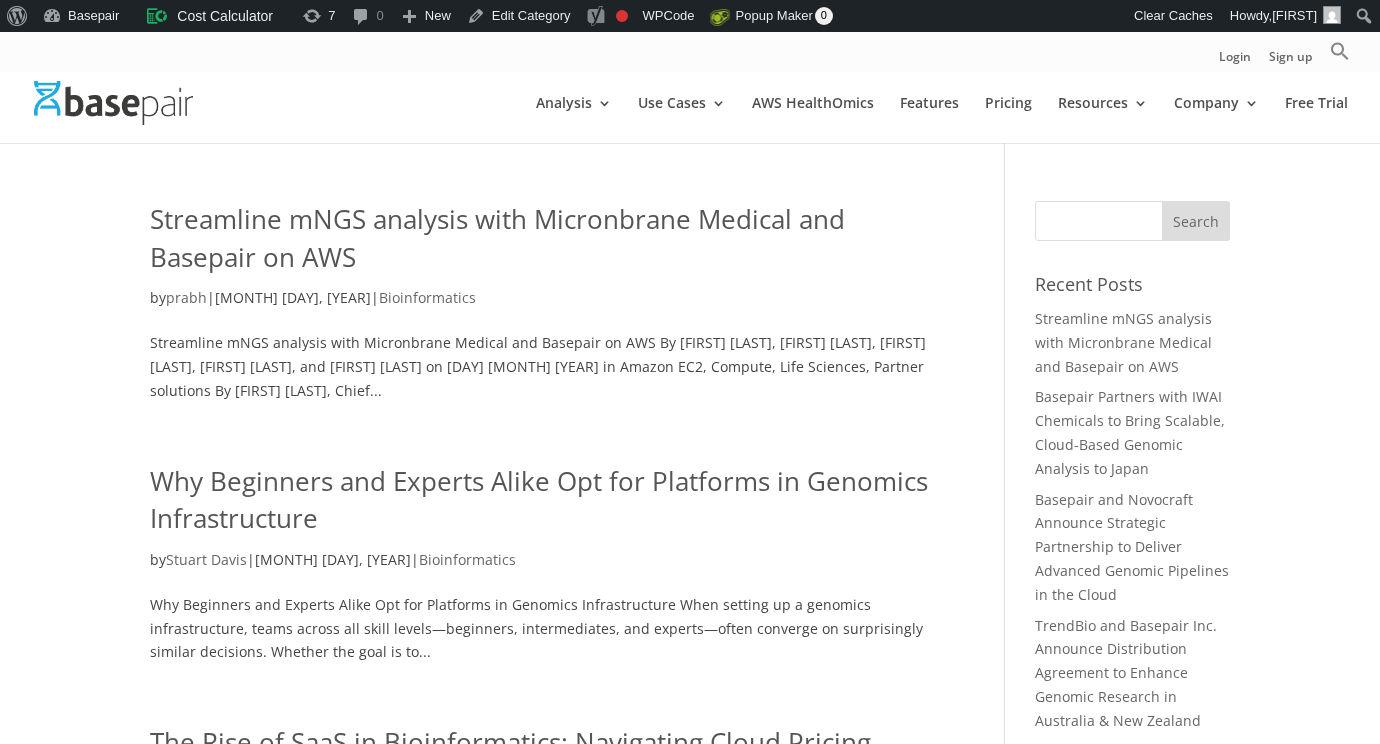 scroll, scrollTop: 0, scrollLeft: 0, axis: both 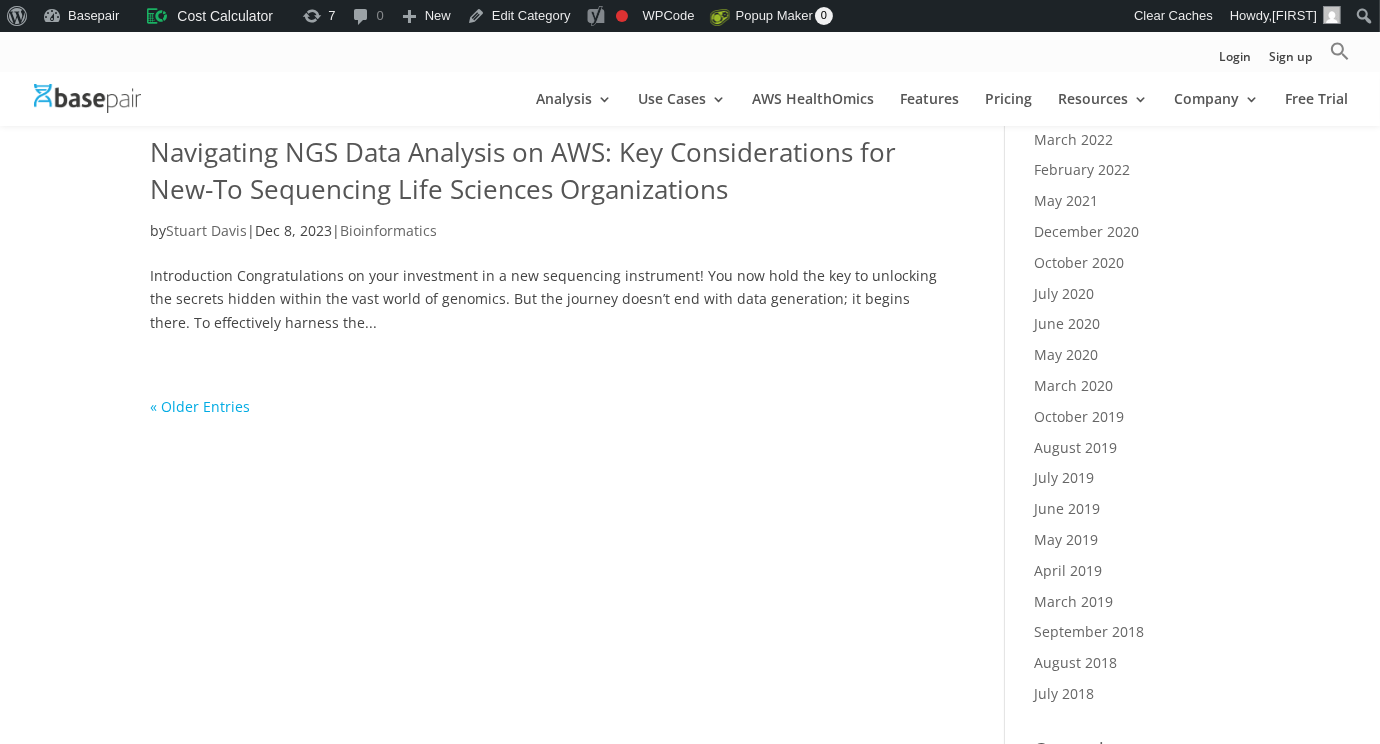click on "« Older Entries" at bounding box center [200, 406] 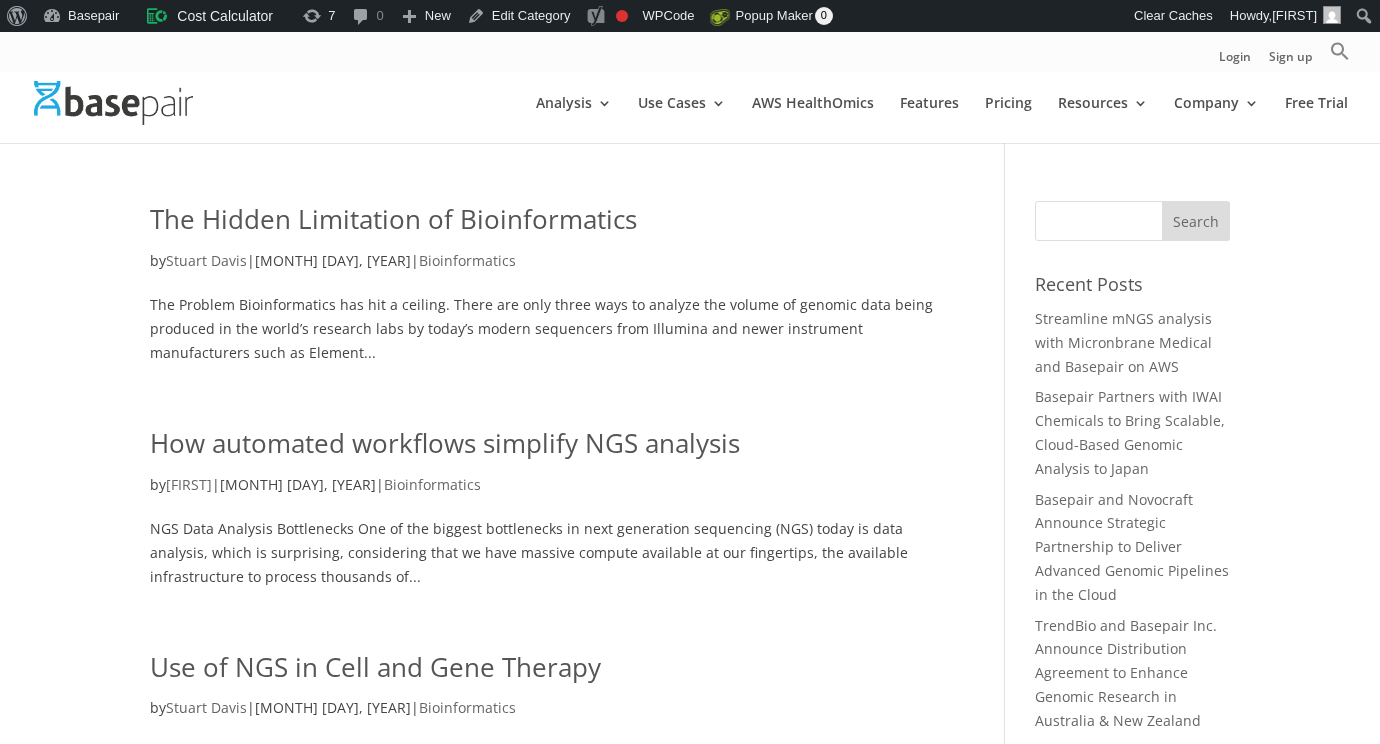 scroll, scrollTop: 0, scrollLeft: 0, axis: both 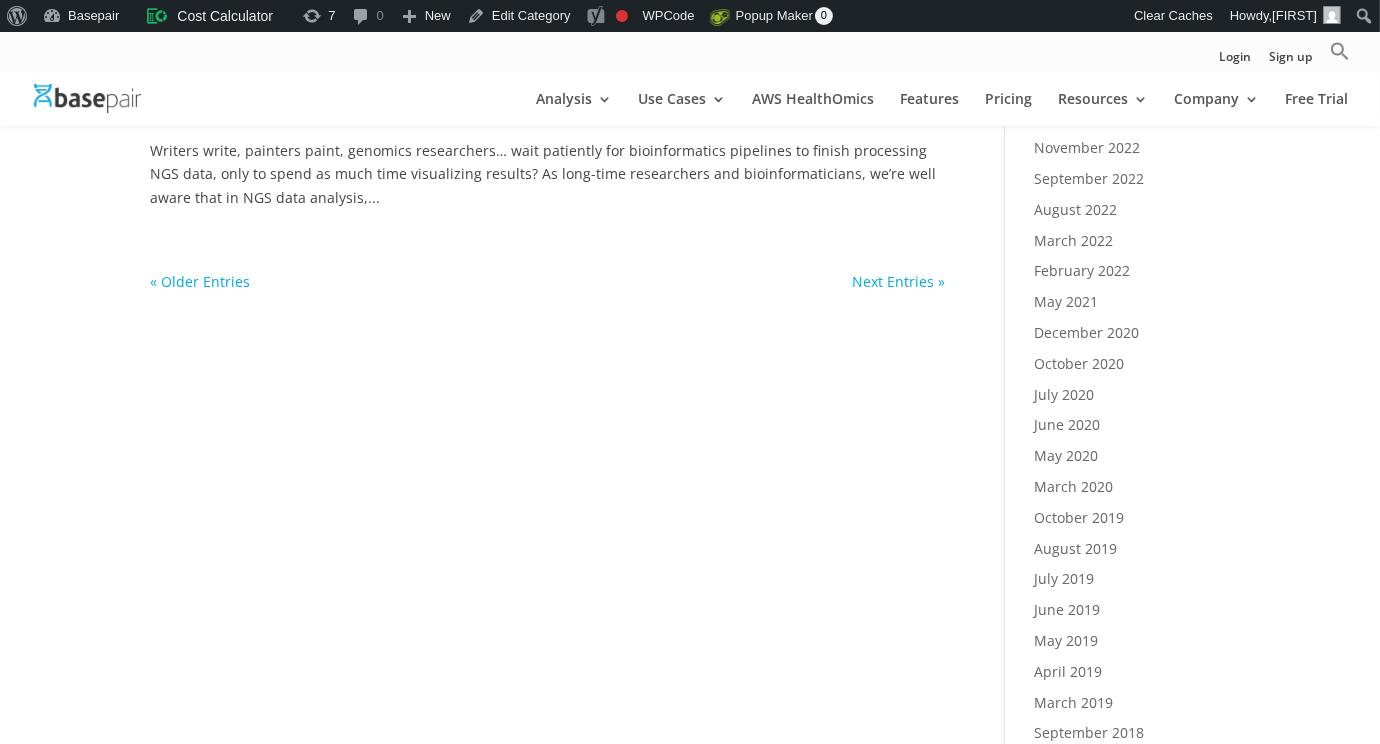 click on "« Older Entries" at bounding box center (200, 281) 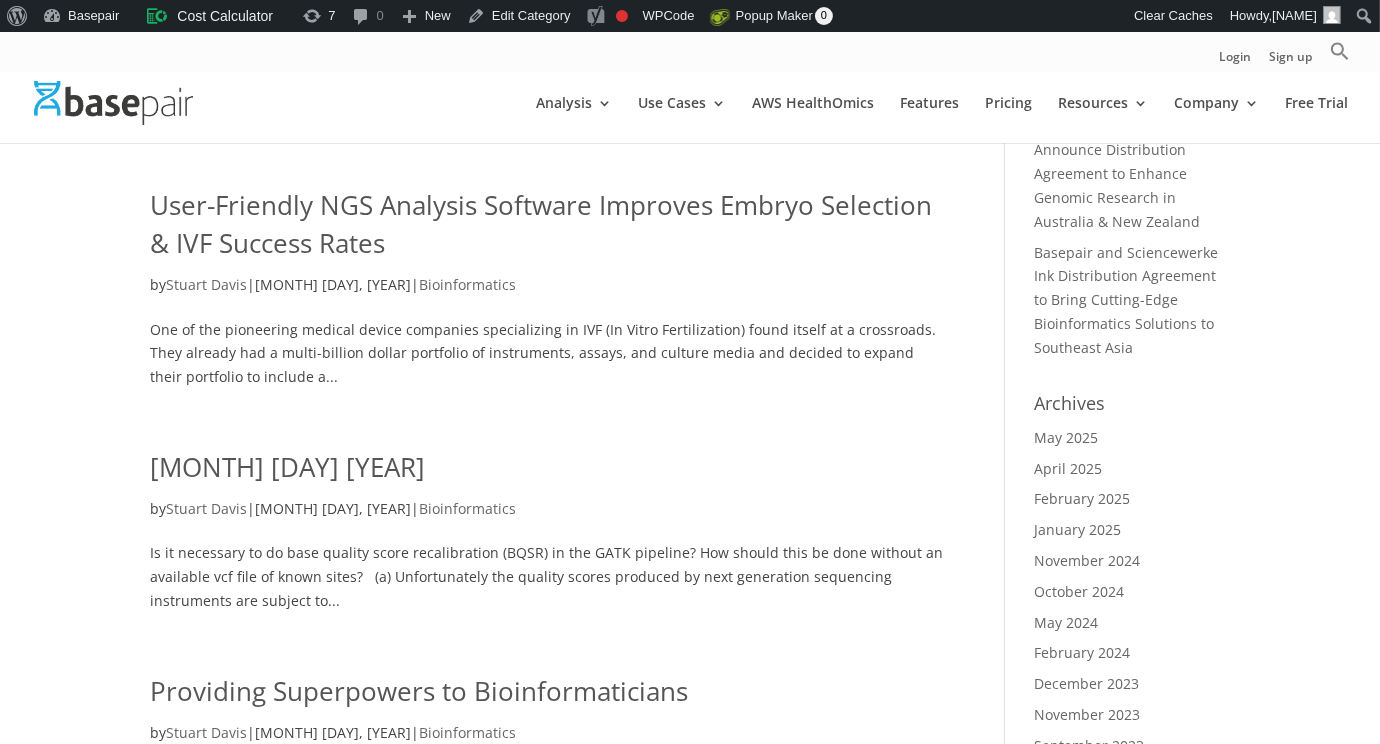 scroll, scrollTop: 0, scrollLeft: 0, axis: both 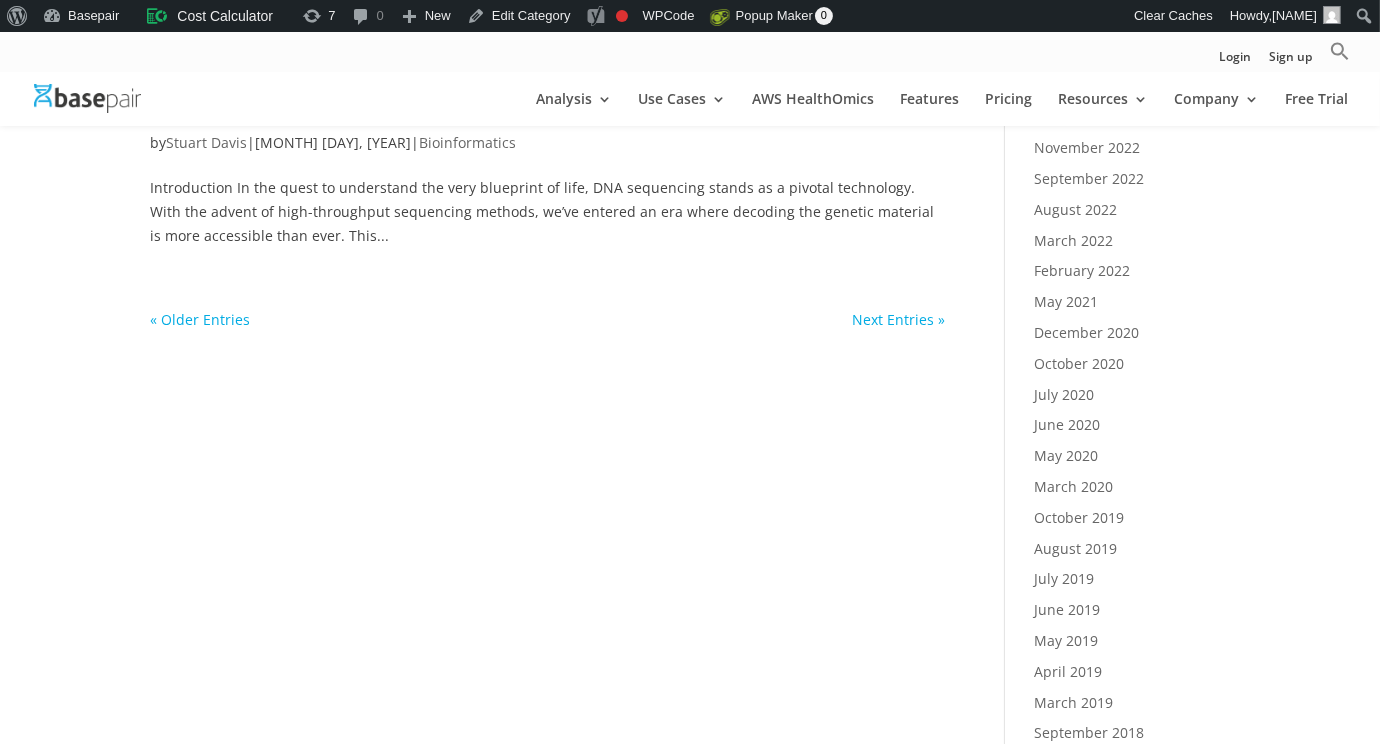click on "« Older Entries" at bounding box center (200, 319) 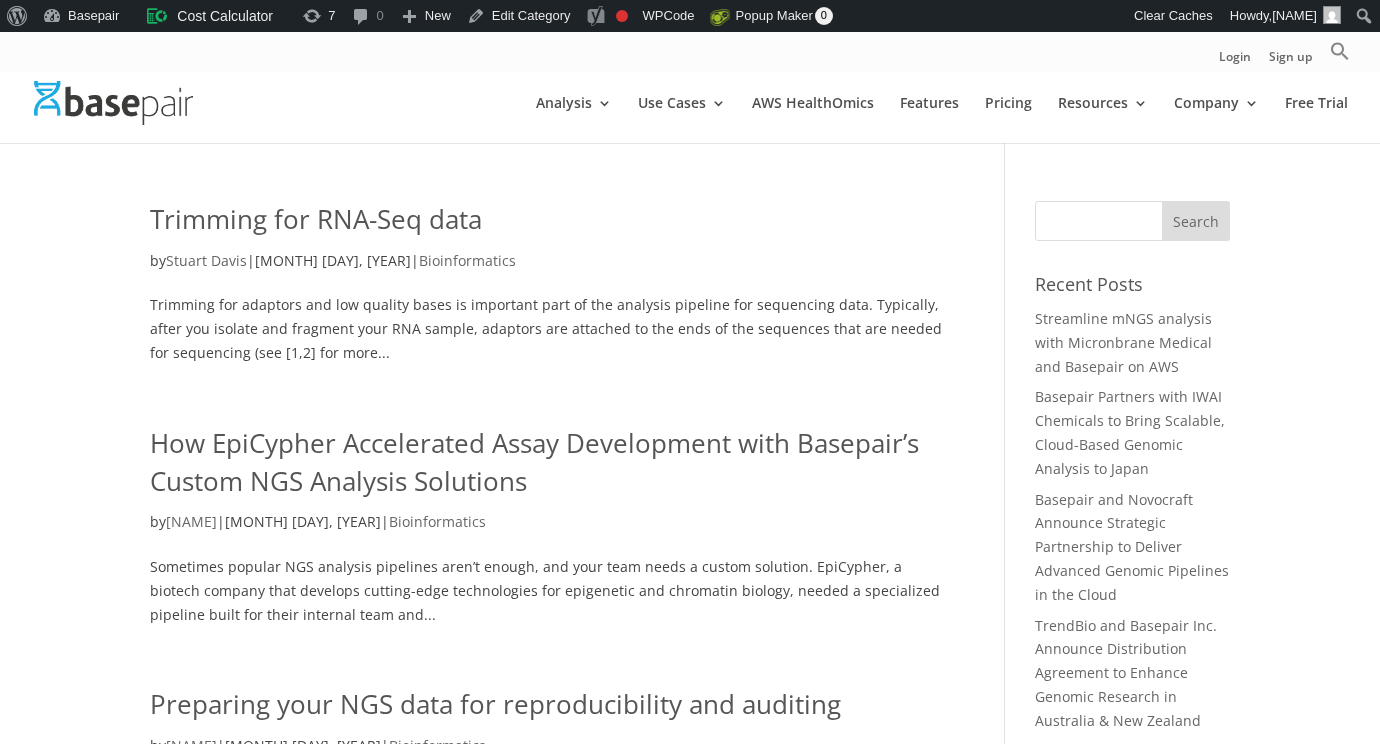 scroll, scrollTop: 484, scrollLeft: 0, axis: vertical 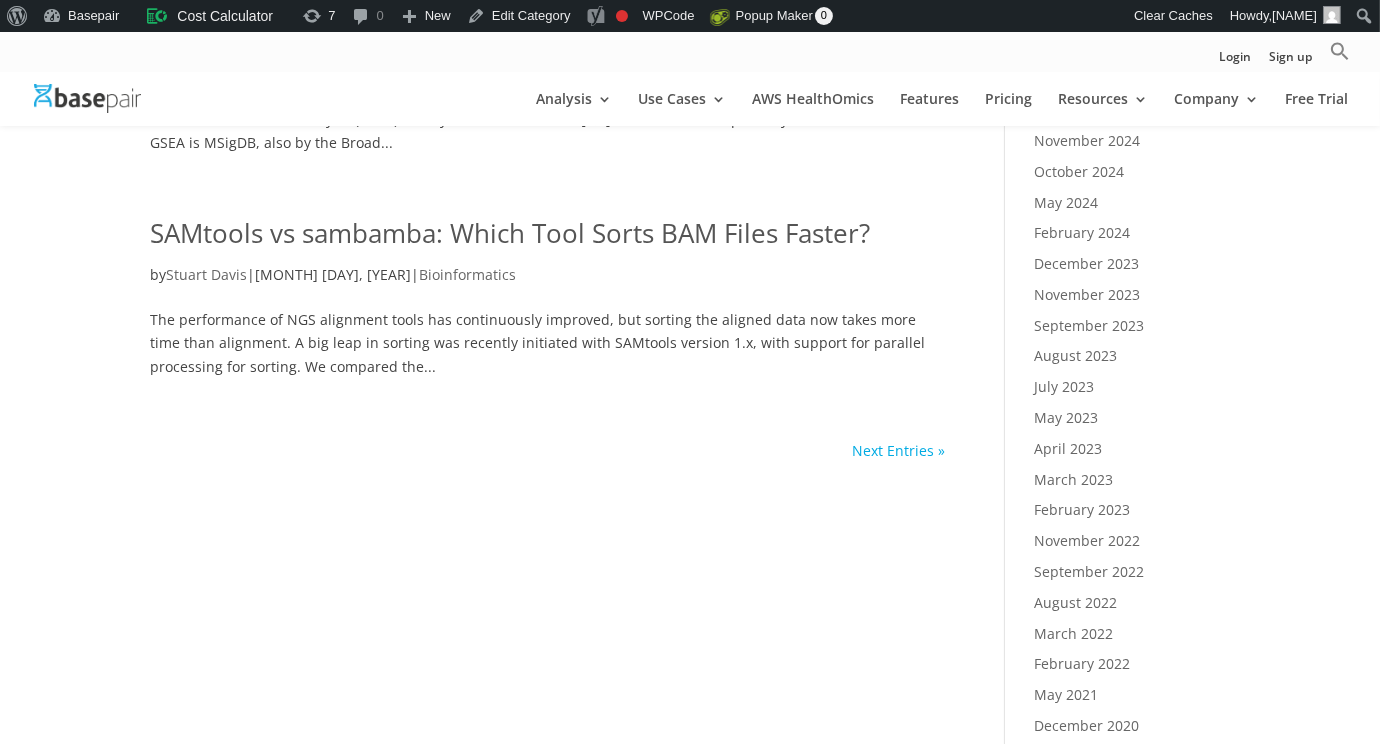 click on "Next Entries »" at bounding box center (898, 450) 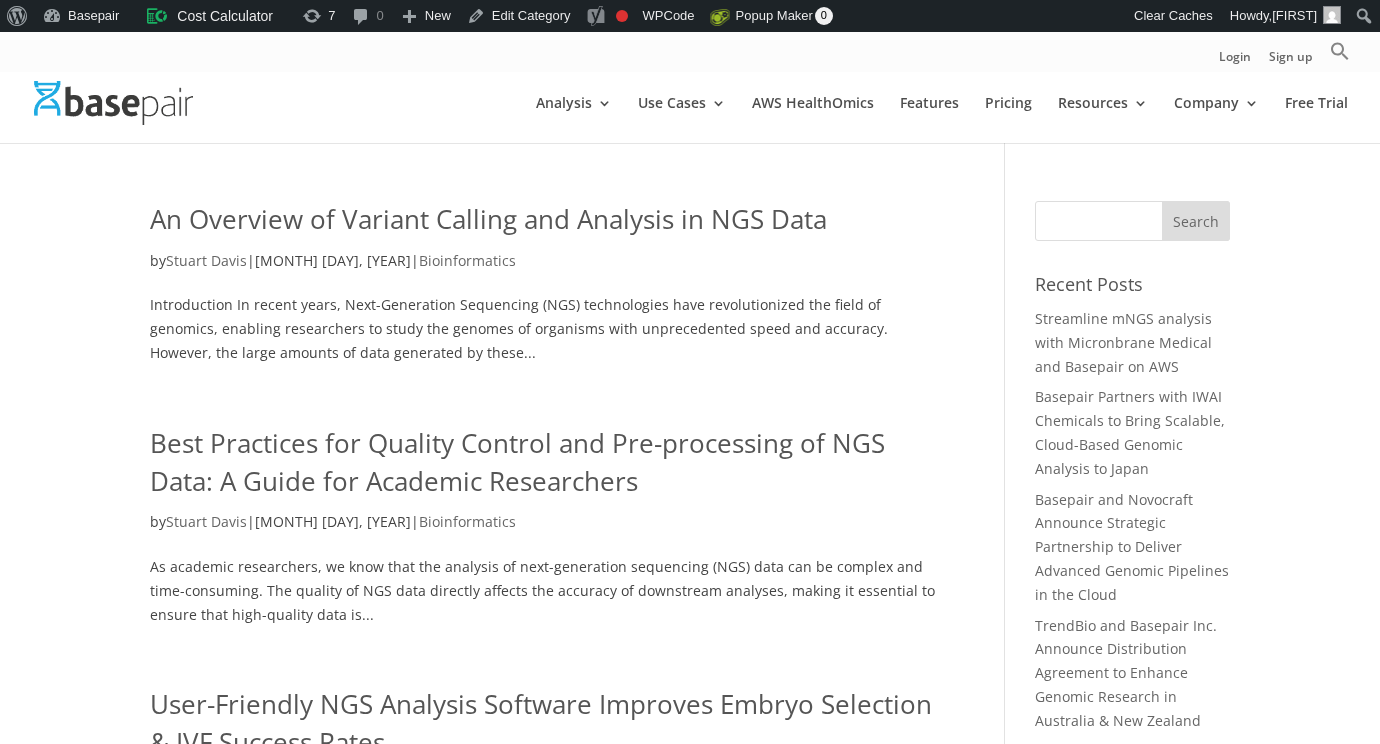 scroll, scrollTop: 0, scrollLeft: 0, axis: both 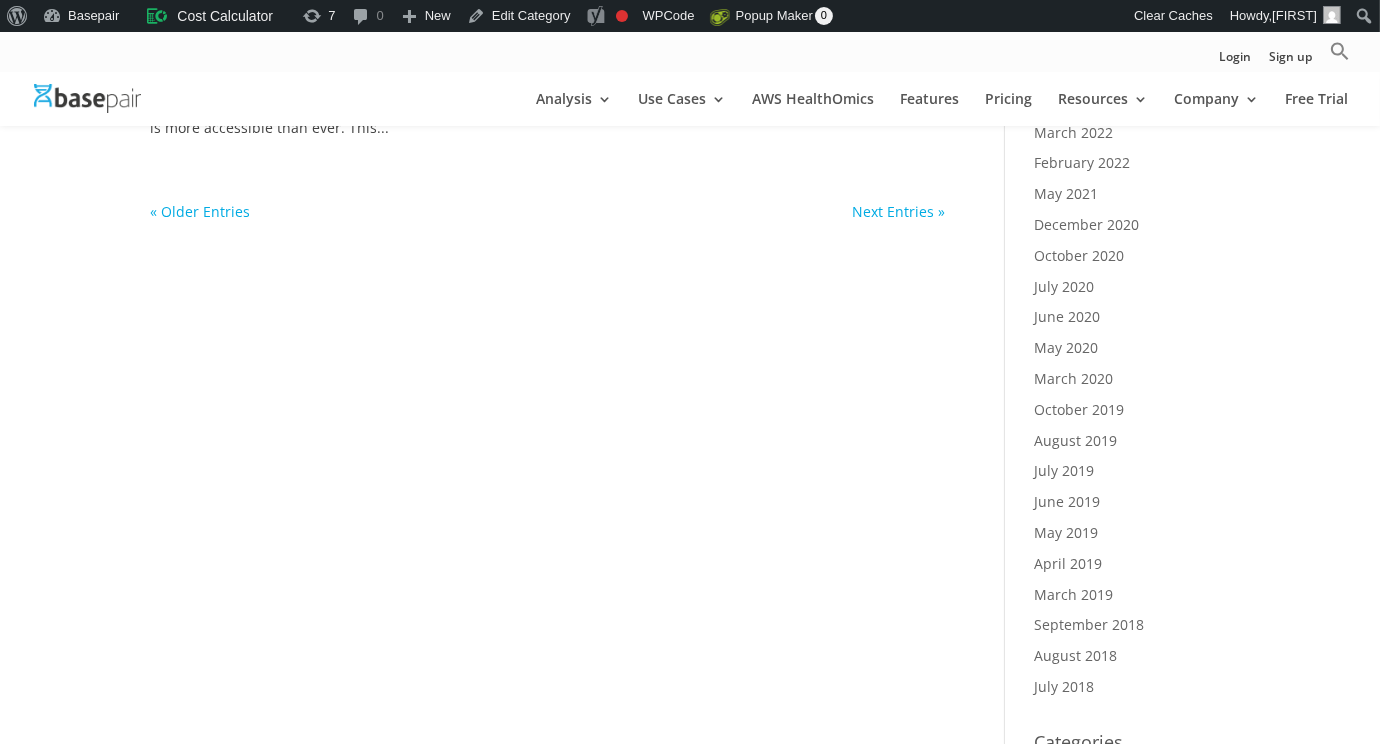 click on "Next Entries »" at bounding box center (898, 211) 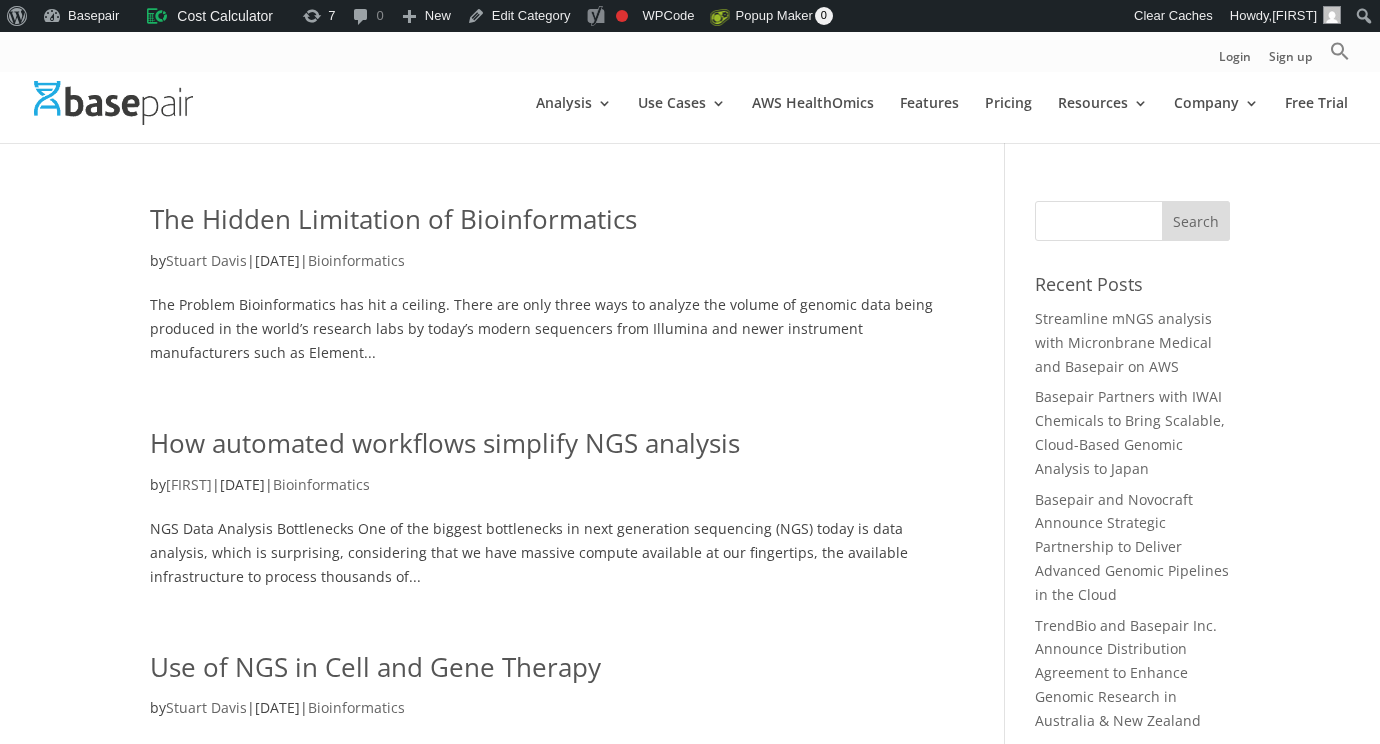 scroll, scrollTop: 0, scrollLeft: 0, axis: both 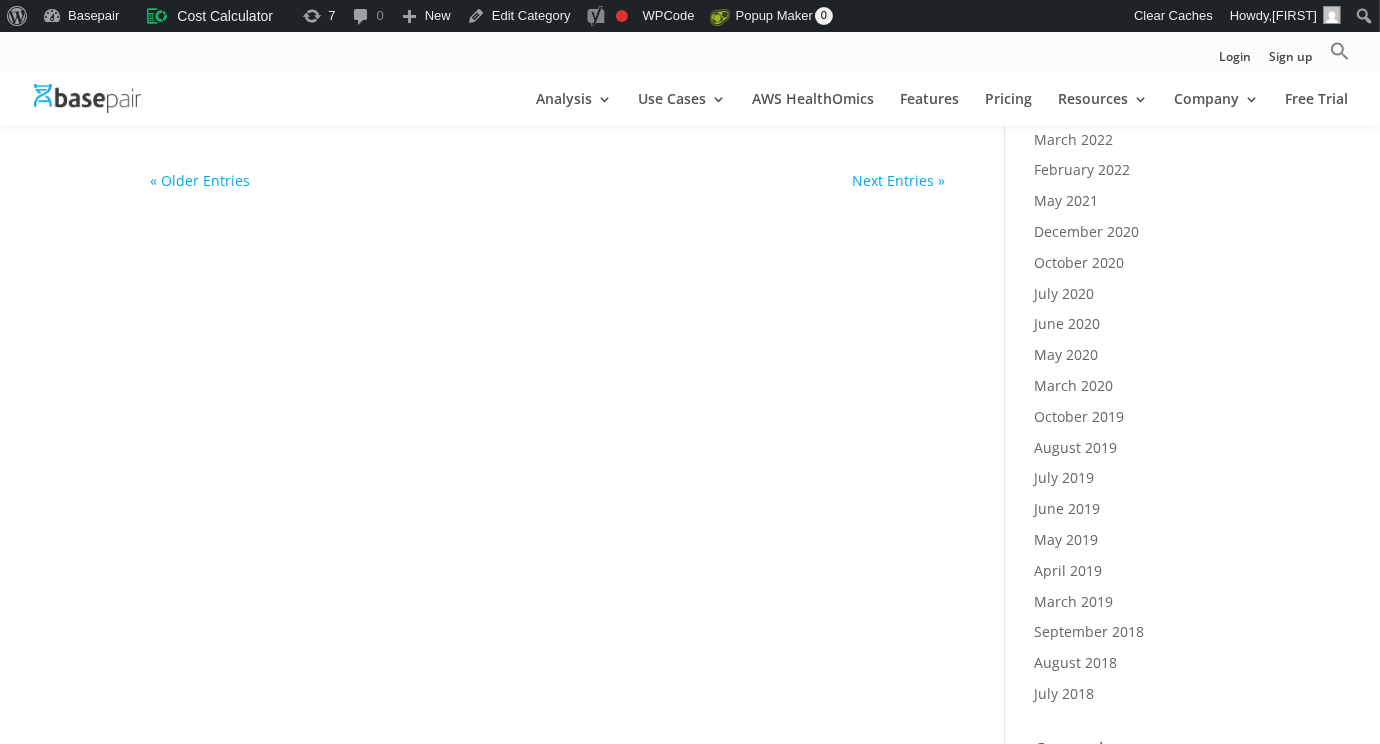 click on "Next Entries »" at bounding box center [898, 180] 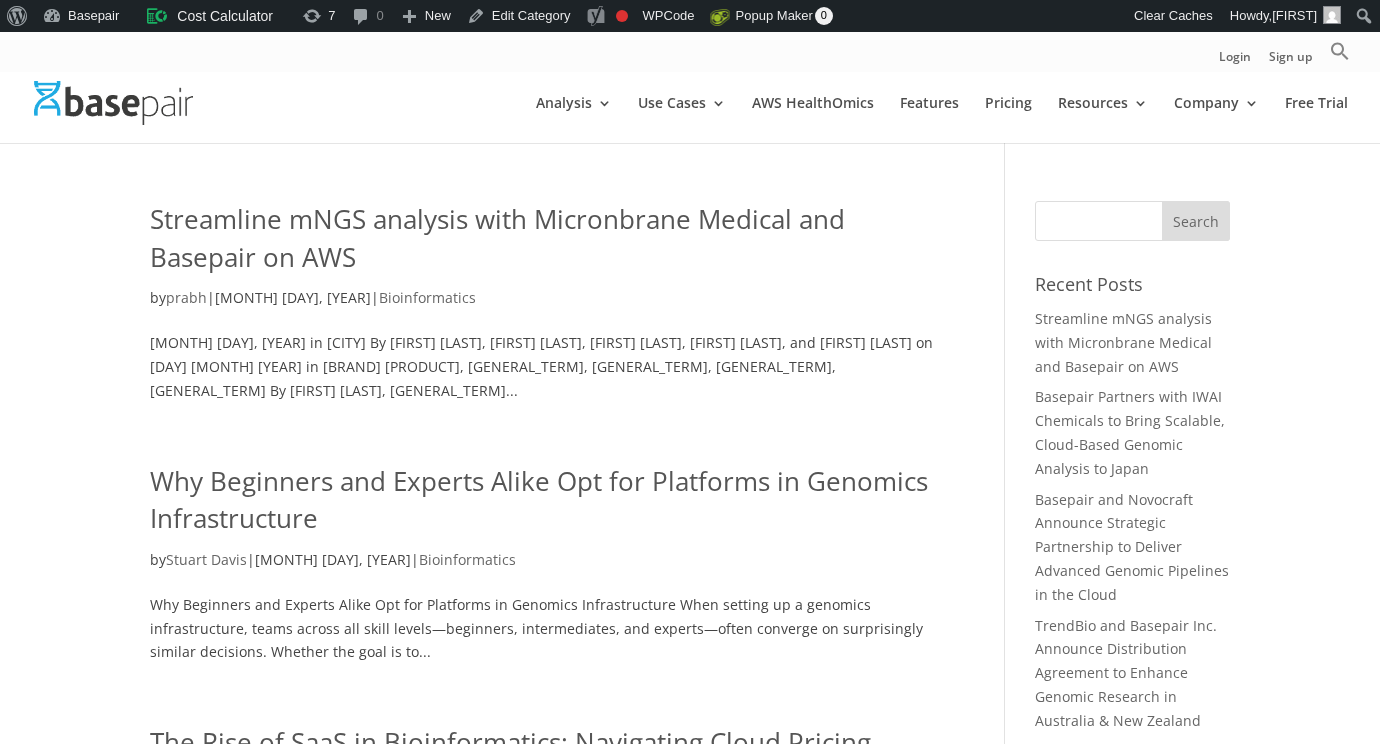 scroll, scrollTop: 0, scrollLeft: 0, axis: both 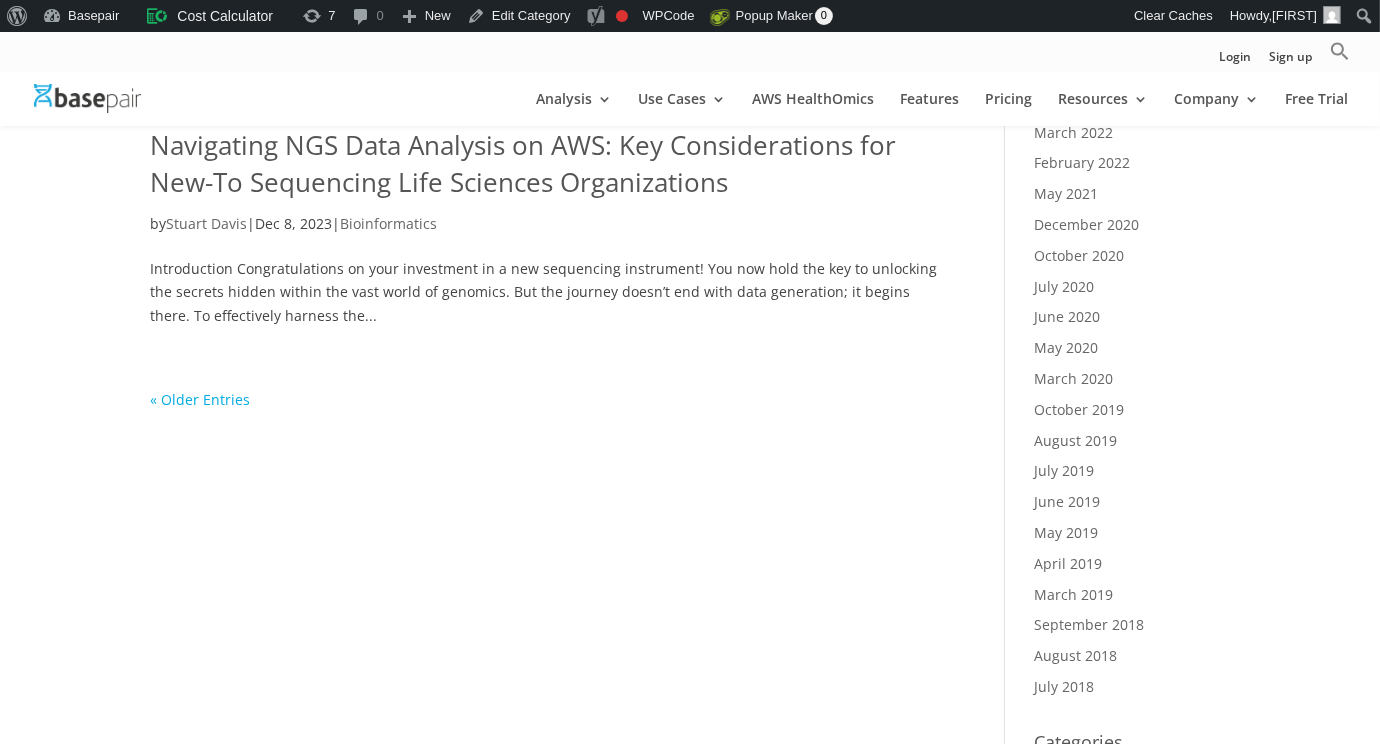 click on "« Older Entries" at bounding box center (200, 399) 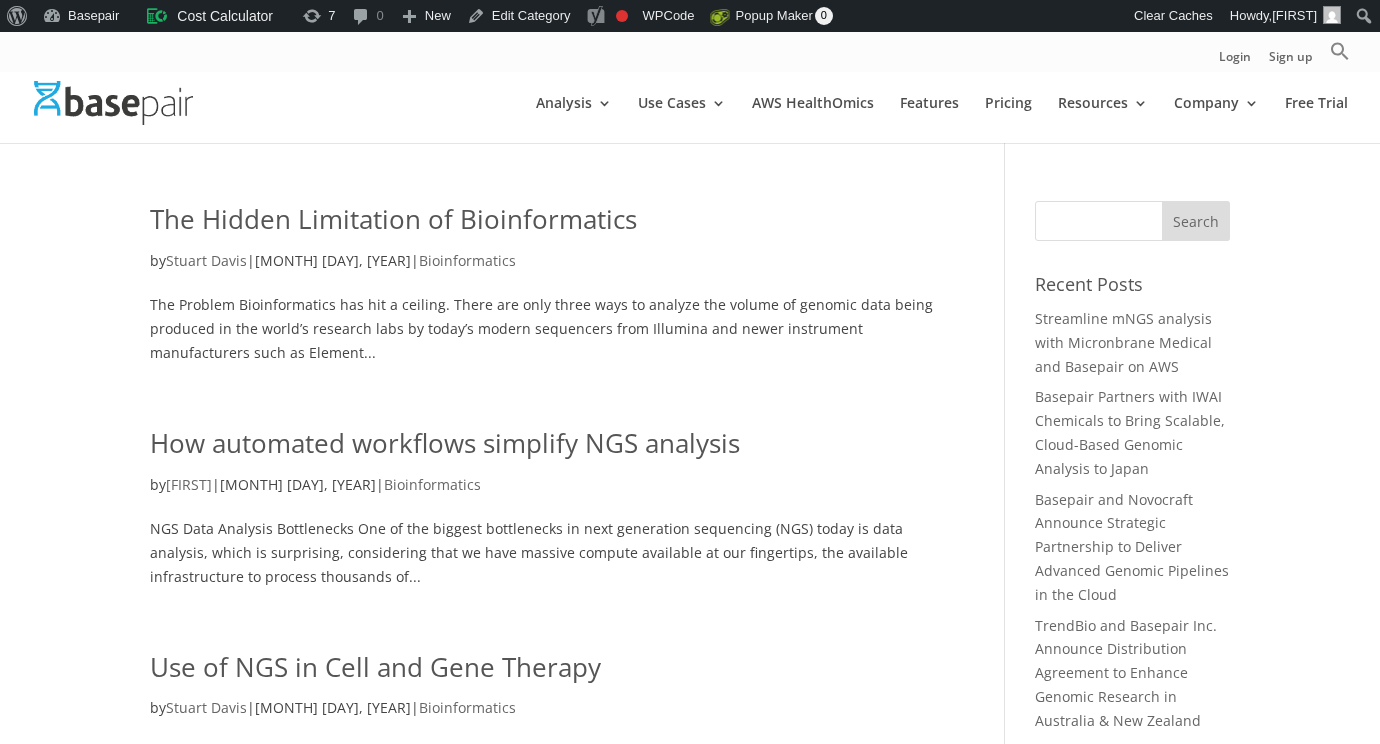 scroll, scrollTop: 0, scrollLeft: 0, axis: both 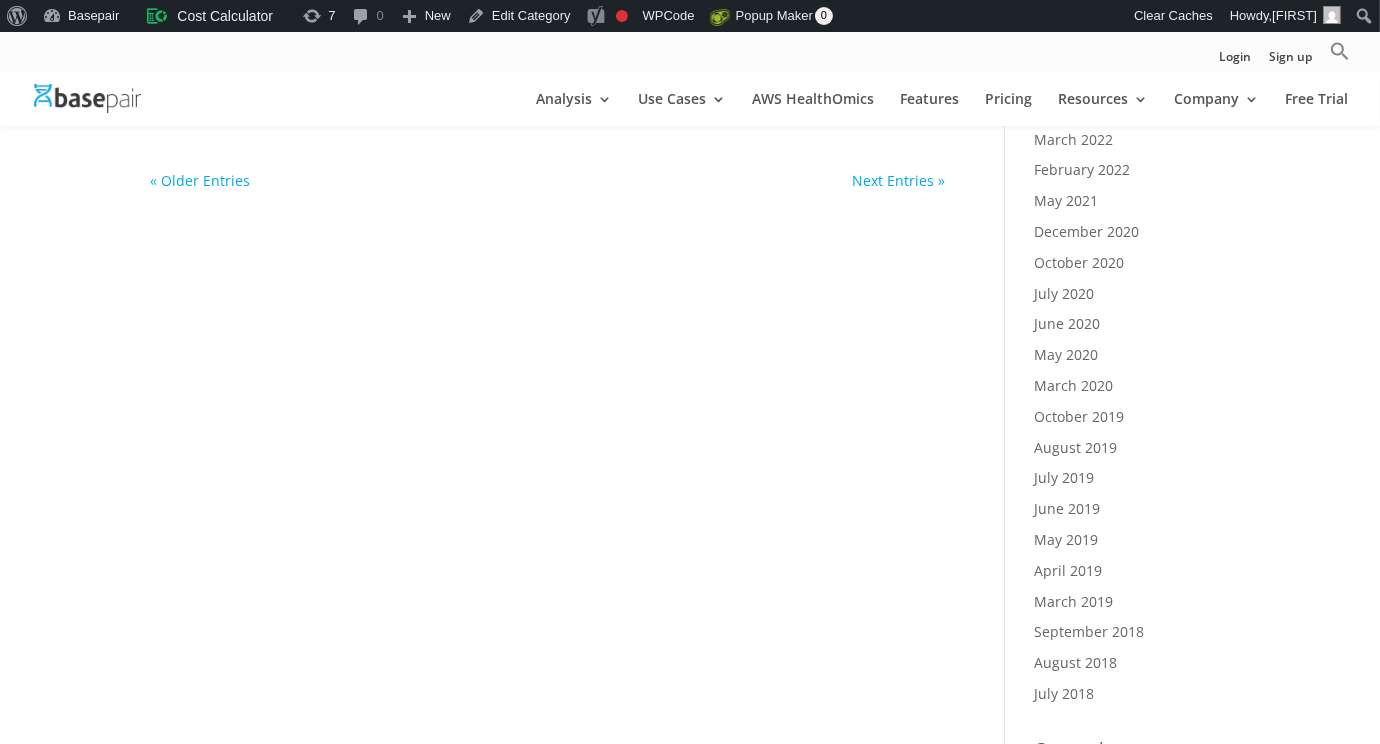 click on "Next Entries »" at bounding box center [898, 180] 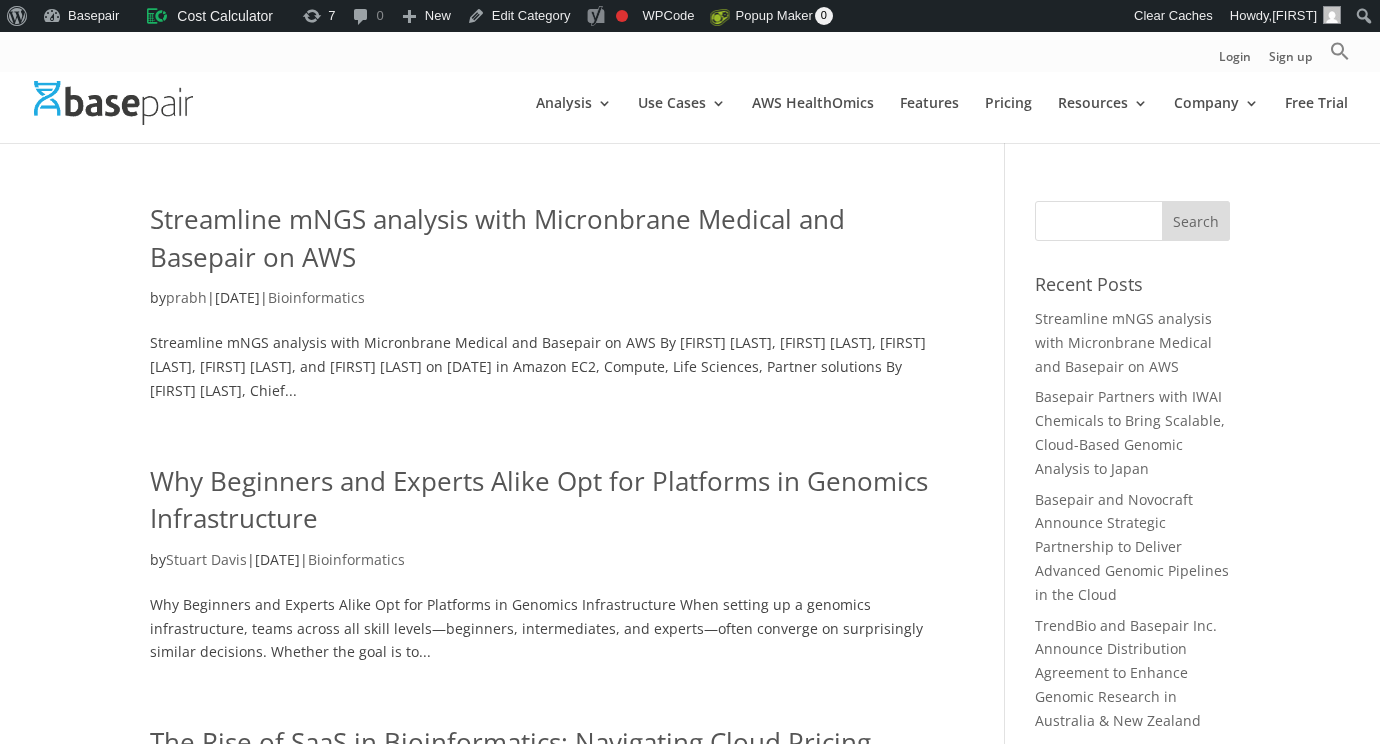 scroll, scrollTop: 0, scrollLeft: 0, axis: both 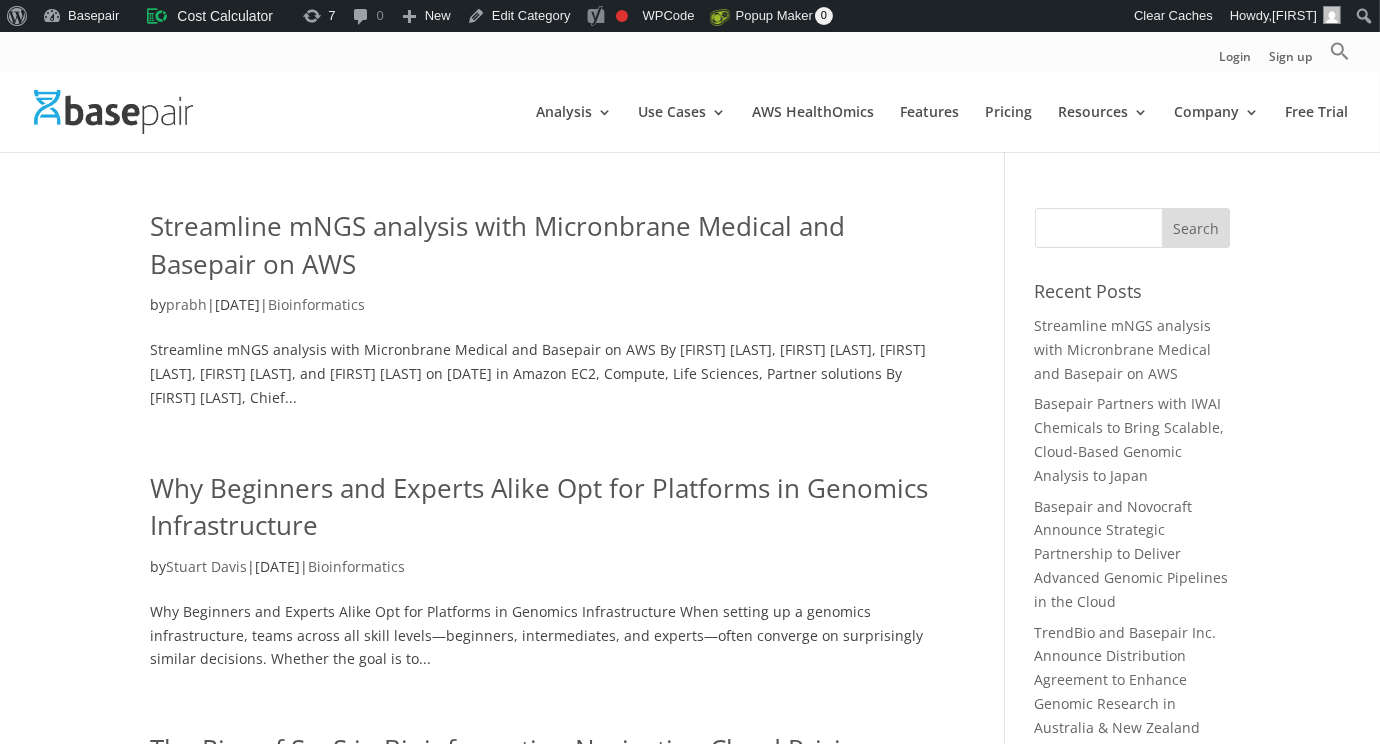 click on "Streamline mNGS analysis with Micronbrane Medical and Basepair on AWS" at bounding box center (497, 245) 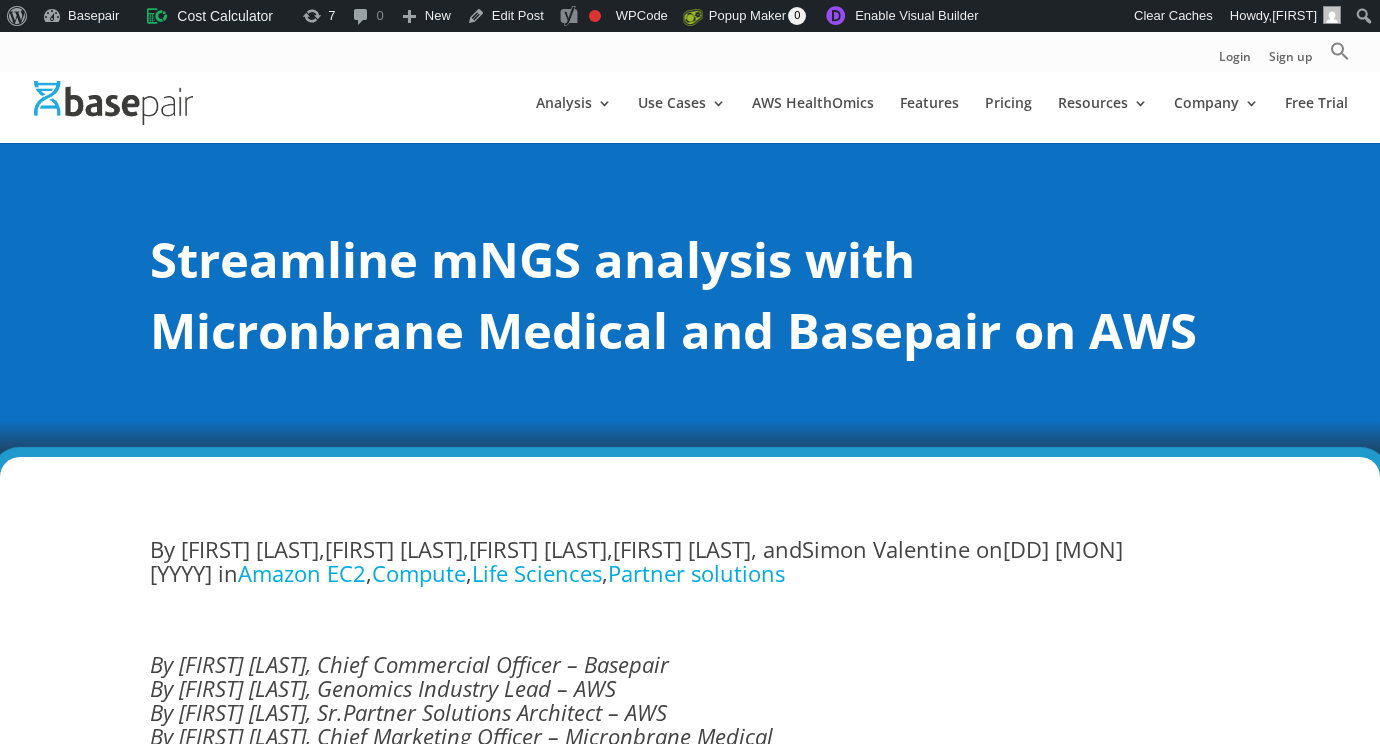 scroll, scrollTop: 0, scrollLeft: 0, axis: both 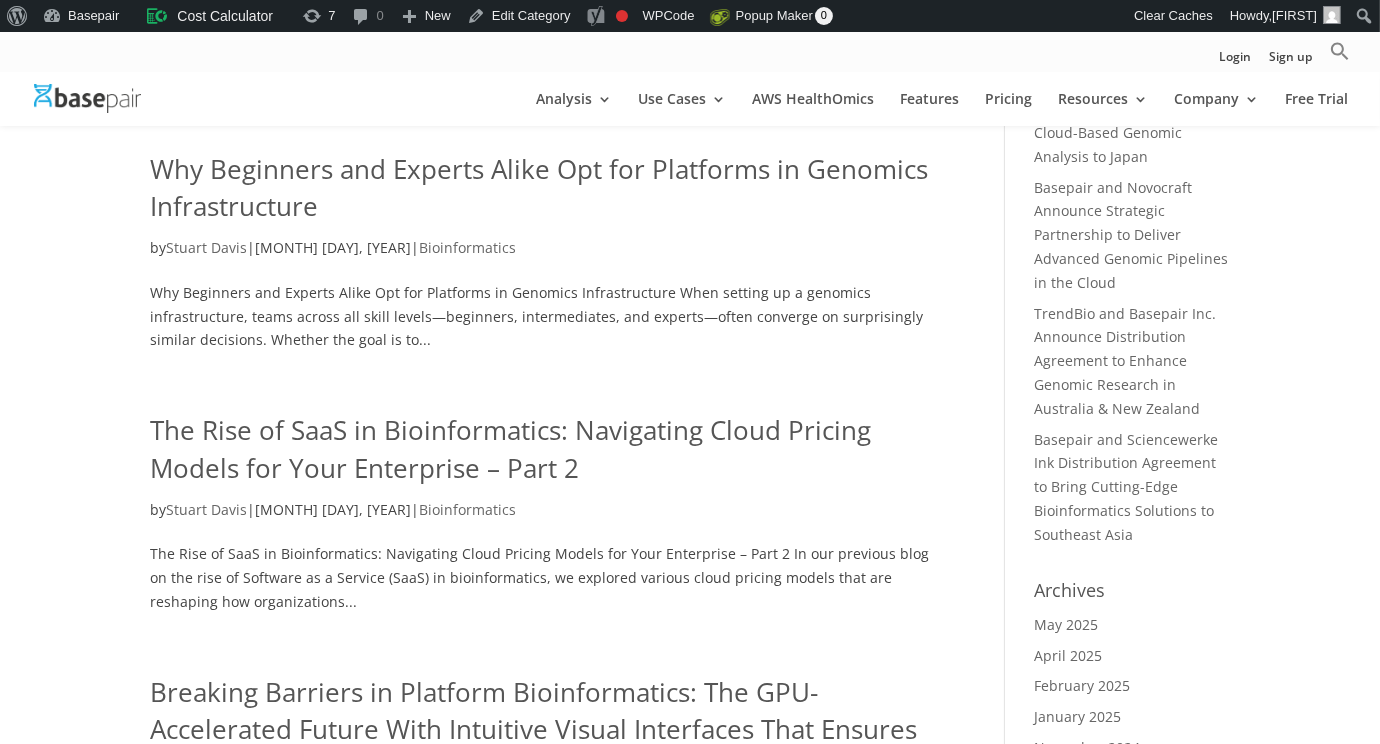 click on "Why Beginners and Experts Alike Opt for Platforms in Genomics Infrastructure" at bounding box center (539, 188) 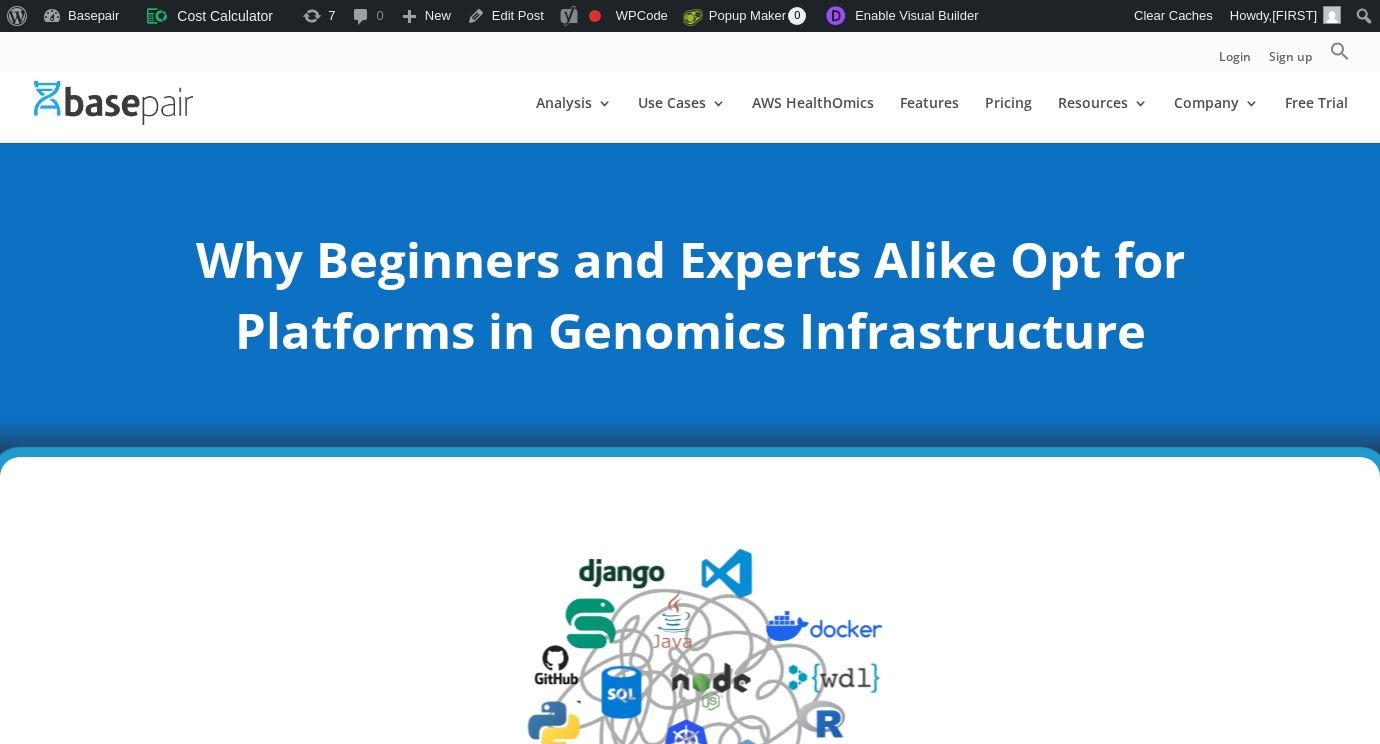 scroll, scrollTop: 0, scrollLeft: 0, axis: both 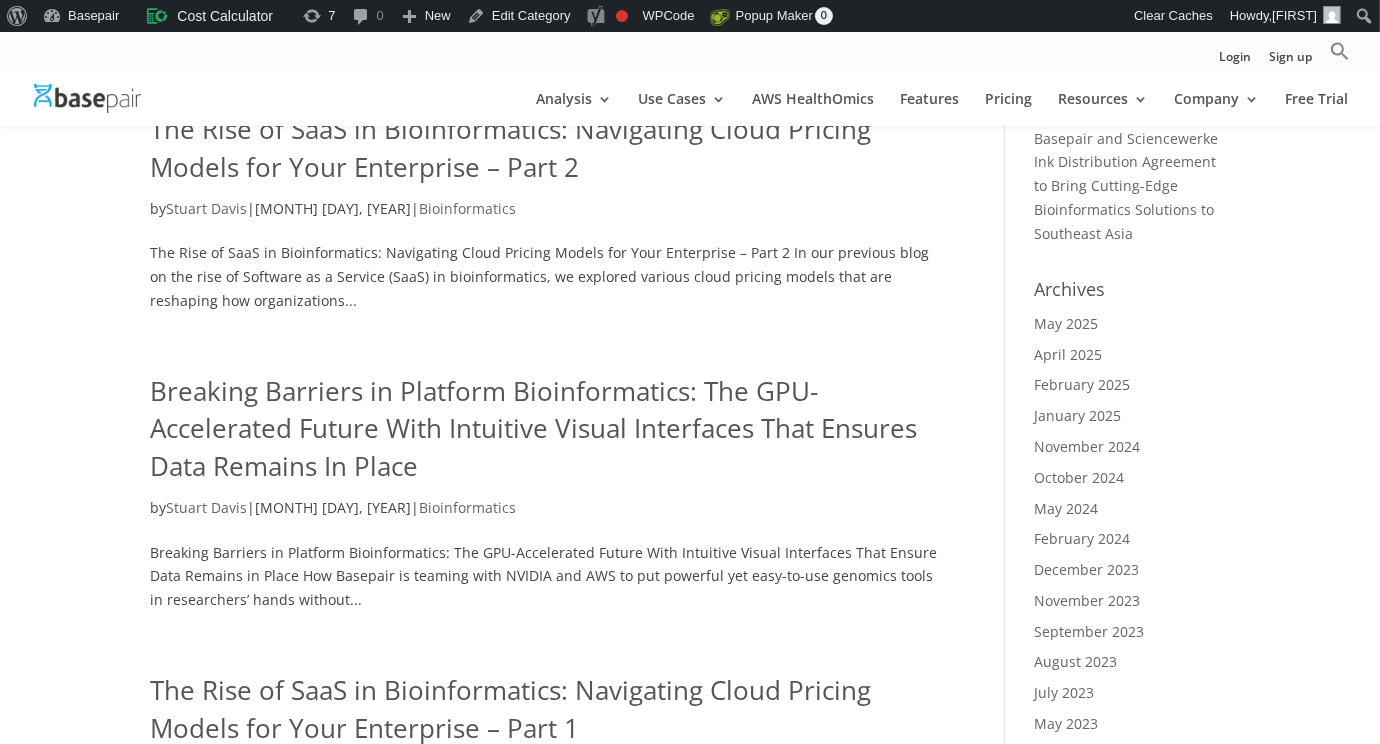 click on "Breaking Barriers in Platform Bioinformatics: The GPU-Accelerated Future With Intuitive Visual Interfaces That Ensures Data Remains In Place" at bounding box center (533, 428) 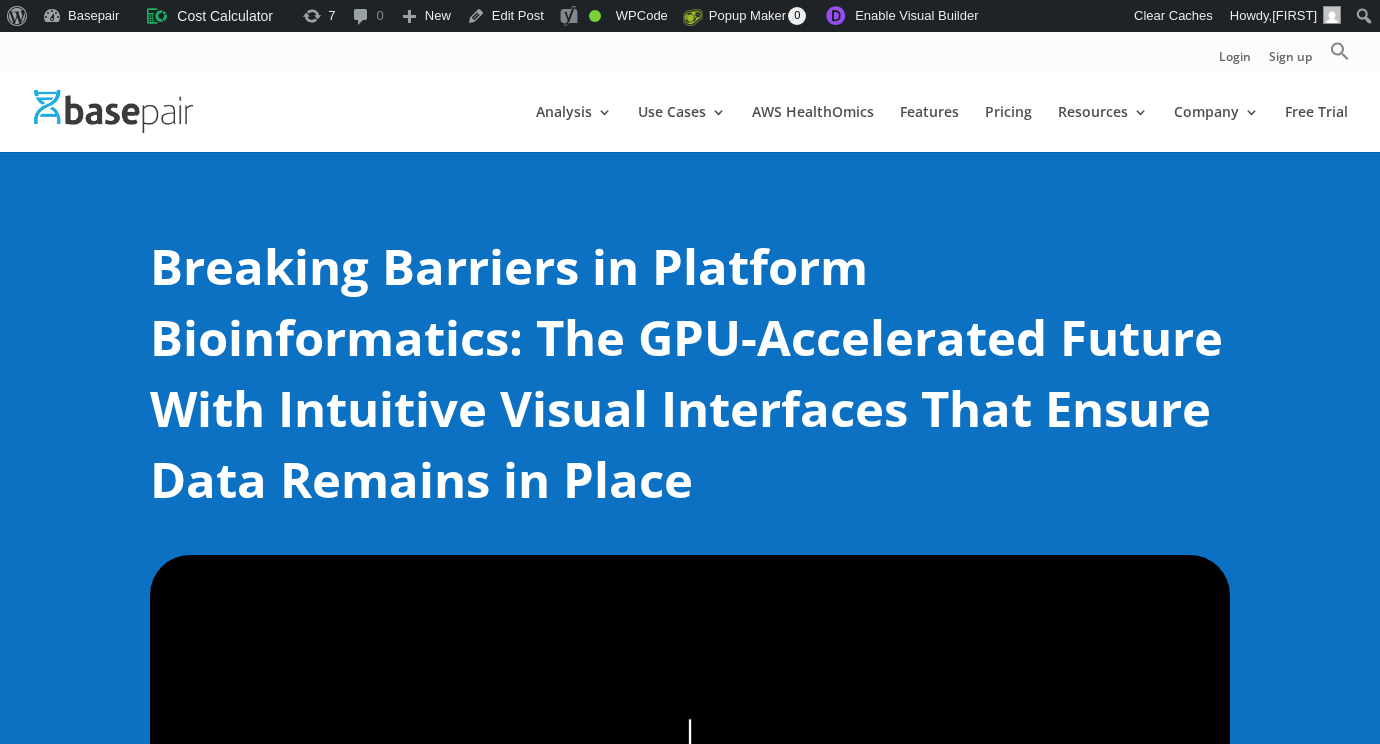 scroll, scrollTop: 0, scrollLeft: 0, axis: both 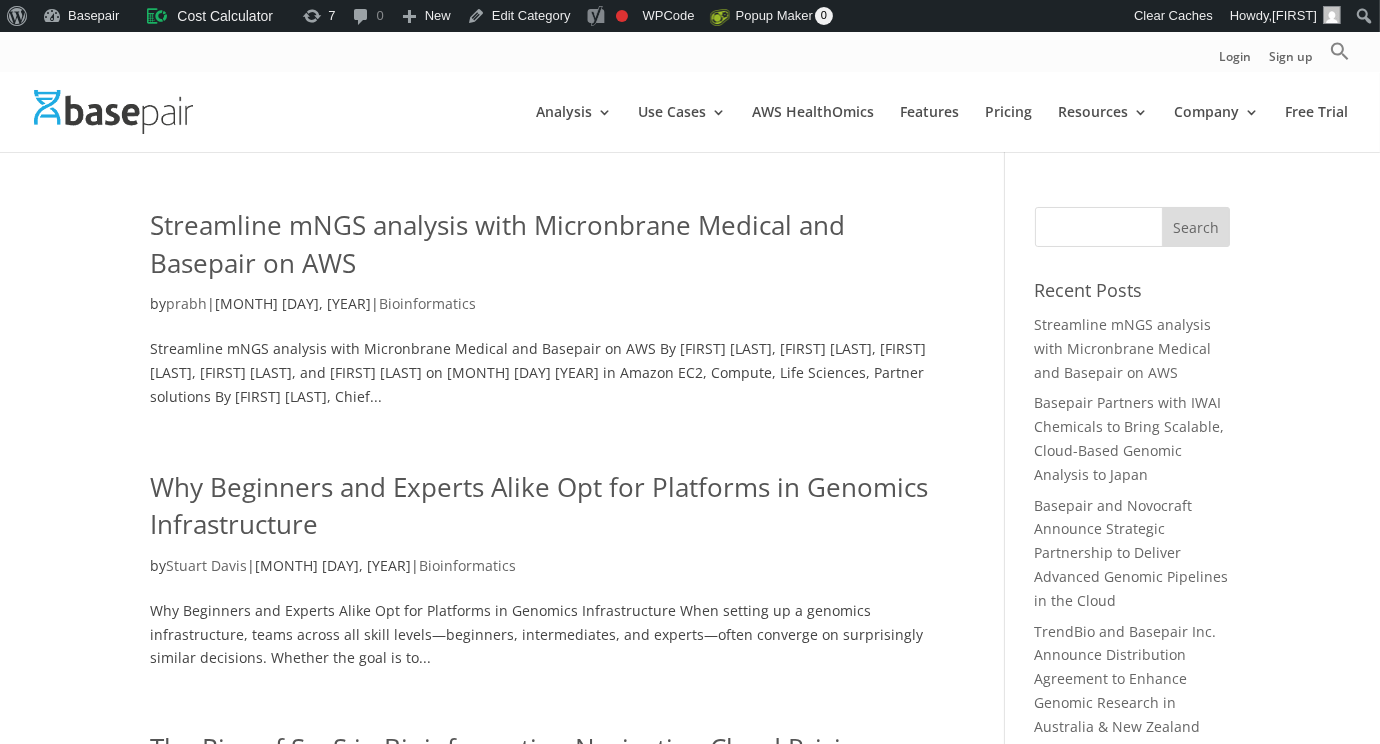 click on "Streamline mNGS analysis with Micronbrane Medical and Basepair on AWS" at bounding box center (547, 249) 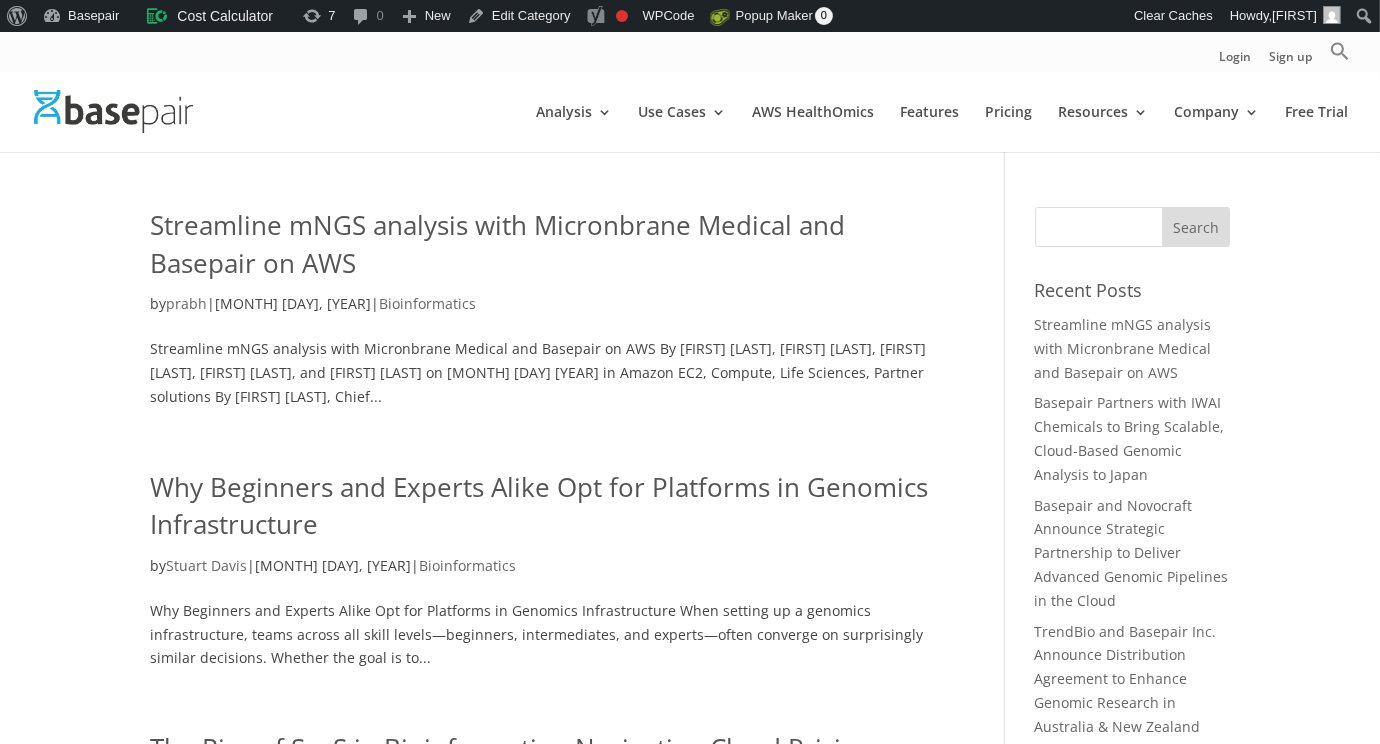click on "Streamline mNGS analysis with Micronbrane Medical and Basepair on AWS" at bounding box center (497, 244) 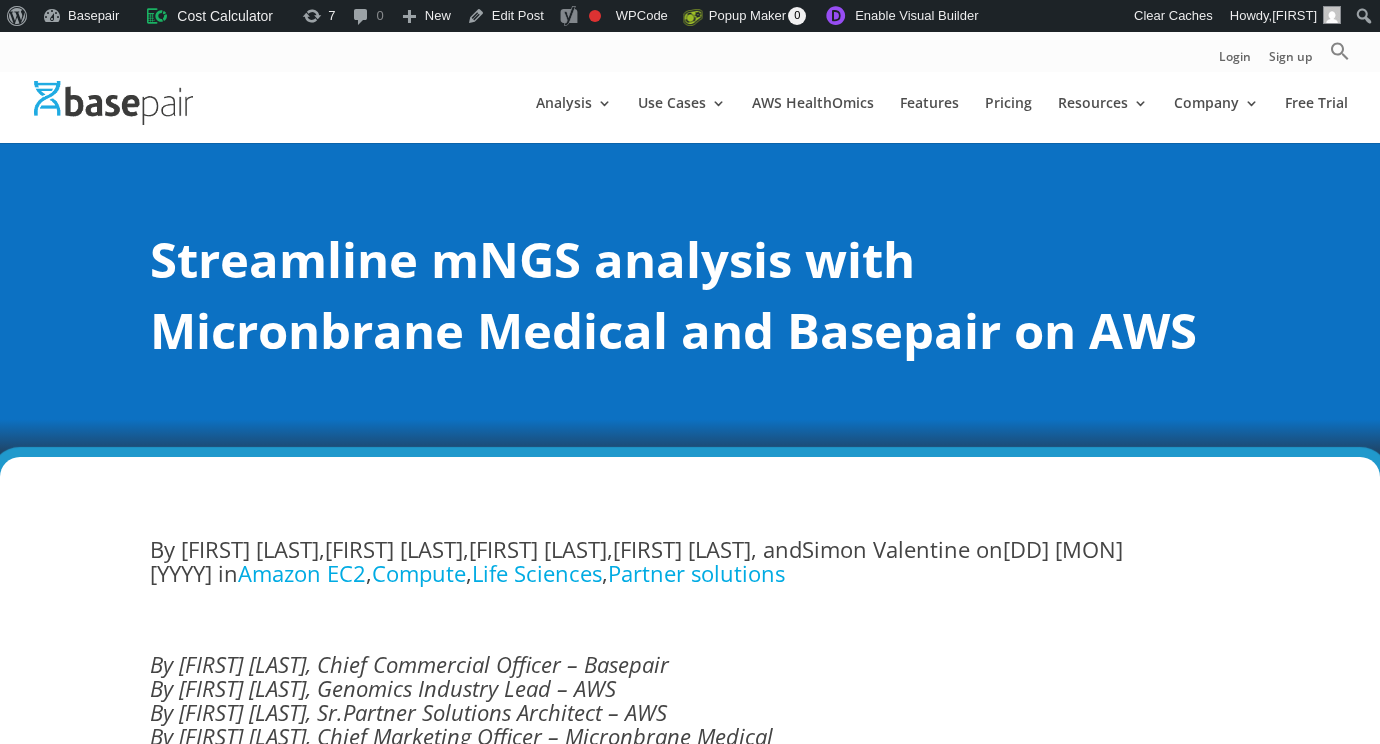 scroll, scrollTop: 0, scrollLeft: 0, axis: both 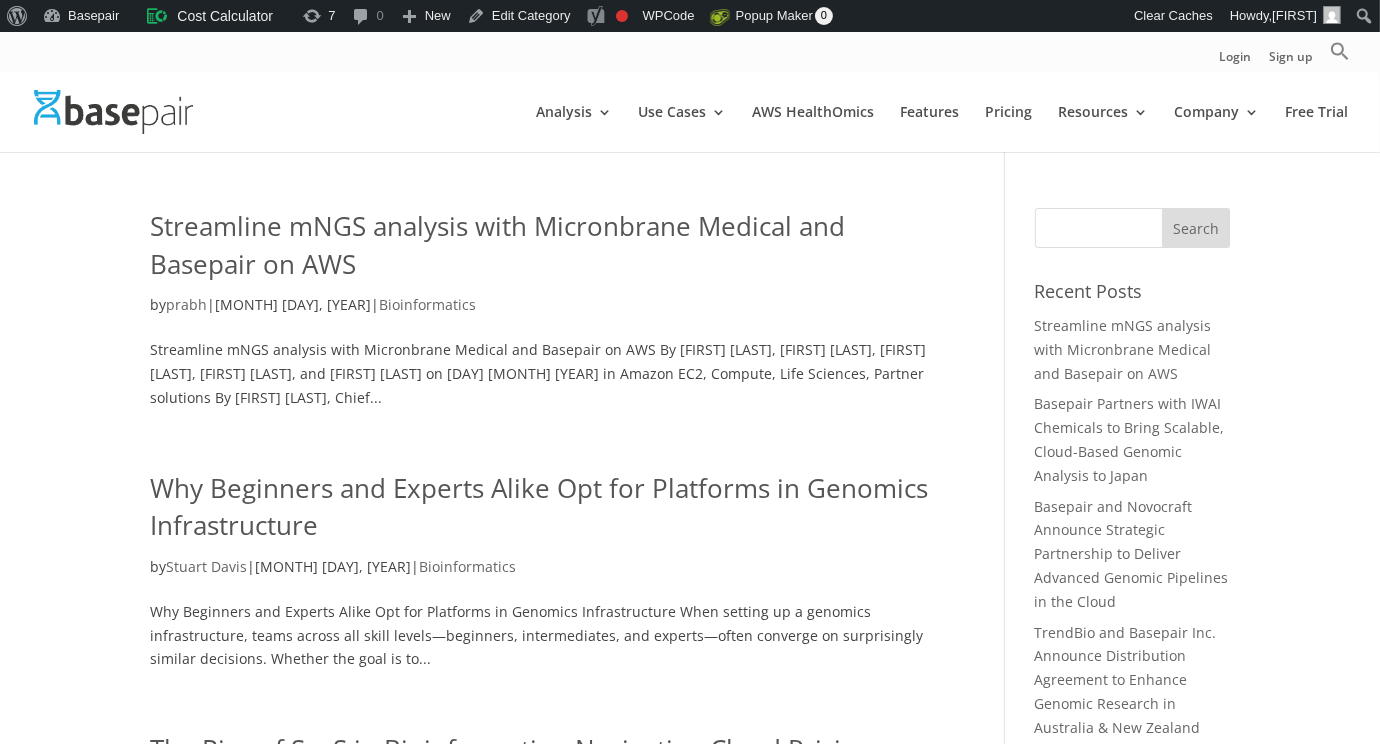 click on "Why Beginners and Experts Alike Opt for Platforms in Genomics Infrastructure" at bounding box center (539, 507) 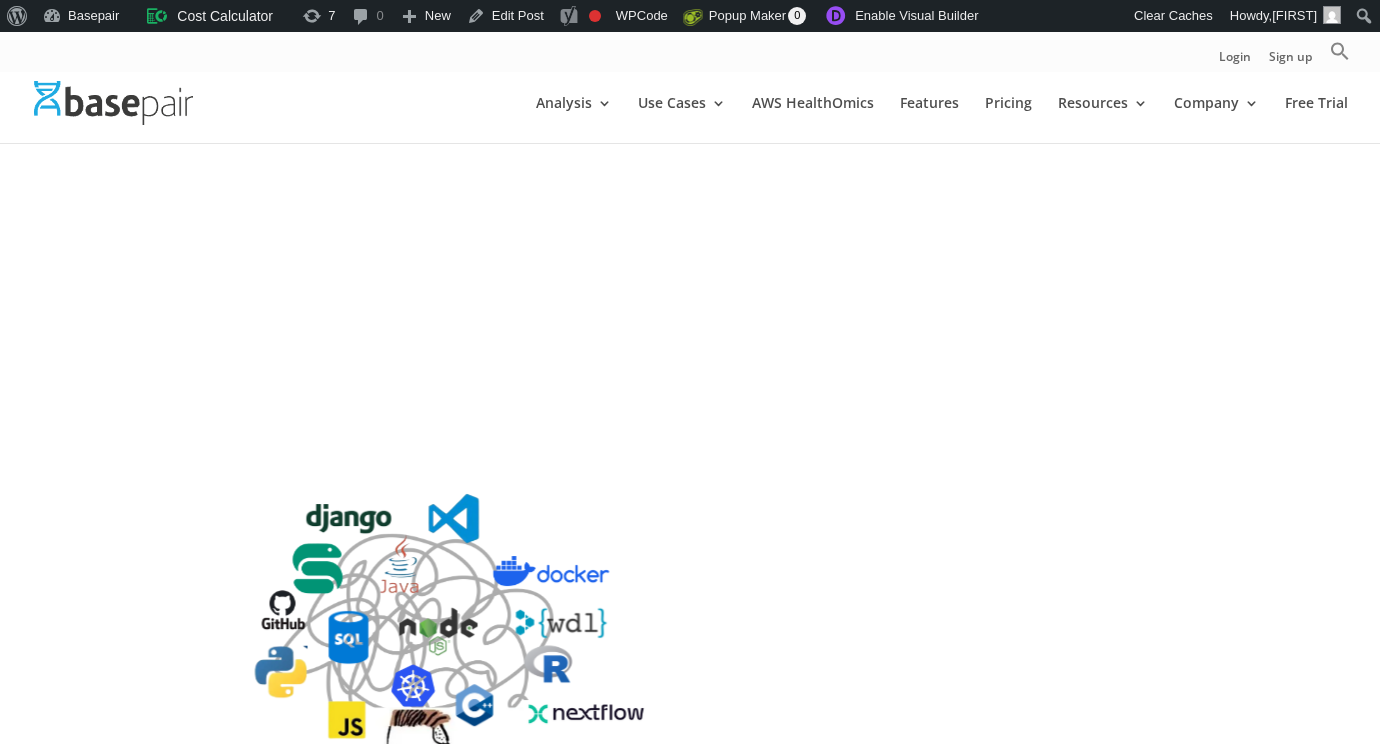 scroll, scrollTop: 0, scrollLeft: 0, axis: both 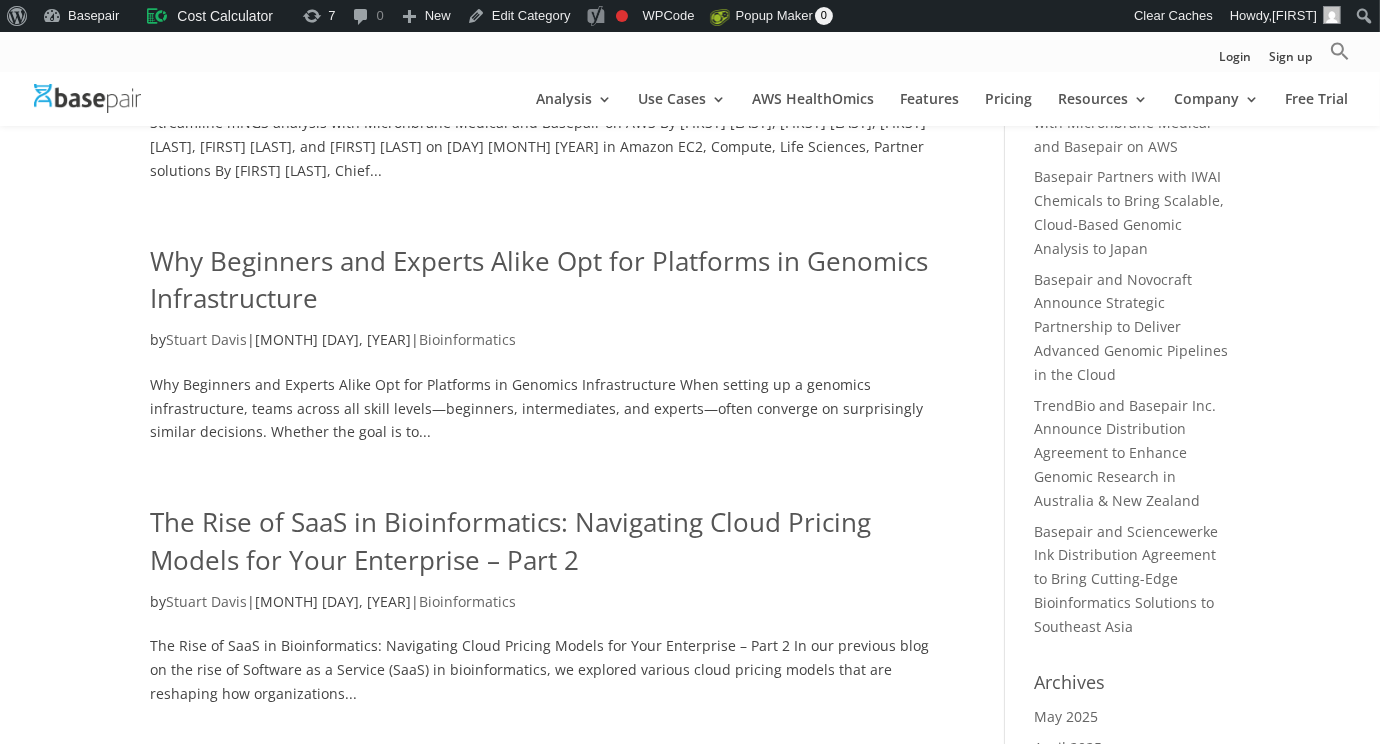 click on "The Rise of SaaS in Bioinformatics: Navigating Cloud Pricing Models for Your Enterprise – Part 2" at bounding box center (510, 541) 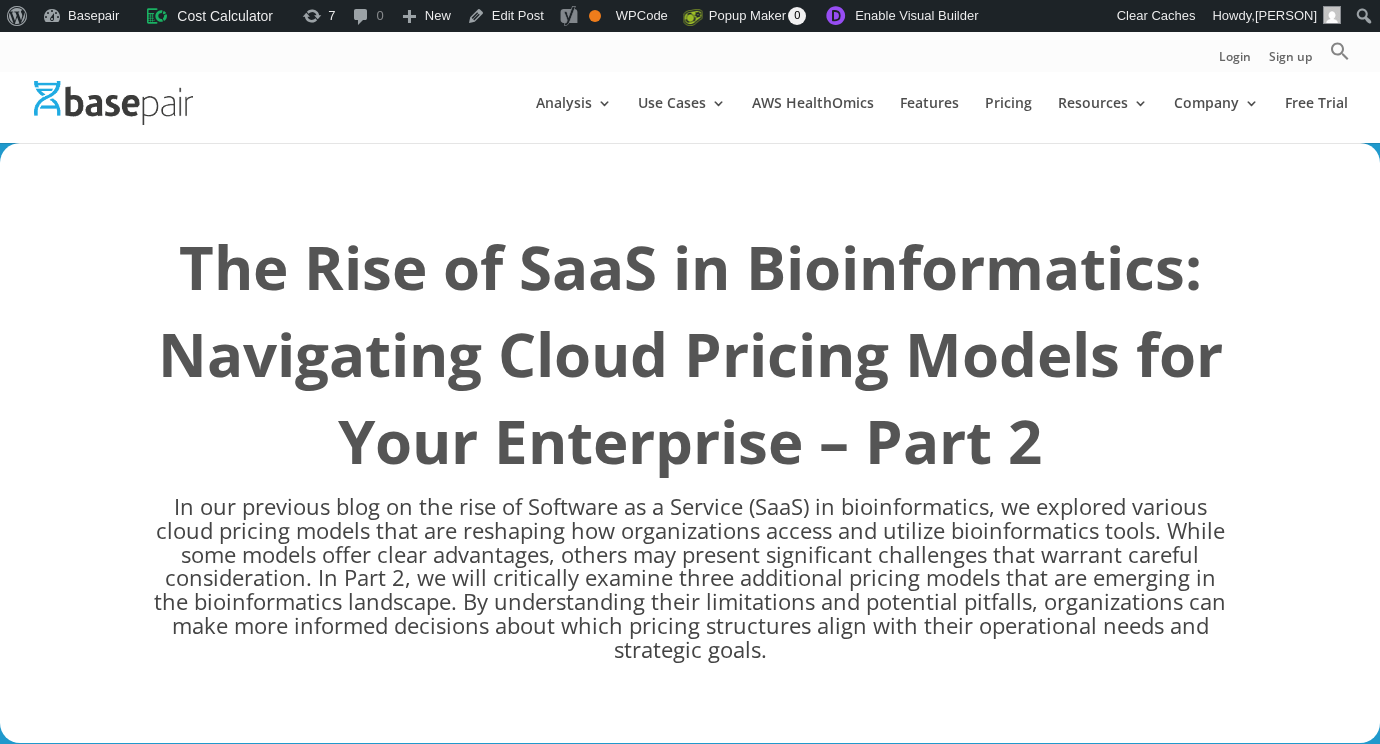 scroll, scrollTop: 0, scrollLeft: 0, axis: both 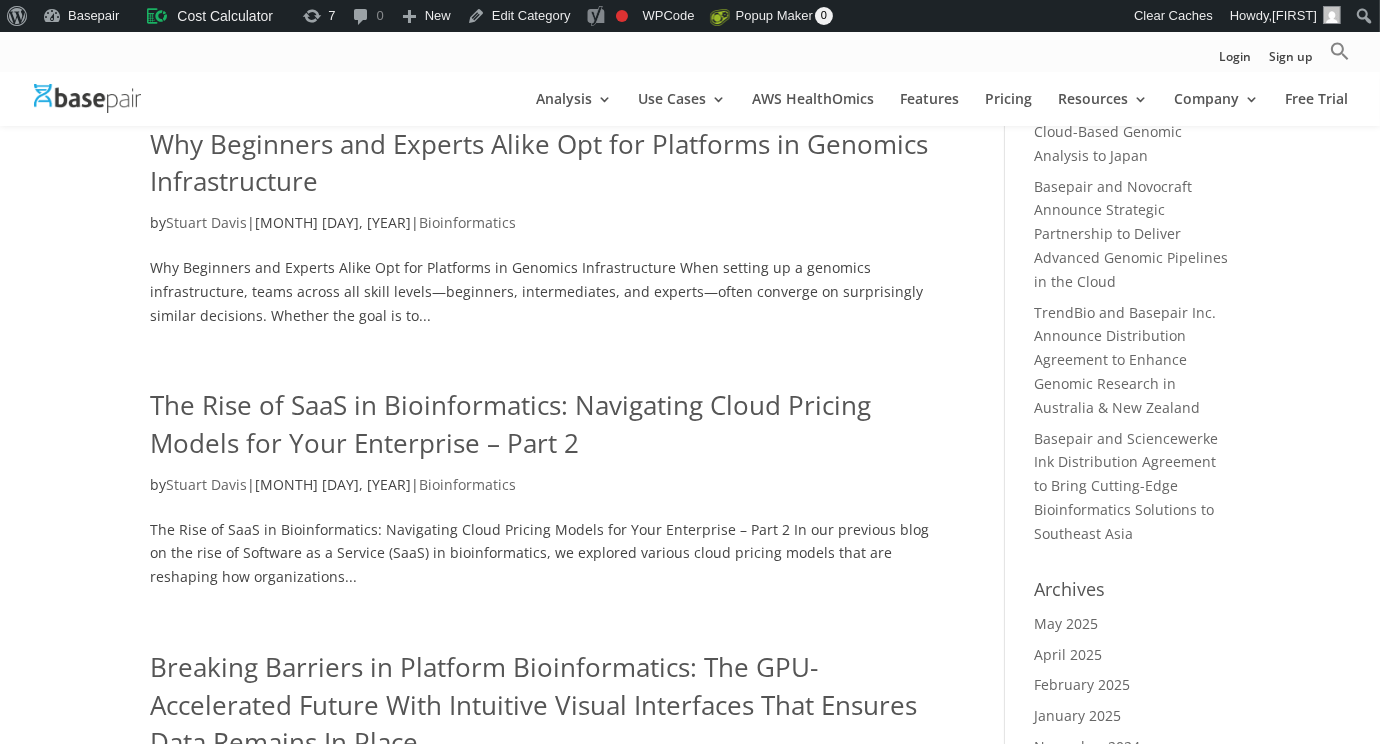 click on "The Rise of SaaS in Bioinformatics: Navigating Cloud Pricing Models for Your Enterprise – Part 2" at bounding box center [510, 424] 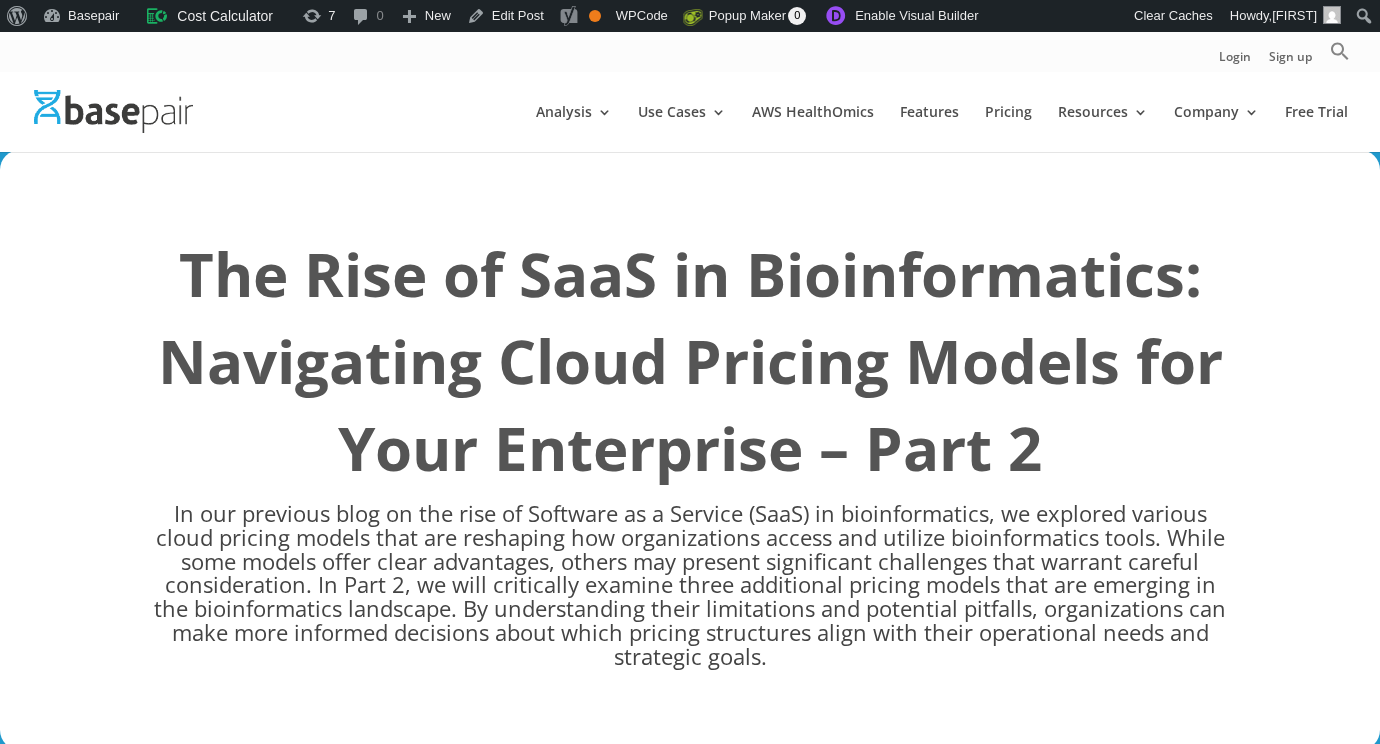scroll, scrollTop: 0, scrollLeft: 0, axis: both 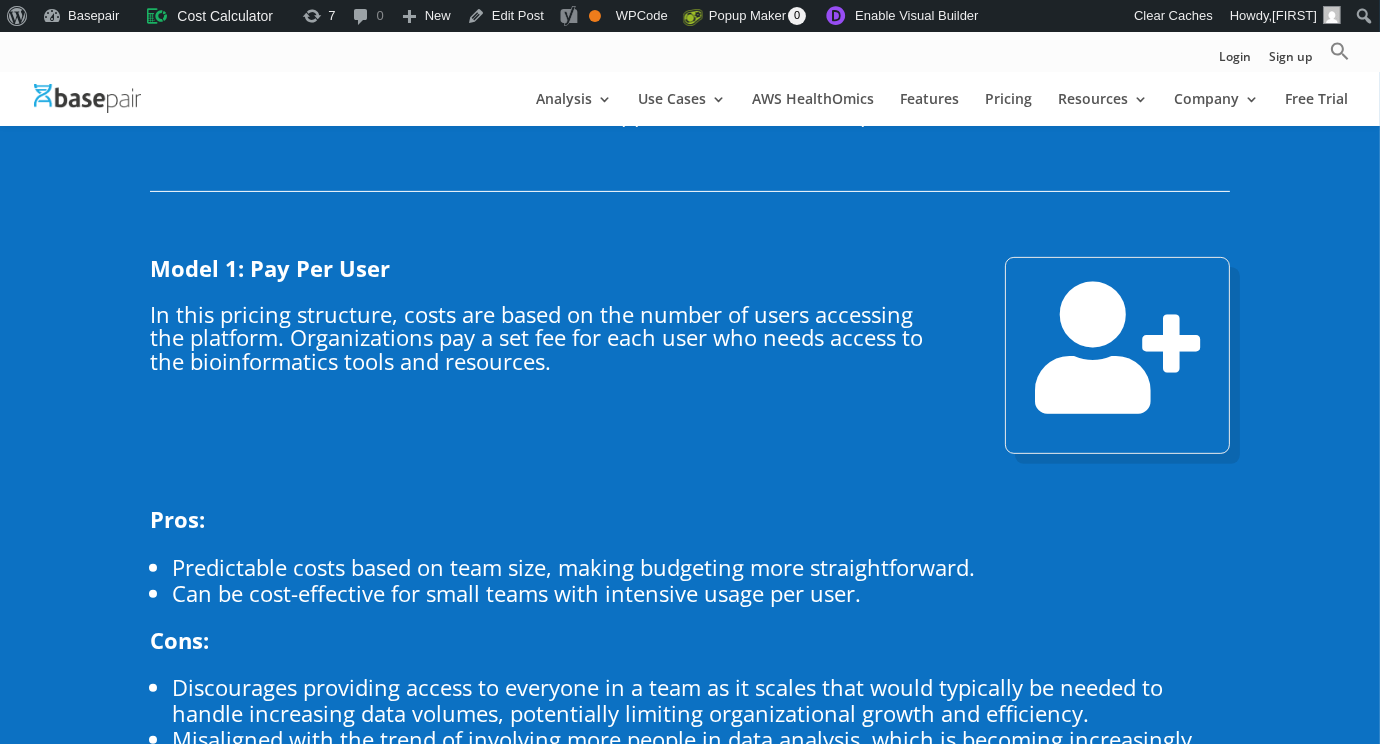 drag, startPoint x: 1079, startPoint y: 337, endPoint x: 1187, endPoint y: 369, distance: 112.64102 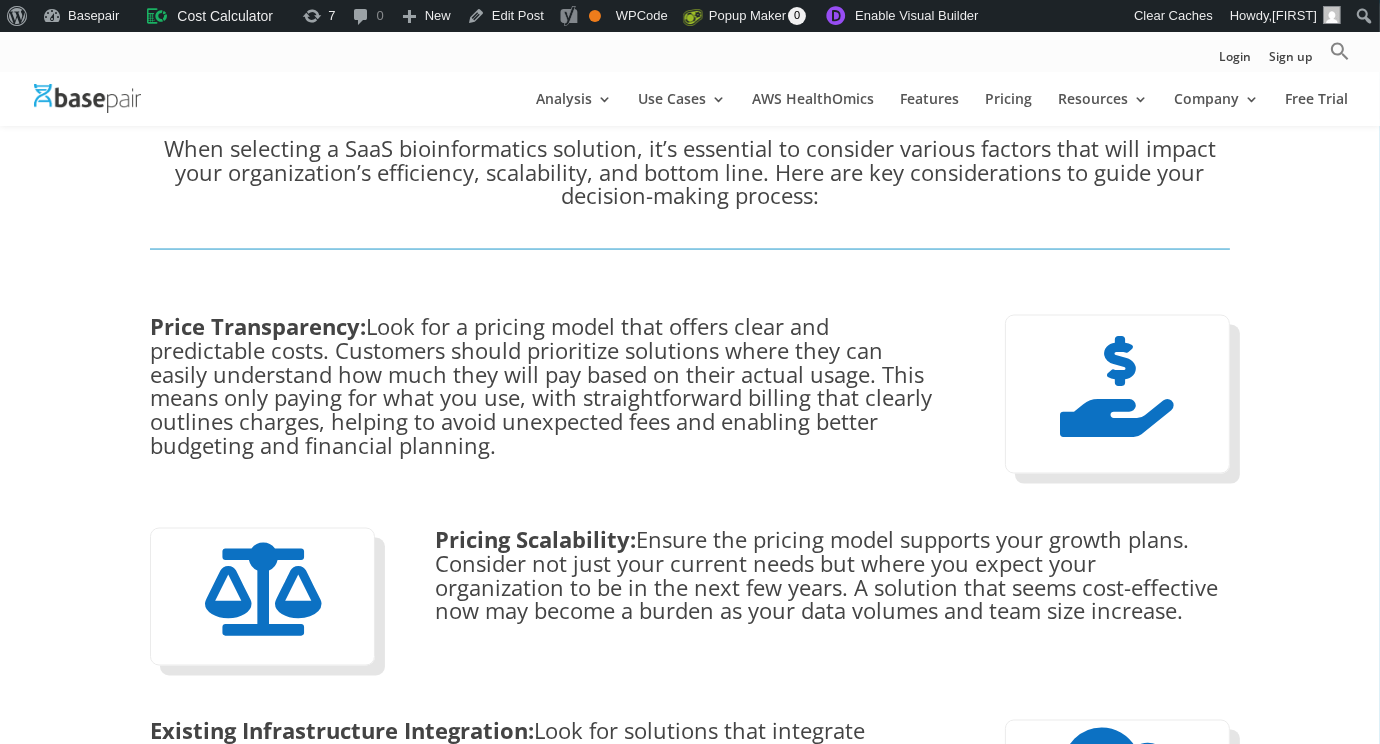 scroll, scrollTop: 4099, scrollLeft: 0, axis: vertical 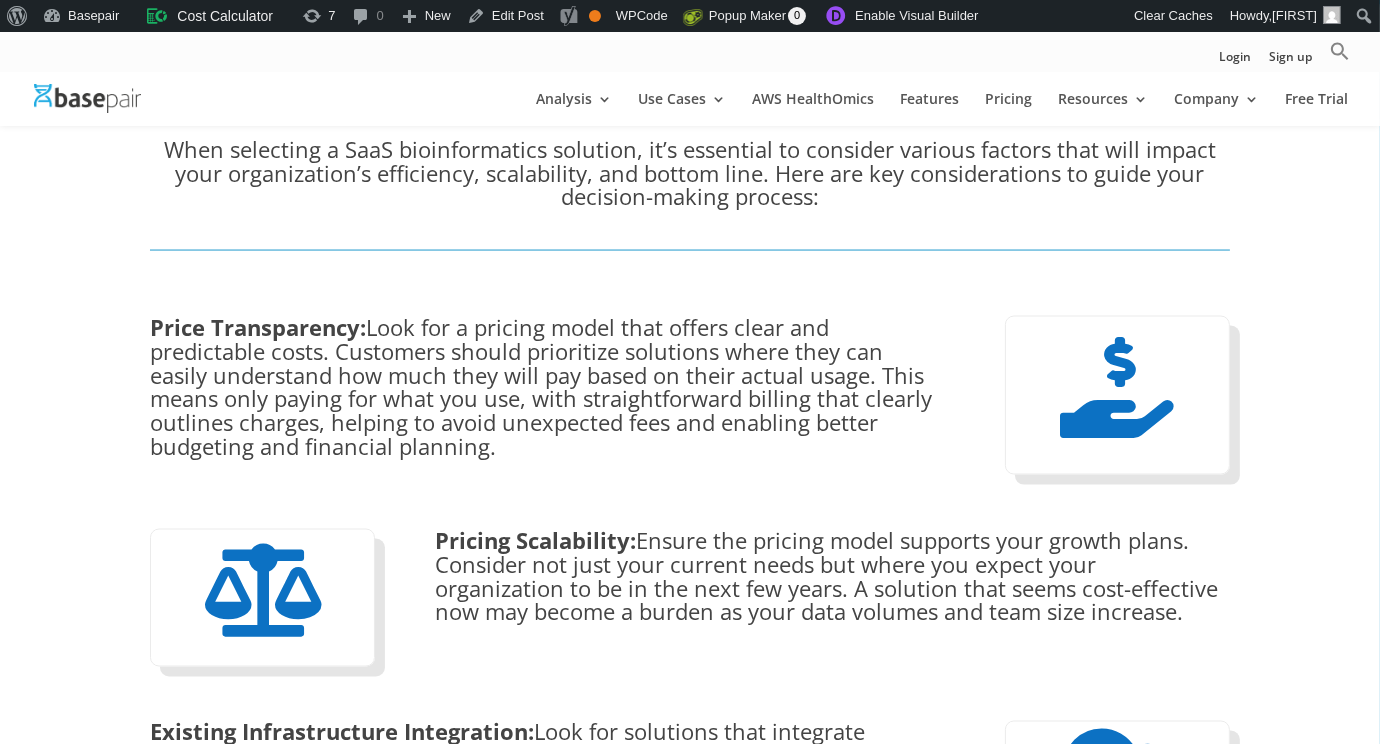 click on "" at bounding box center [1117, 395] 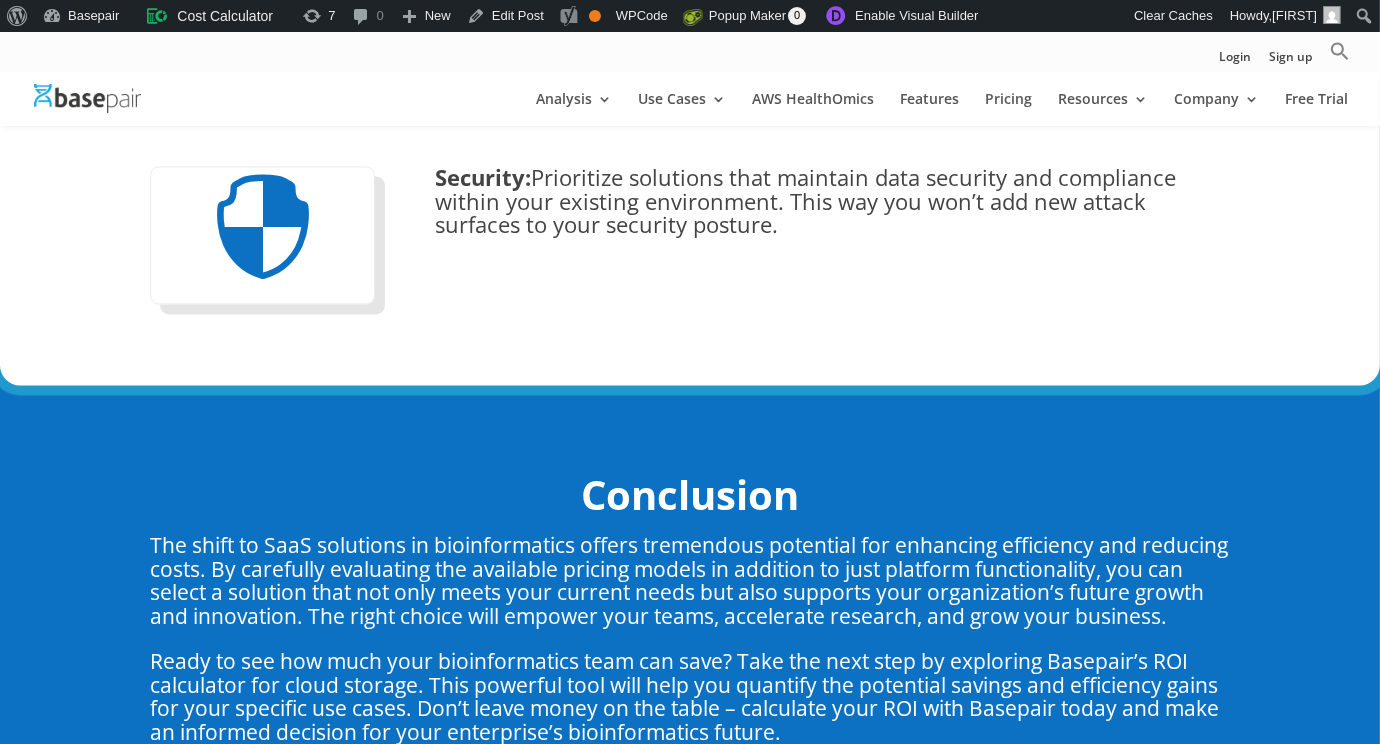scroll, scrollTop: 5000, scrollLeft: 0, axis: vertical 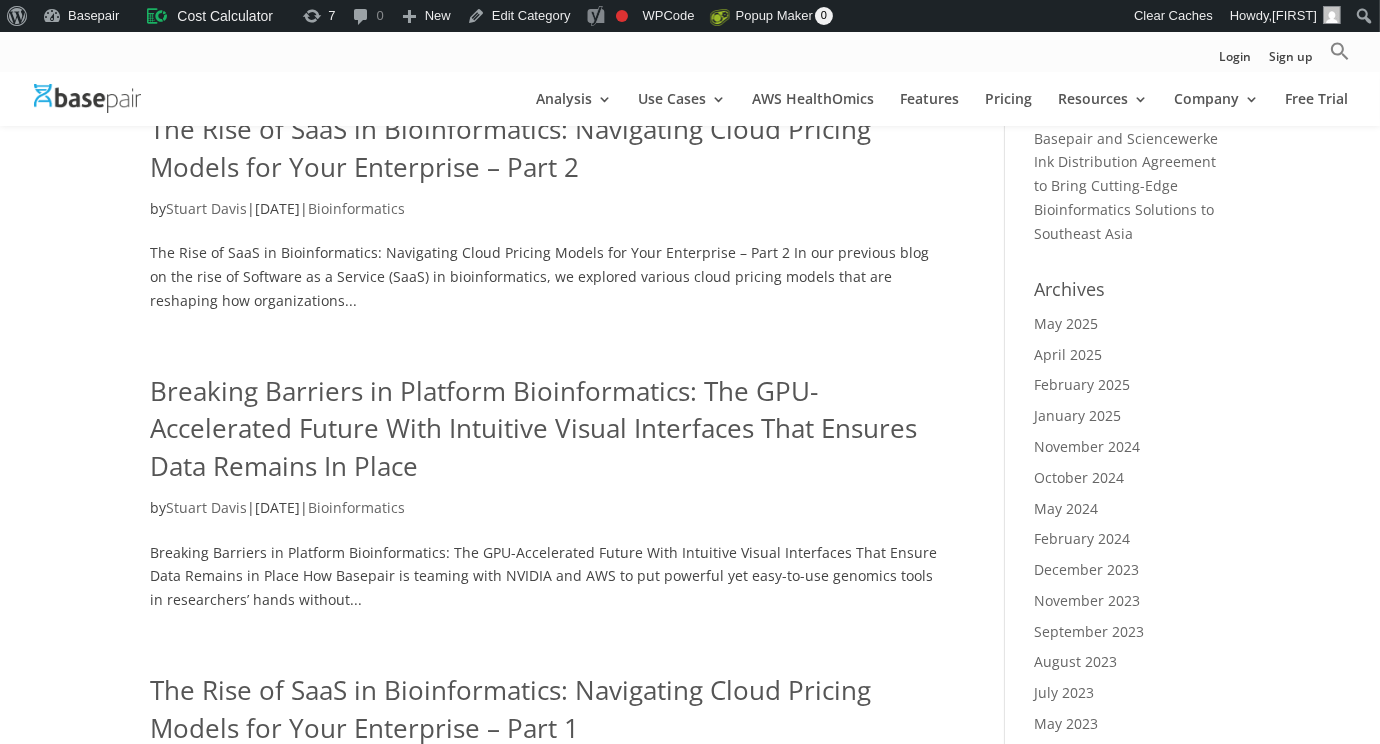 click on "Breaking Barriers in Platform Bioinformatics: The GPU-Accelerated Future With Intuitive Visual Interfaces That Ensures Data Remains In Place" at bounding box center (533, 428) 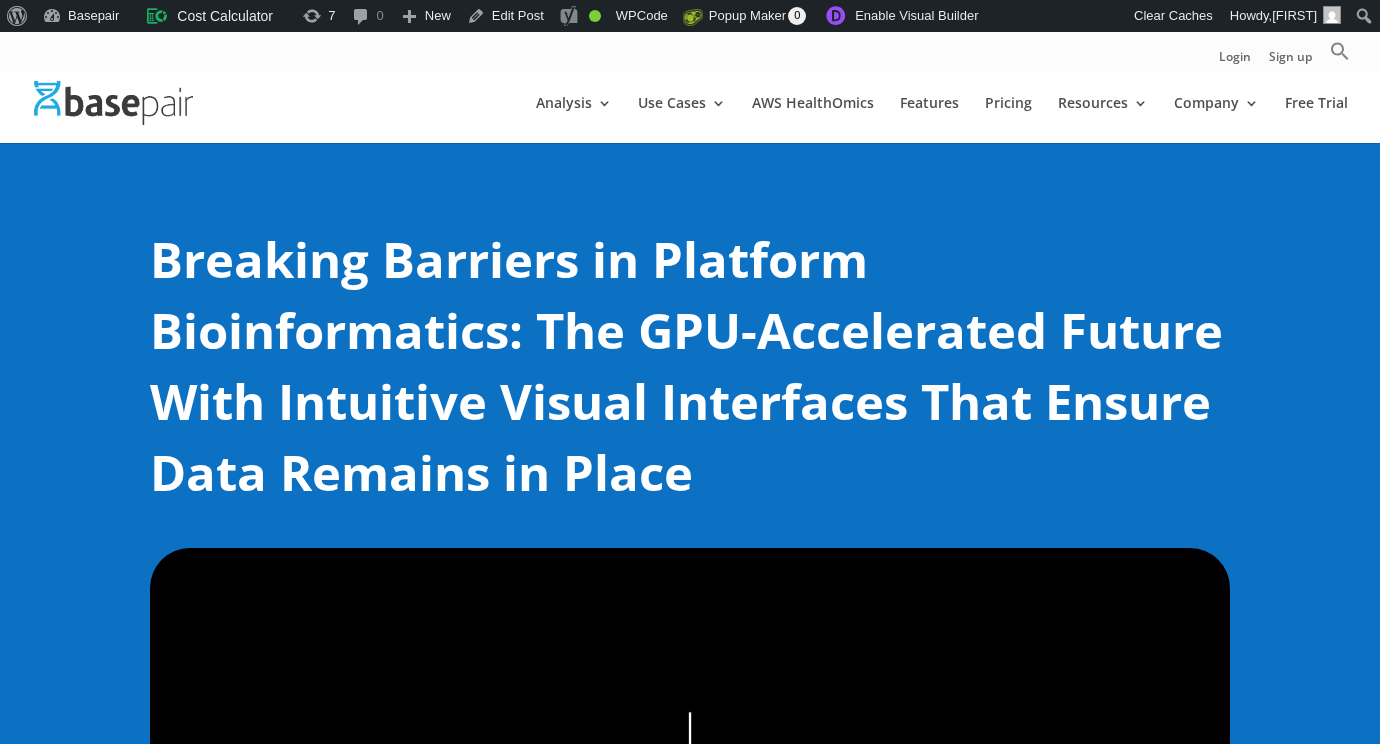 scroll, scrollTop: 0, scrollLeft: 0, axis: both 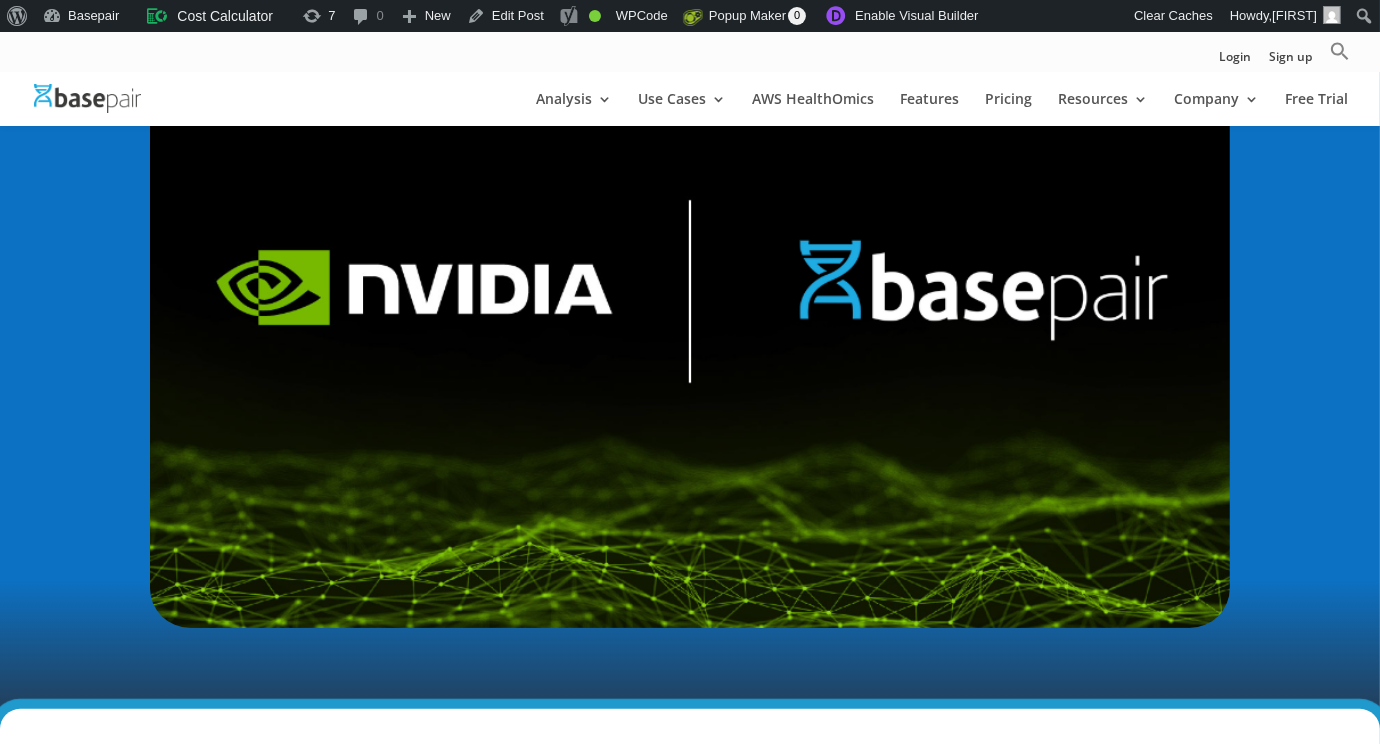 drag, startPoint x: 392, startPoint y: 366, endPoint x: 290, endPoint y: 369, distance: 102.044106 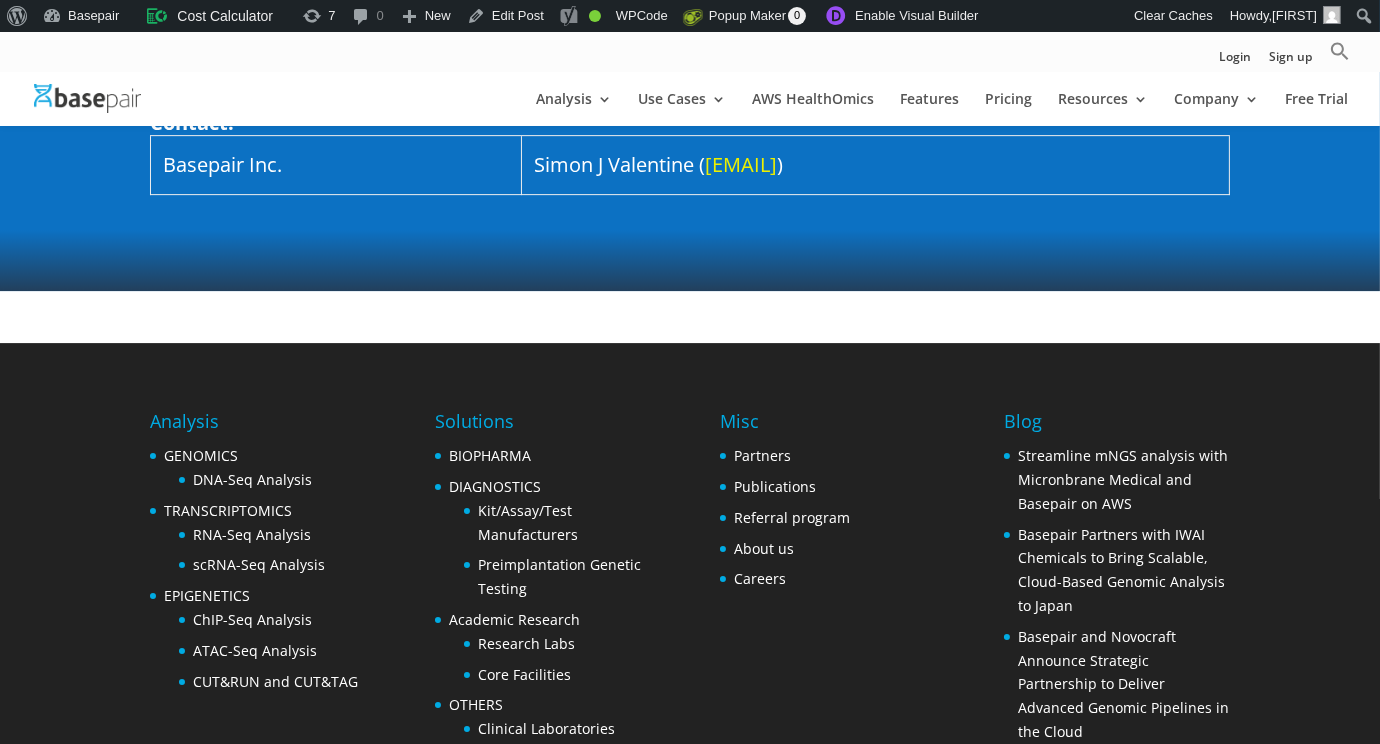 scroll, scrollTop: 8309, scrollLeft: 0, axis: vertical 